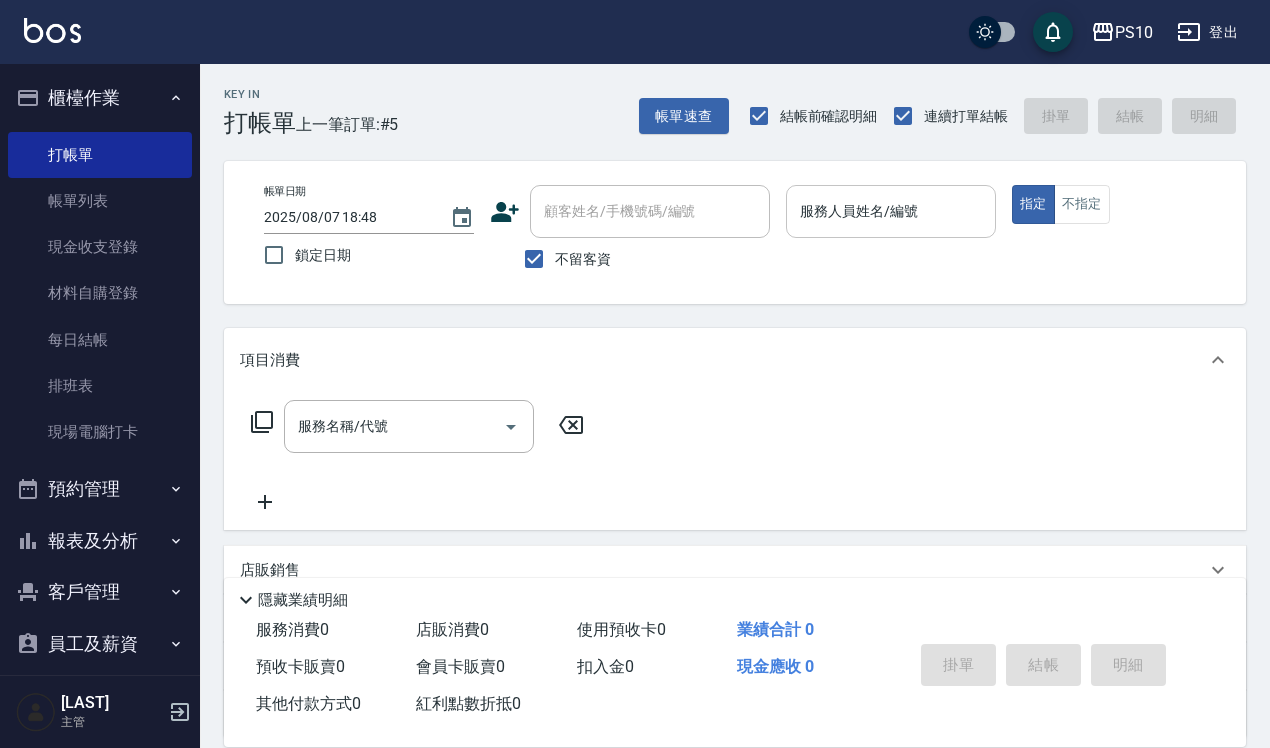 scroll, scrollTop: 0, scrollLeft: 0, axis: both 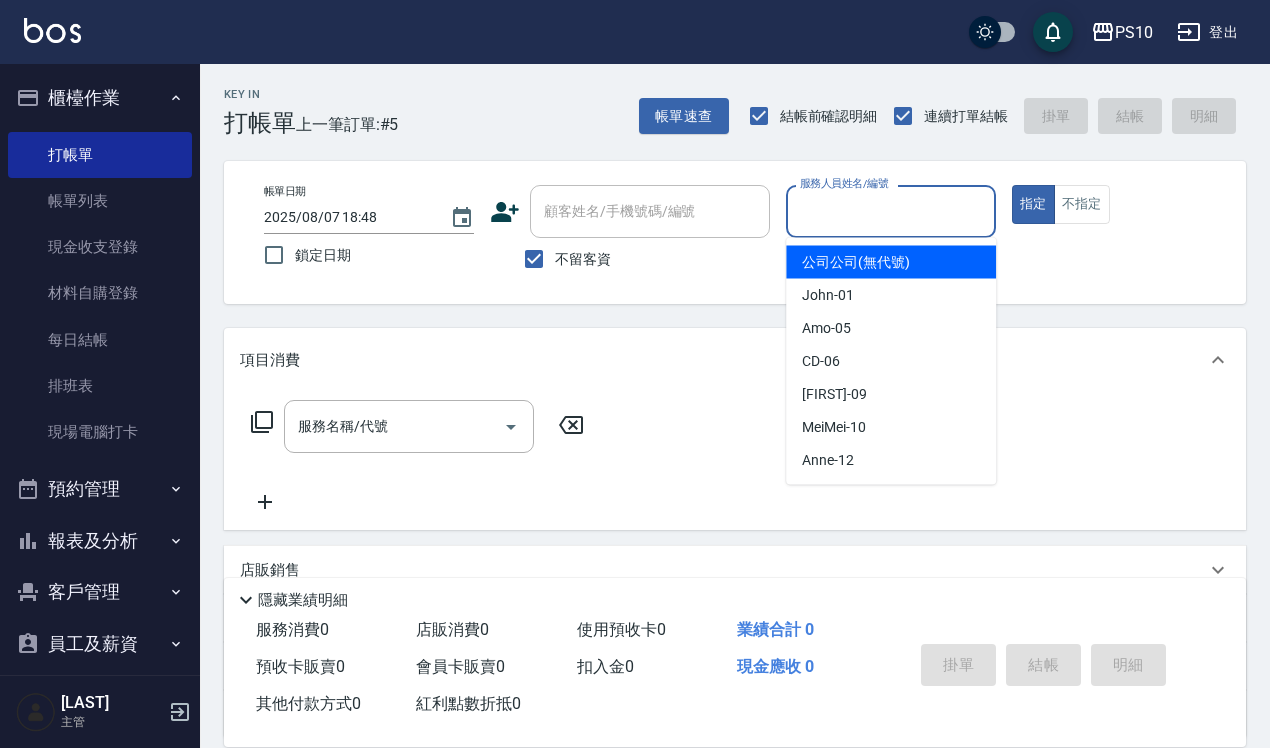 click on "服務人員姓名/編號" at bounding box center [891, 211] 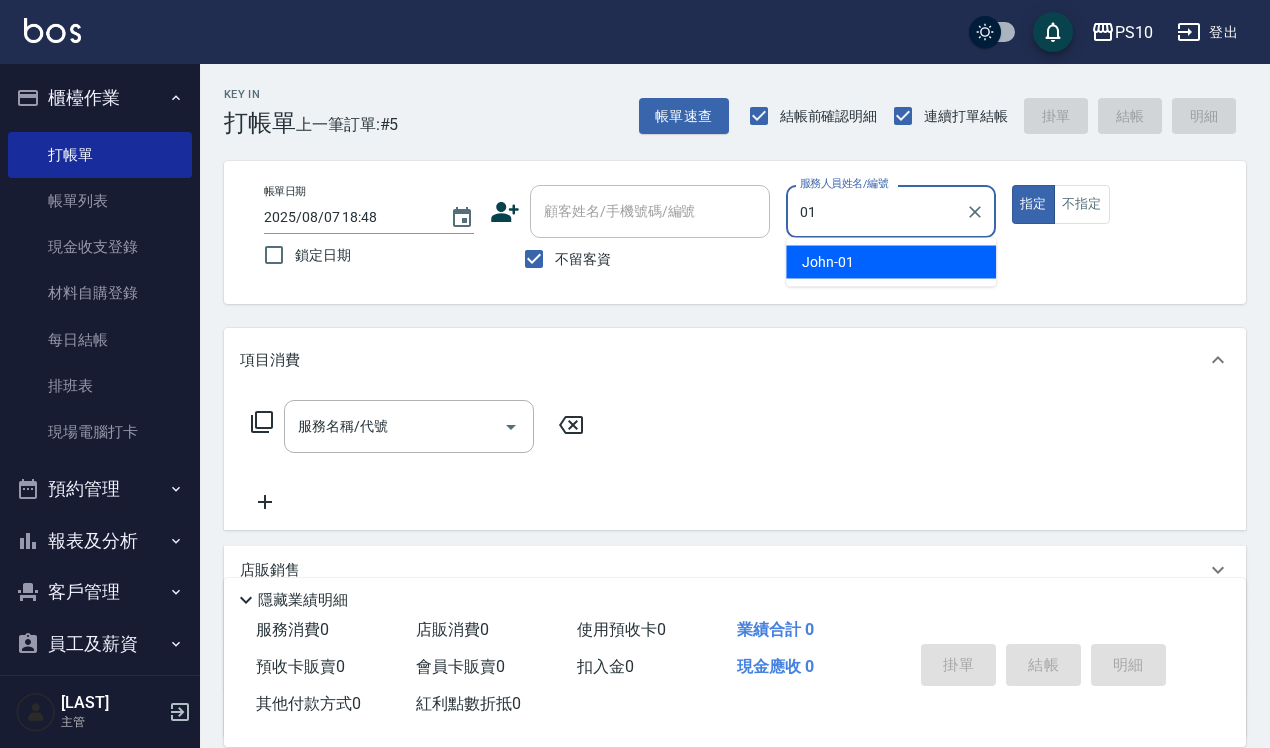 type on "01" 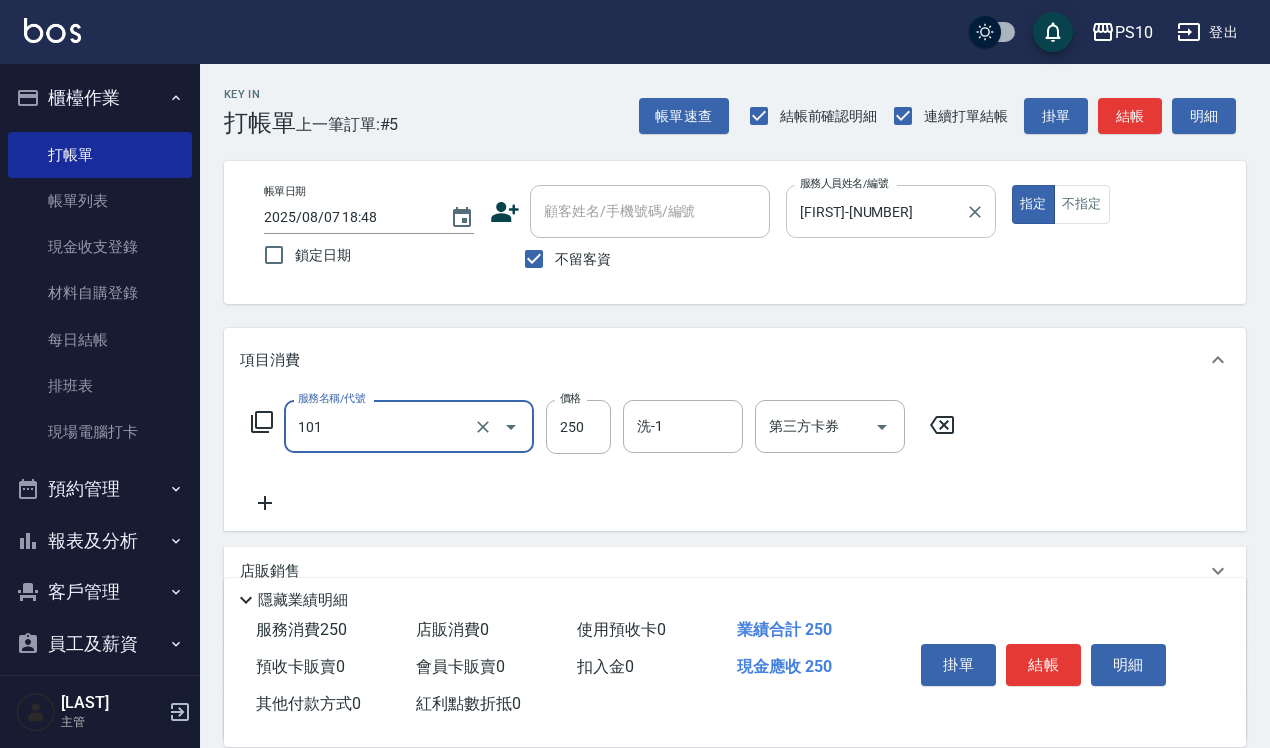 type on "洗髮(101)" 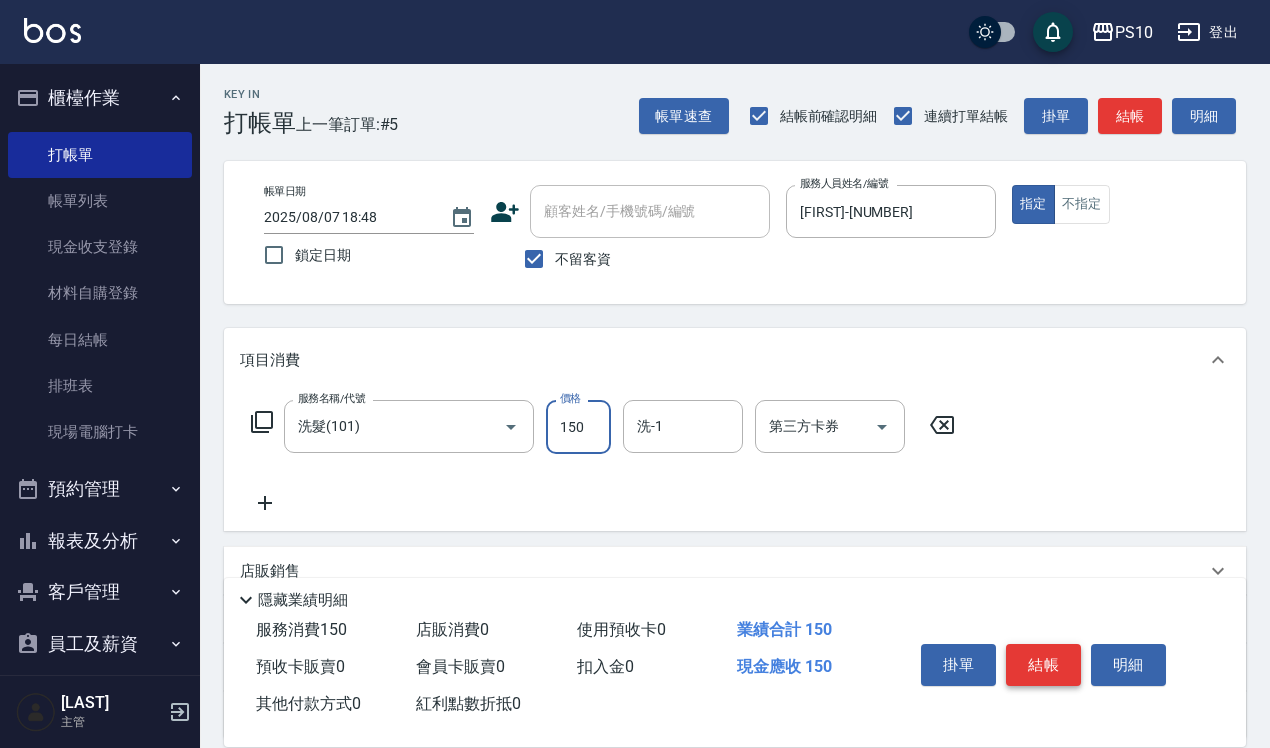 type on "150" 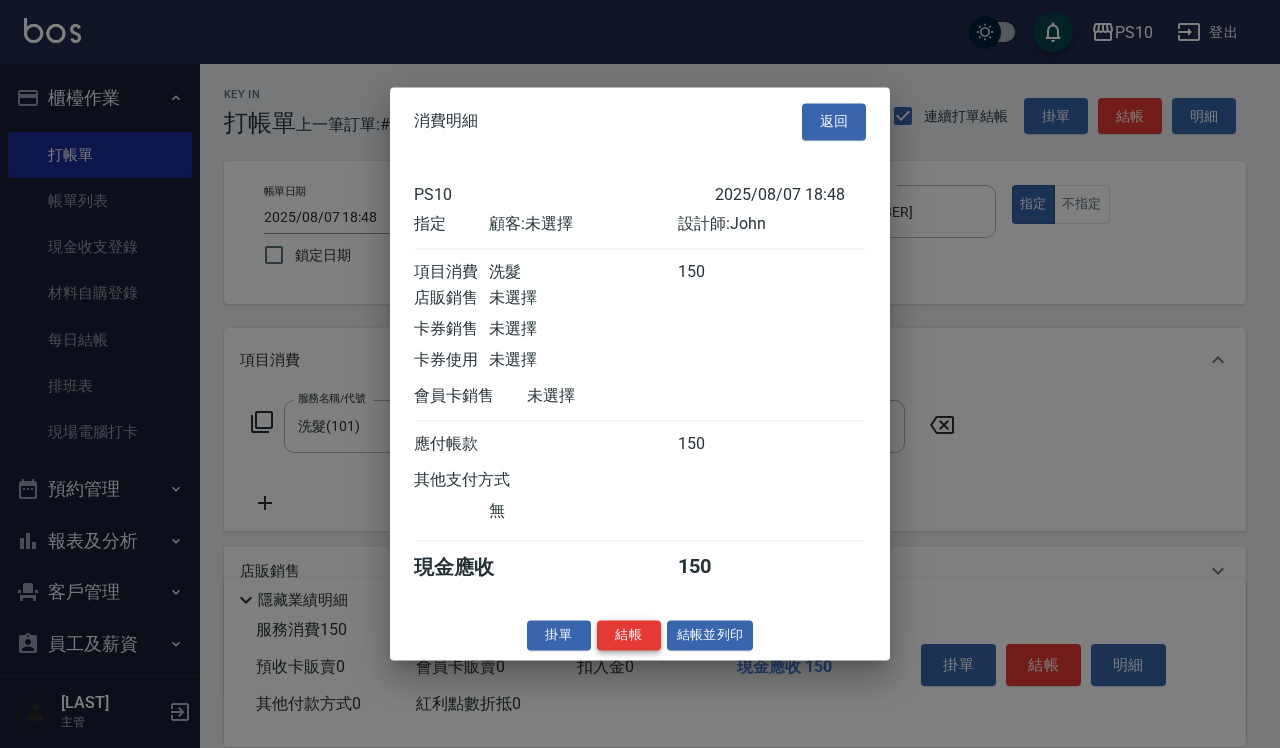 click on "結帳" at bounding box center (629, 635) 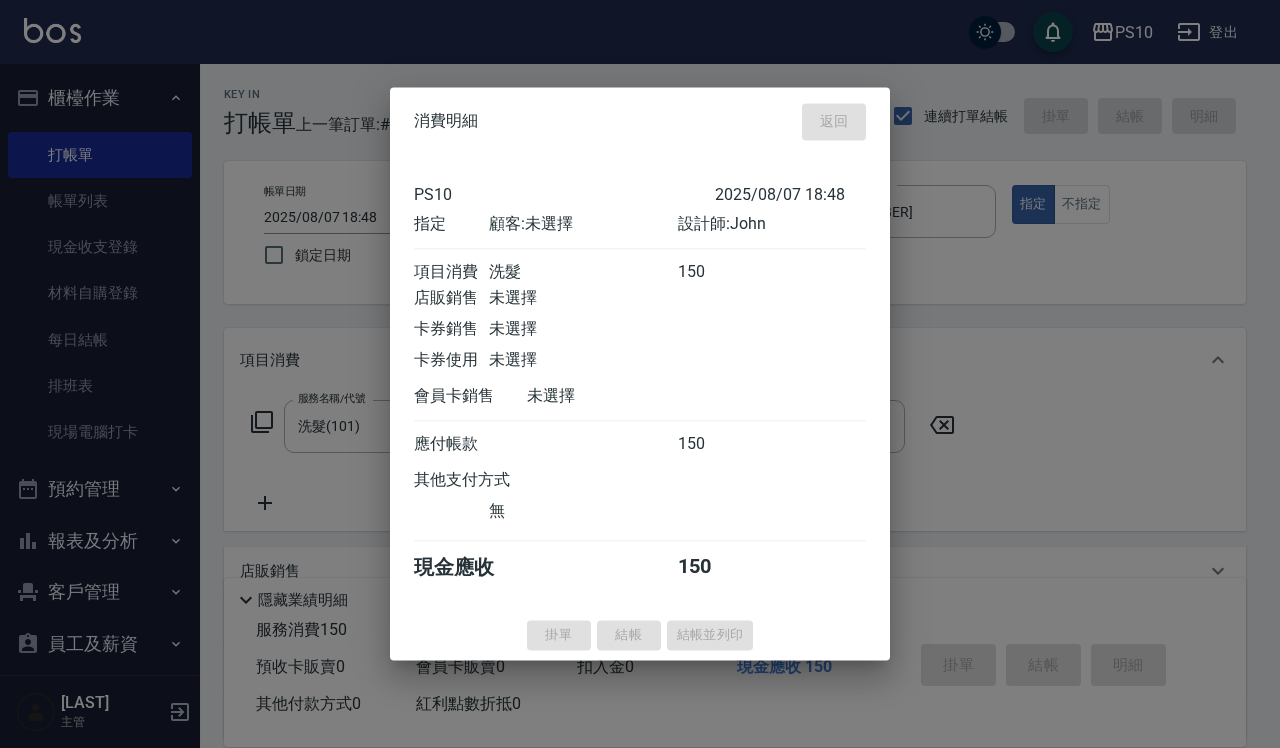 type on "2025/08/07 19:39" 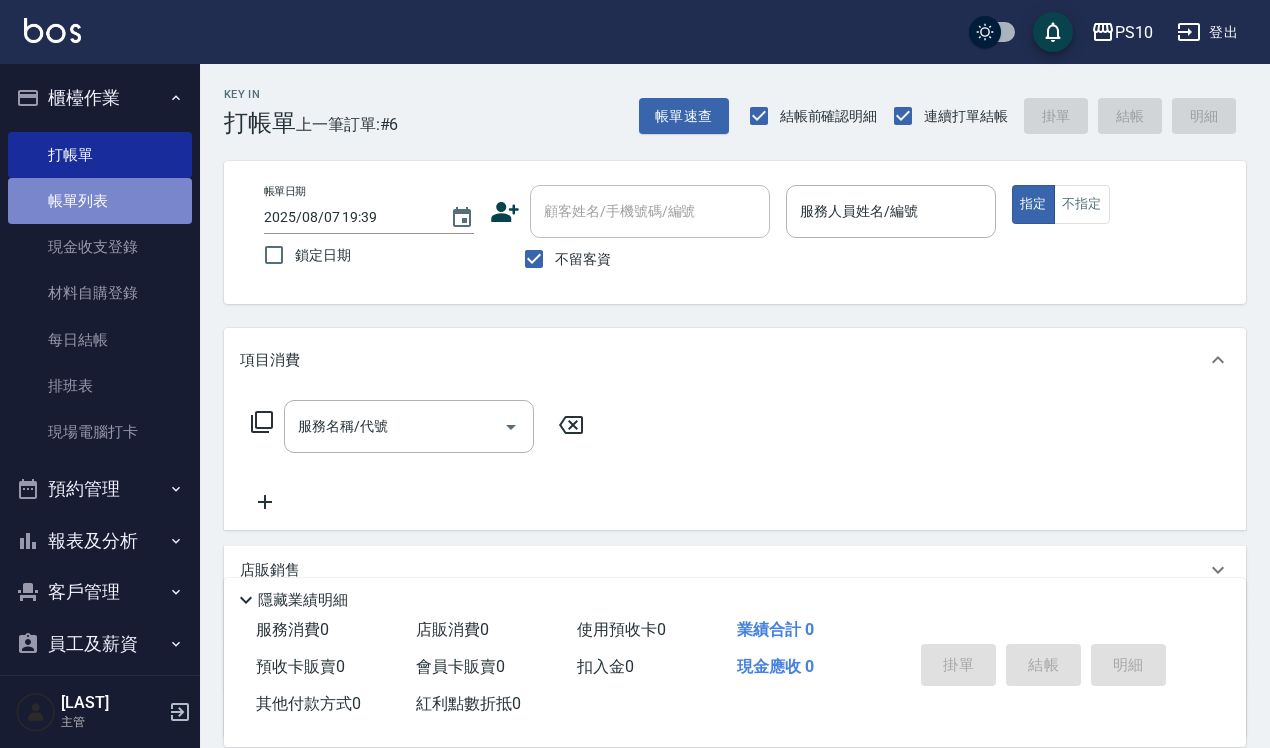 click on "帳單列表" at bounding box center (100, 201) 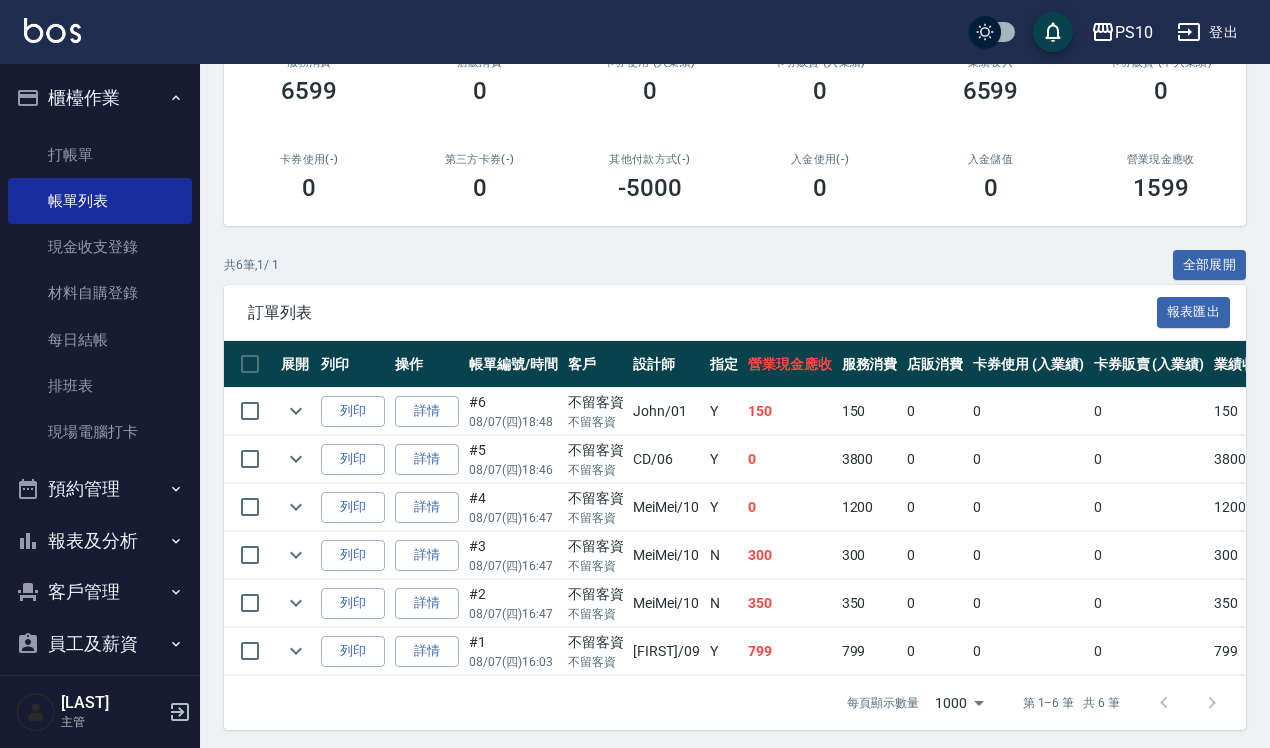 scroll, scrollTop: 303, scrollLeft: 0, axis: vertical 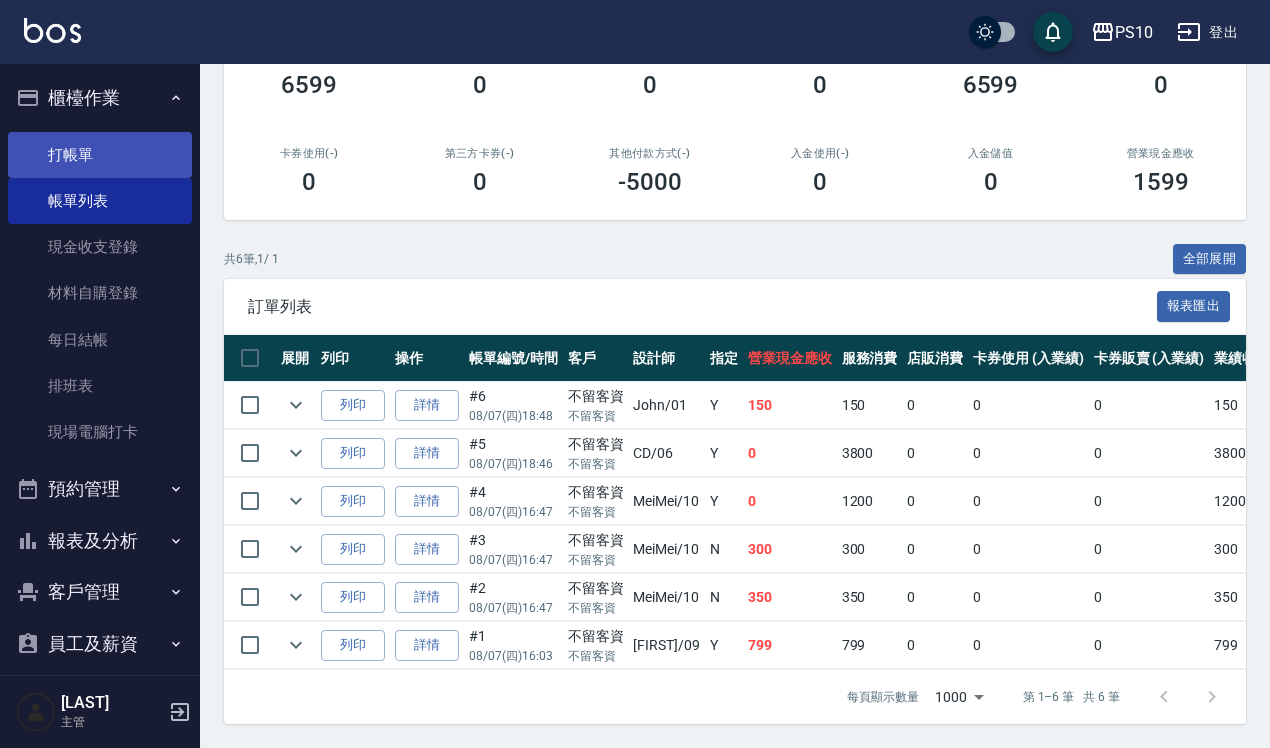 click on "打帳單" at bounding box center [100, 155] 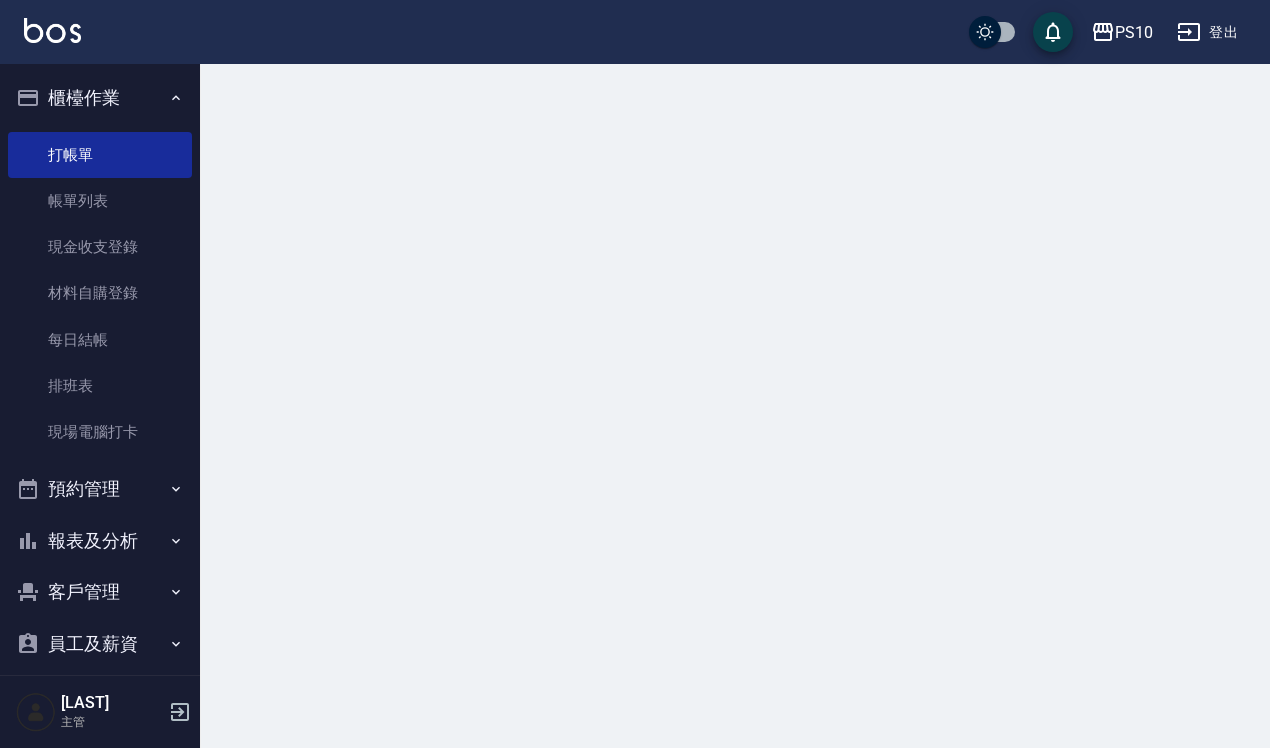 scroll, scrollTop: 0, scrollLeft: 0, axis: both 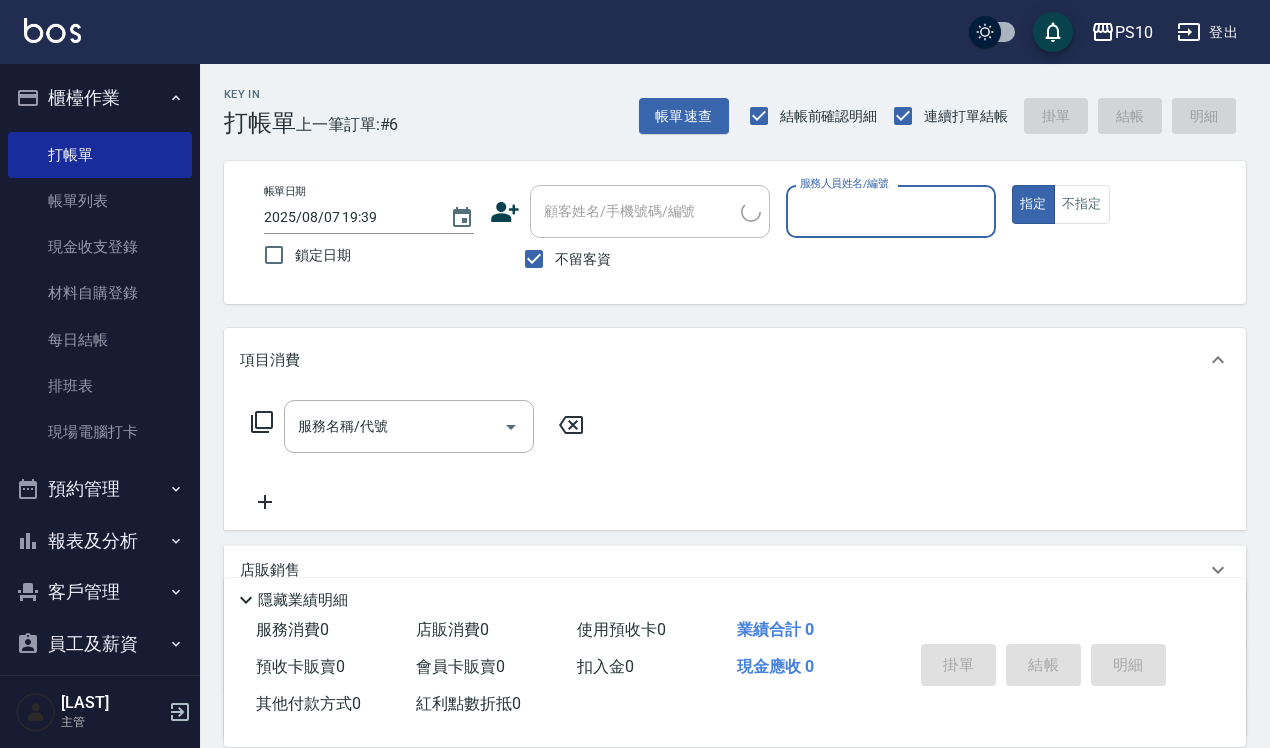 click on "服務人員姓名/編號" at bounding box center (891, 211) 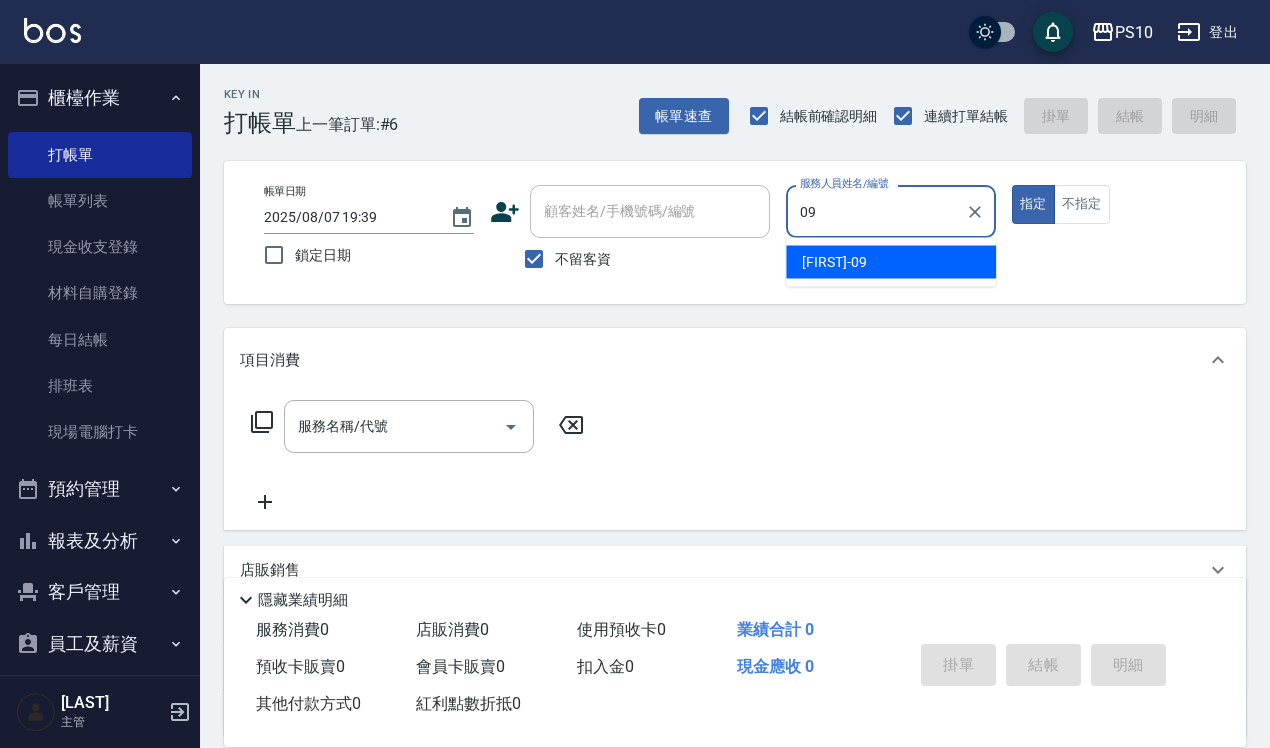 type on "09" 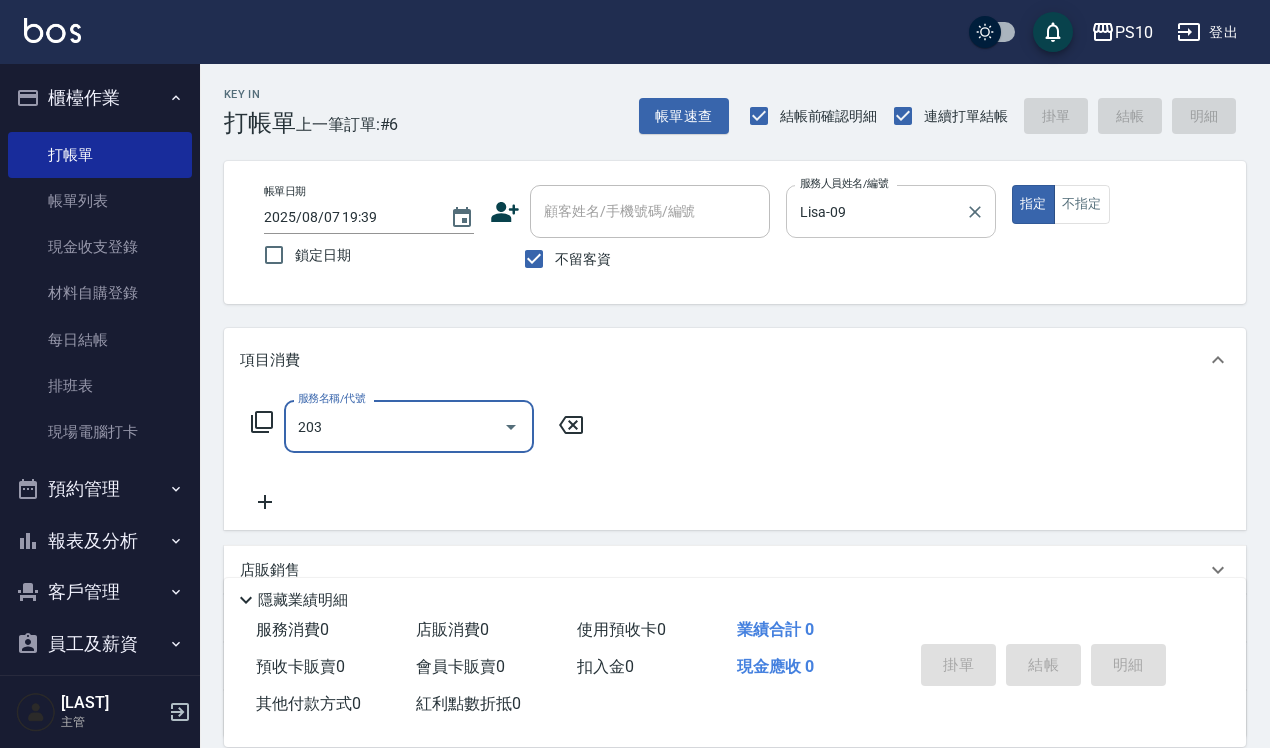 type on "剪+洗(203)" 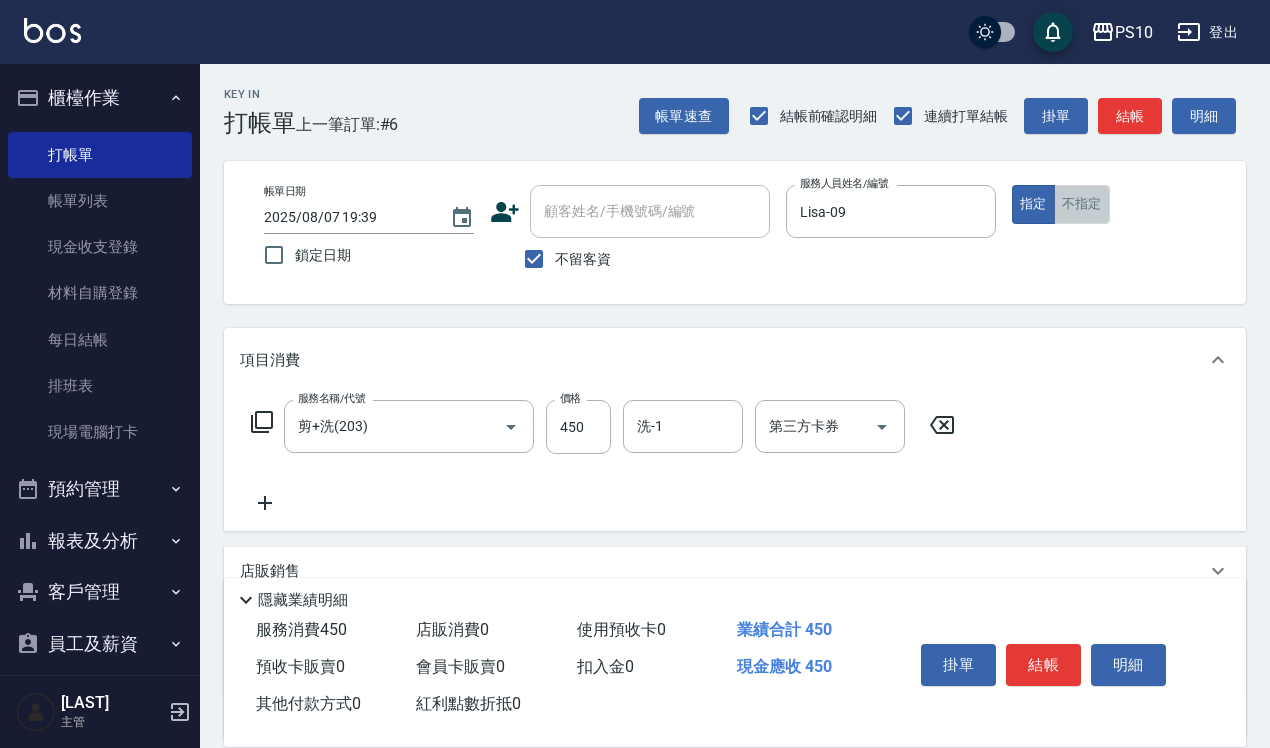 click on "不指定" at bounding box center (1082, 204) 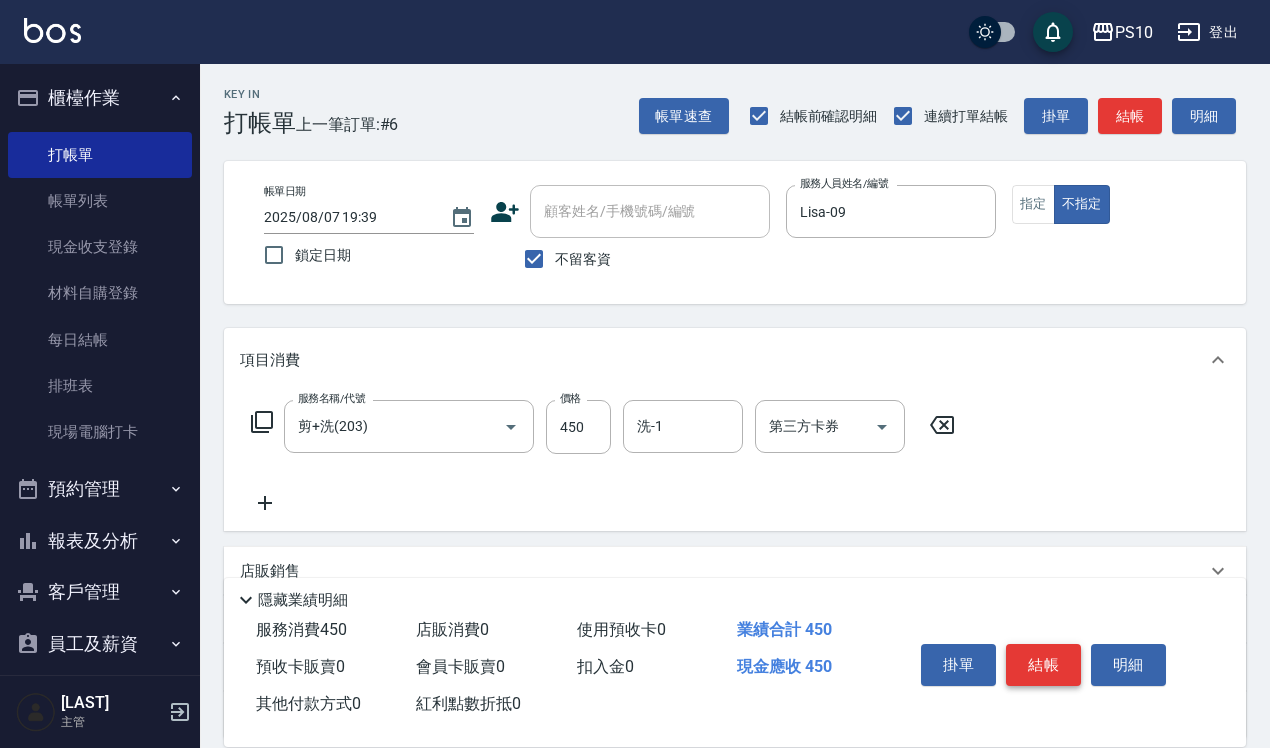 click on "結帳" at bounding box center [1043, 665] 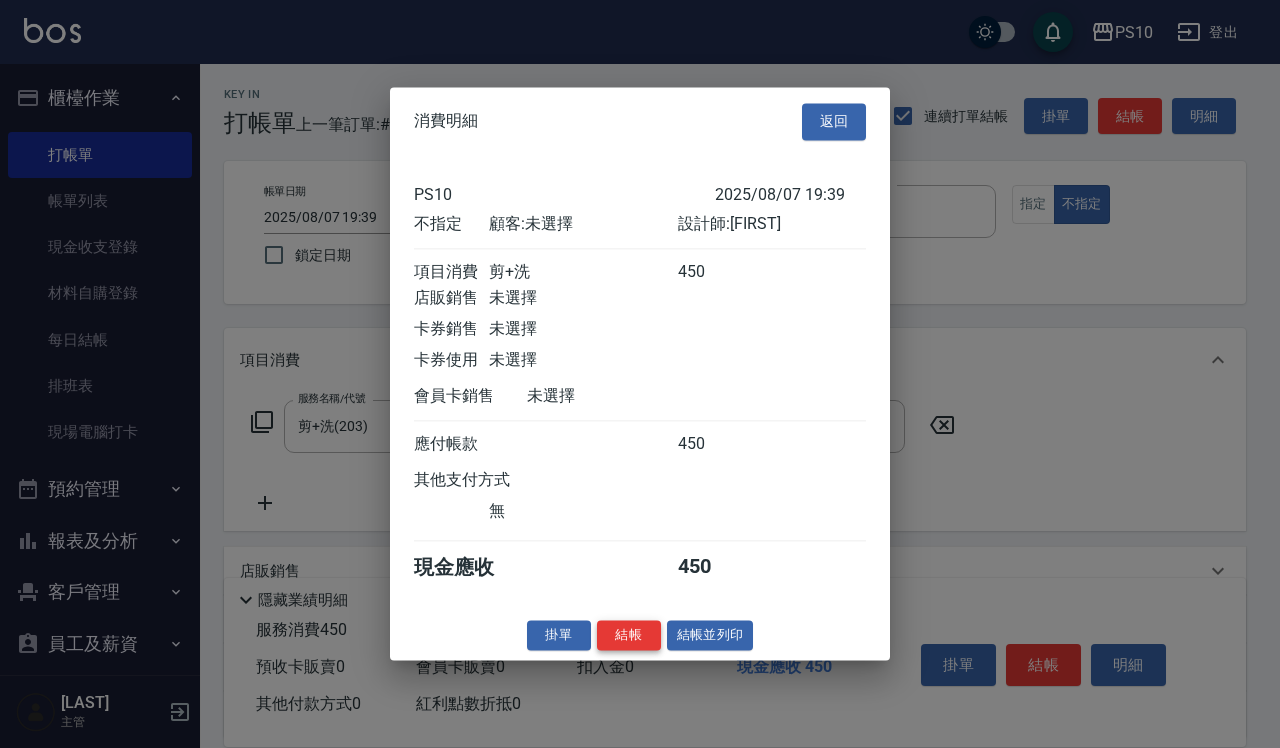 click on "結帳" at bounding box center [629, 635] 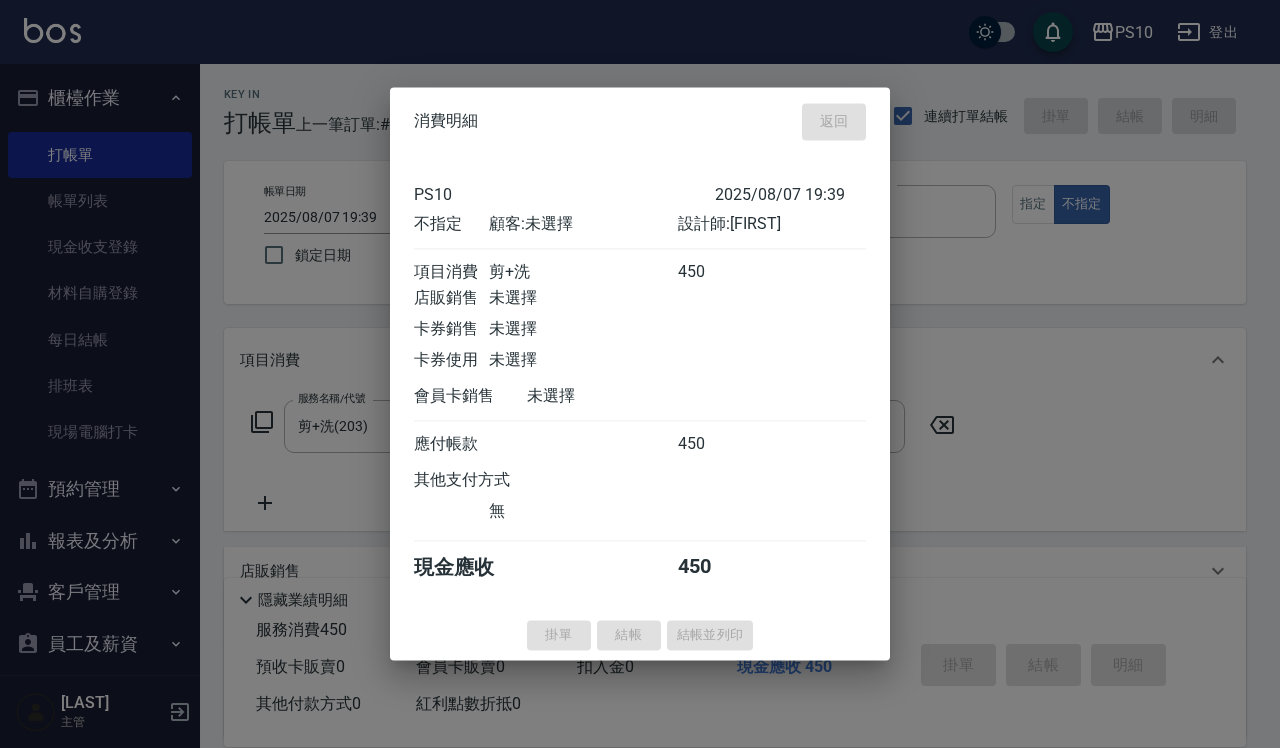 type on "2025/08/07 19:40" 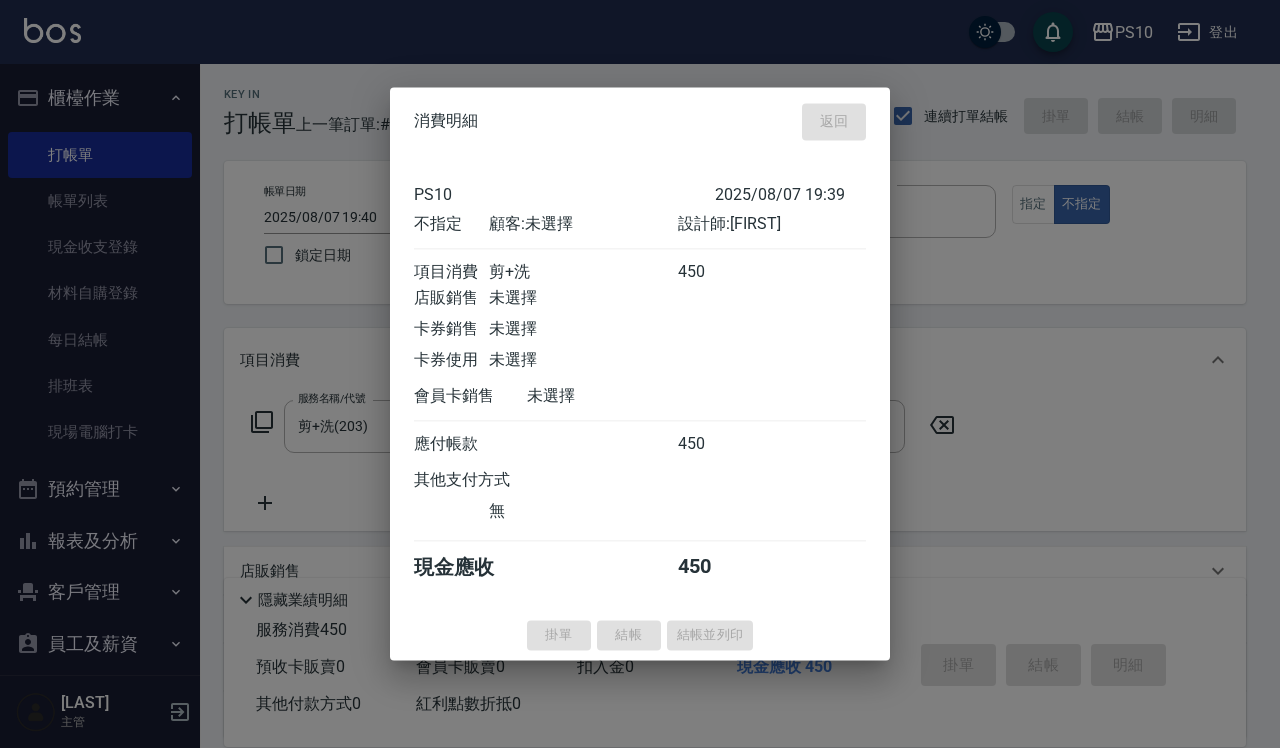 type 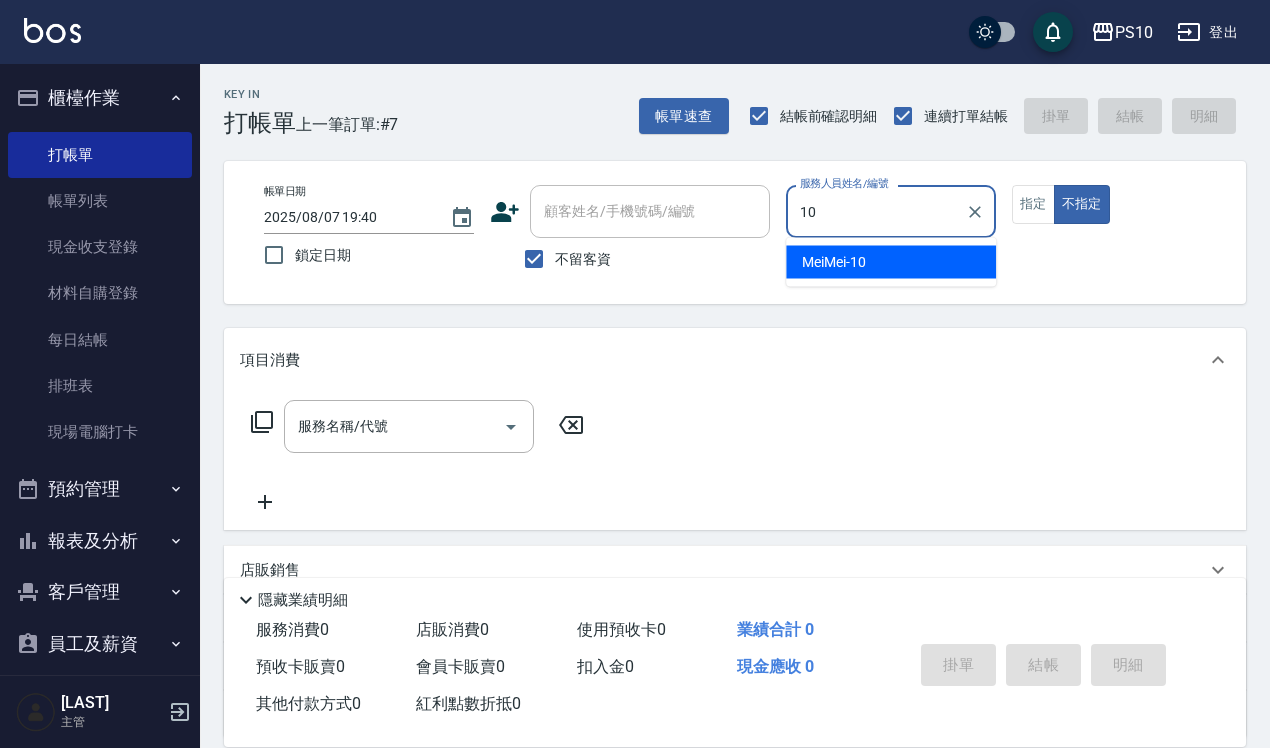 type on "10" 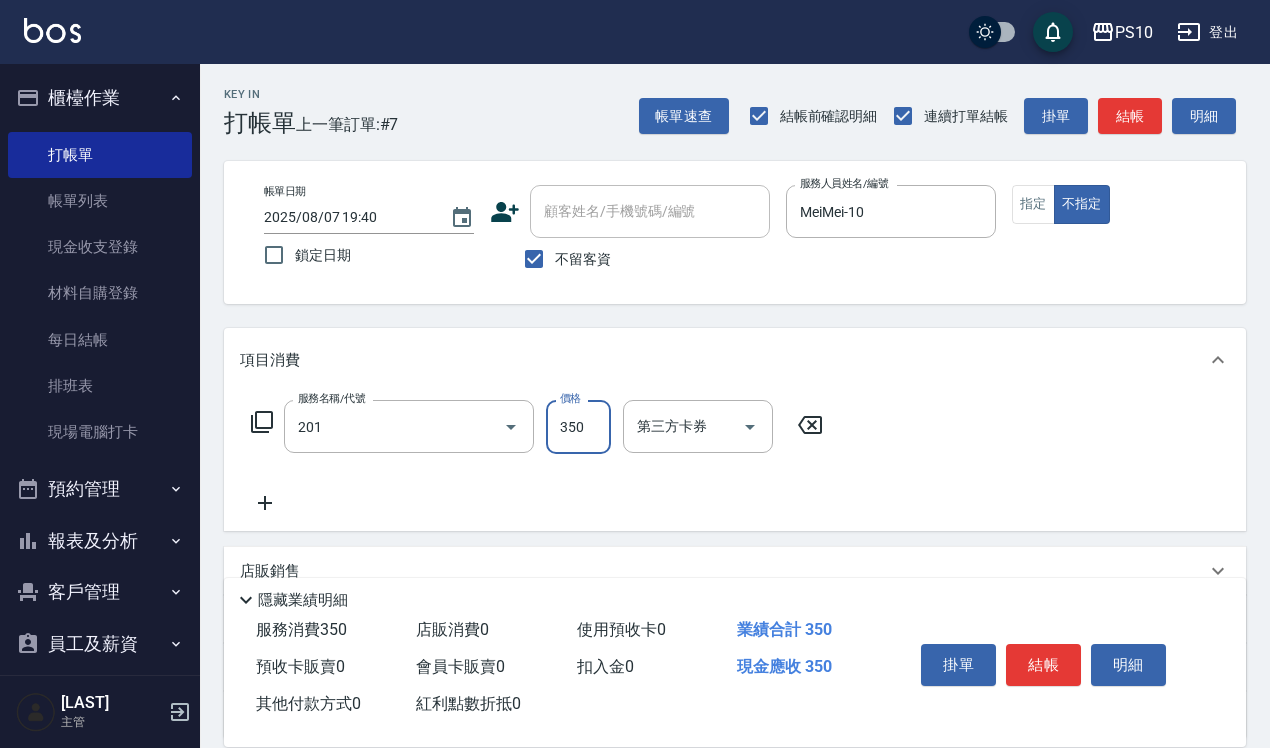 type on "剪髮(201)" 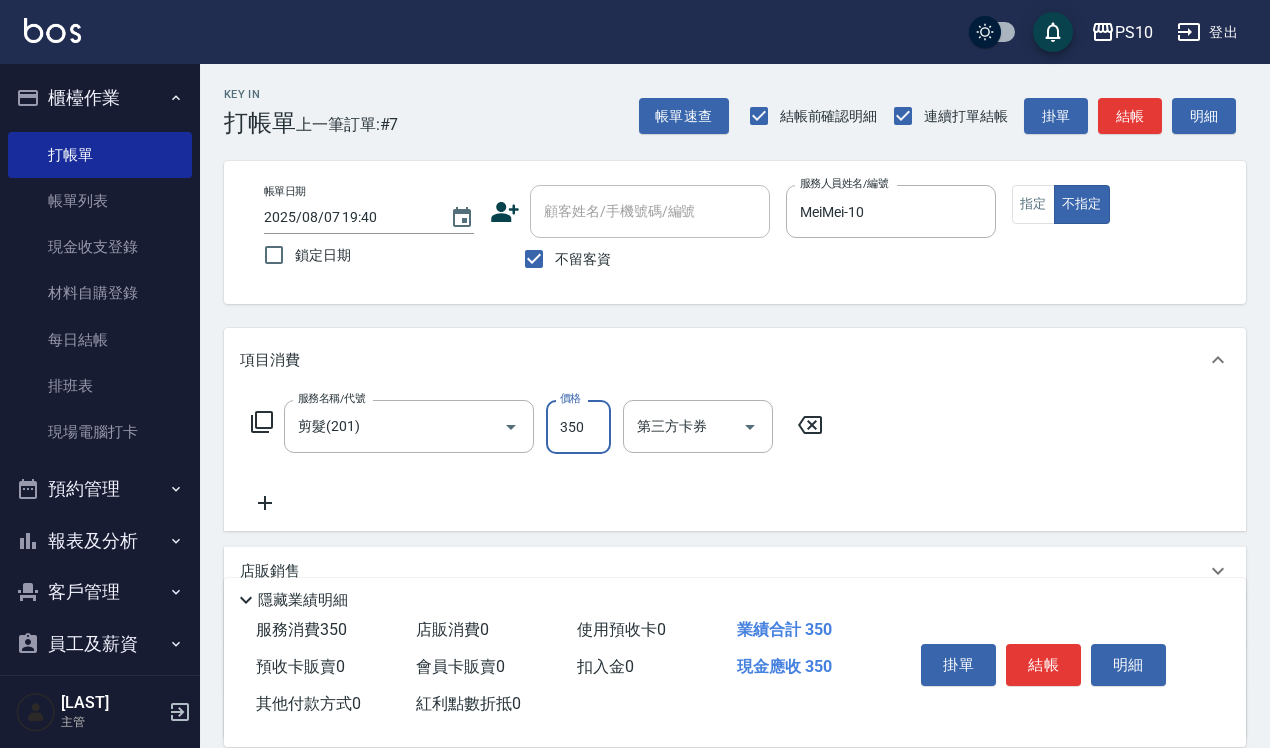type on "350" 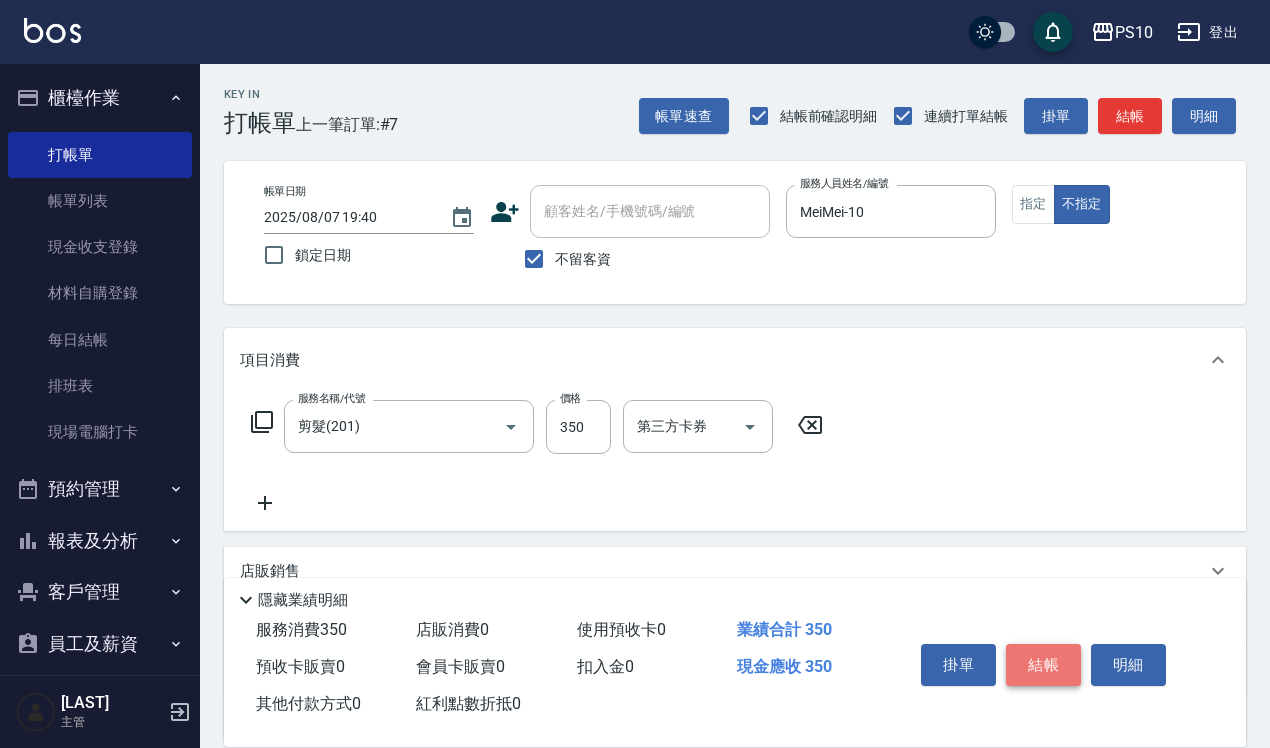 click on "結帳" at bounding box center [1043, 665] 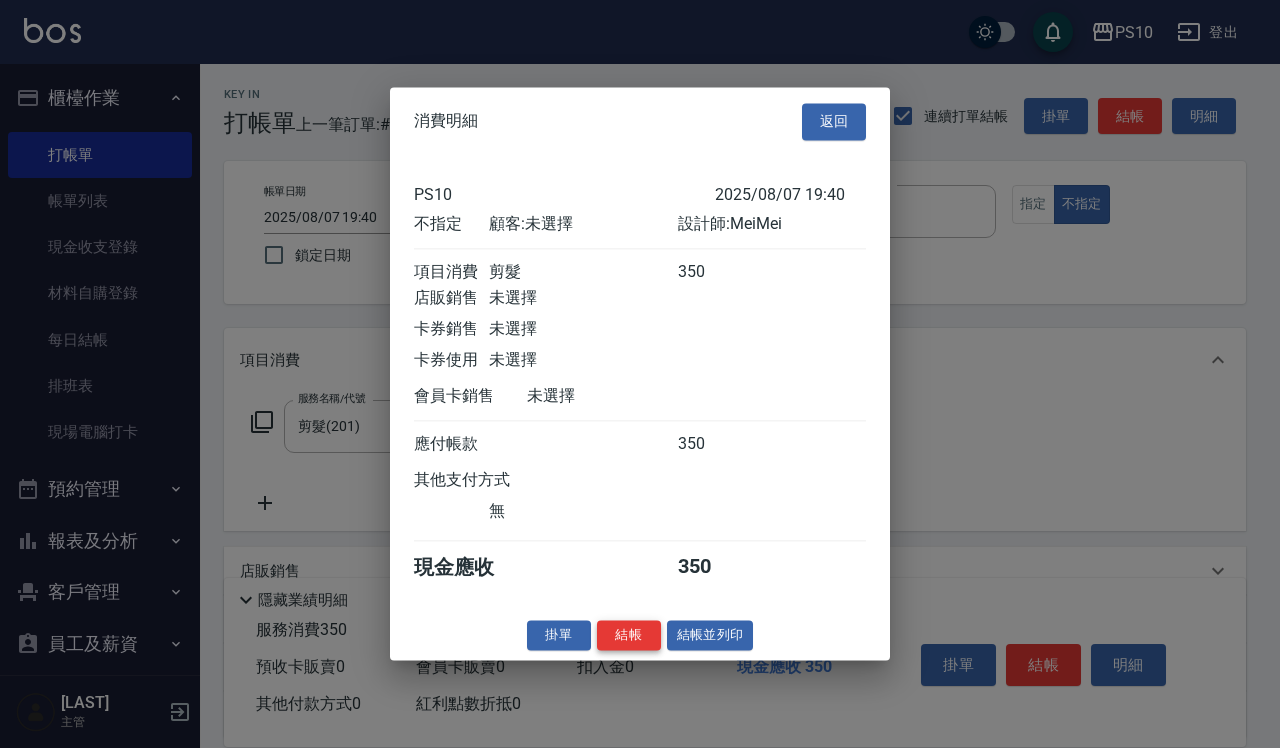 click on "結帳" at bounding box center [629, 635] 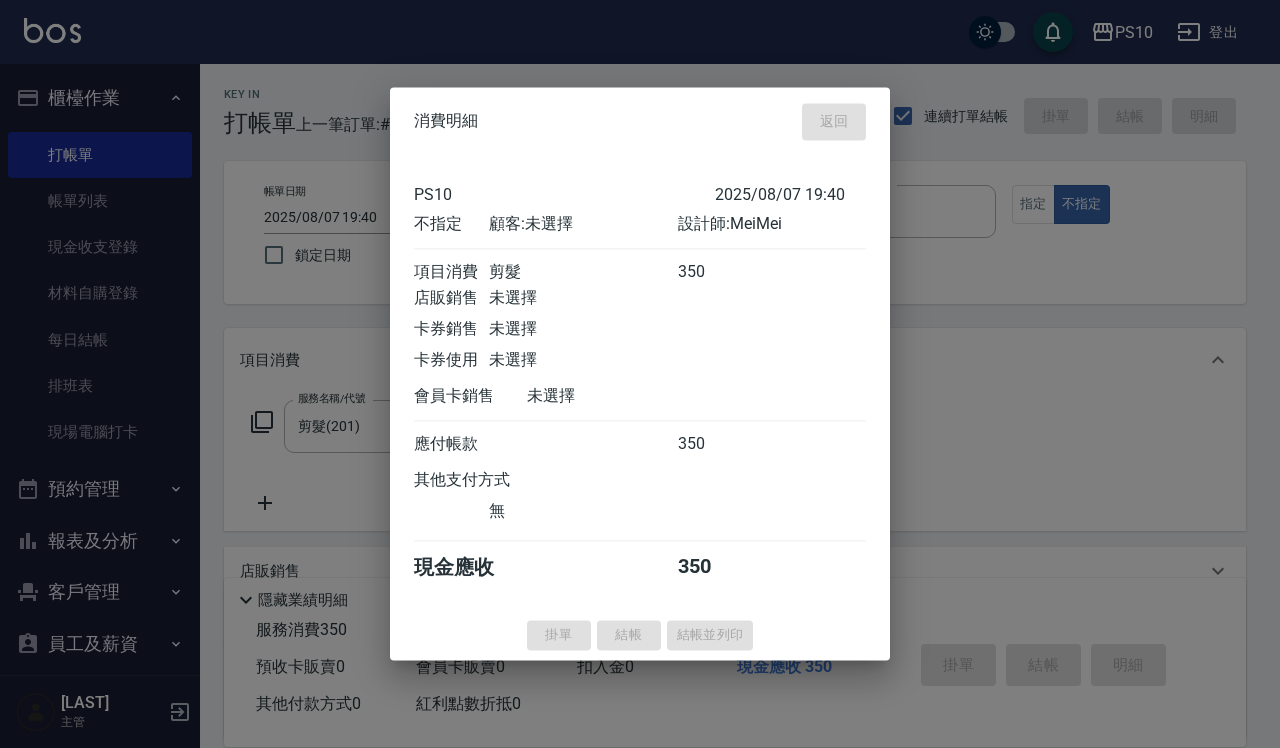 type 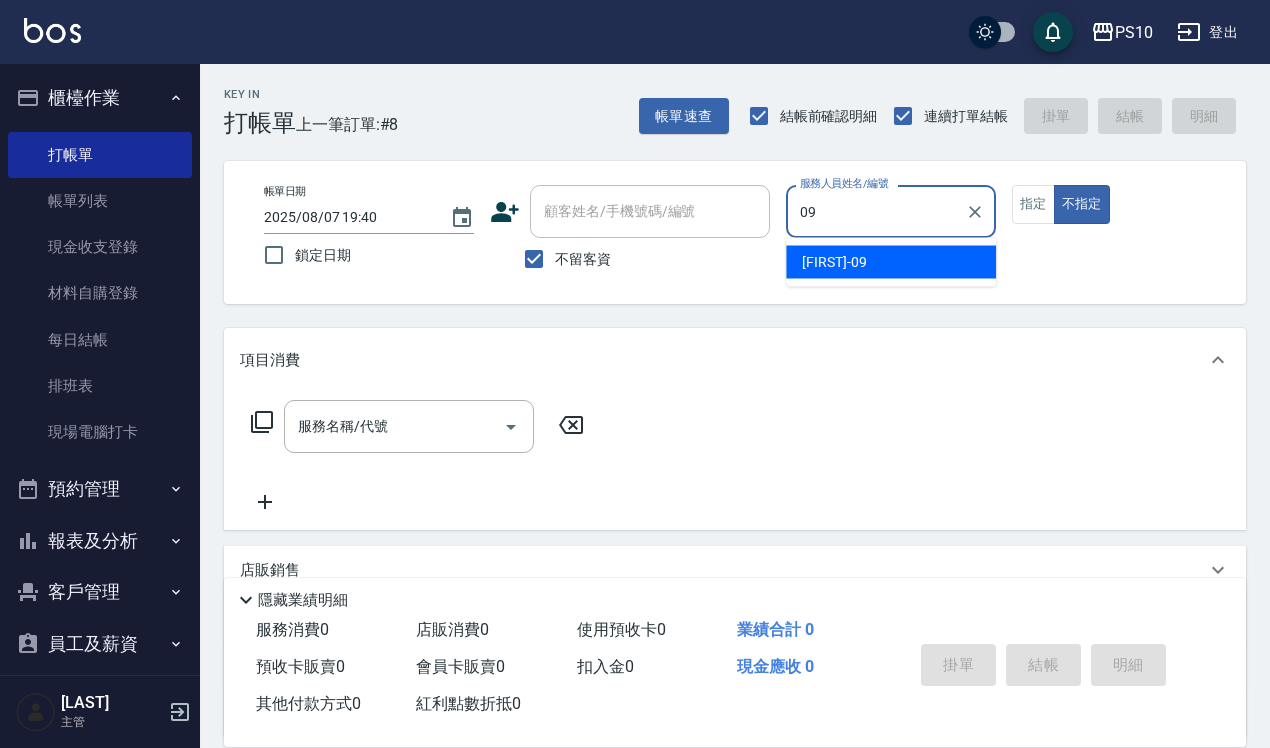 type on "Lisa-09" 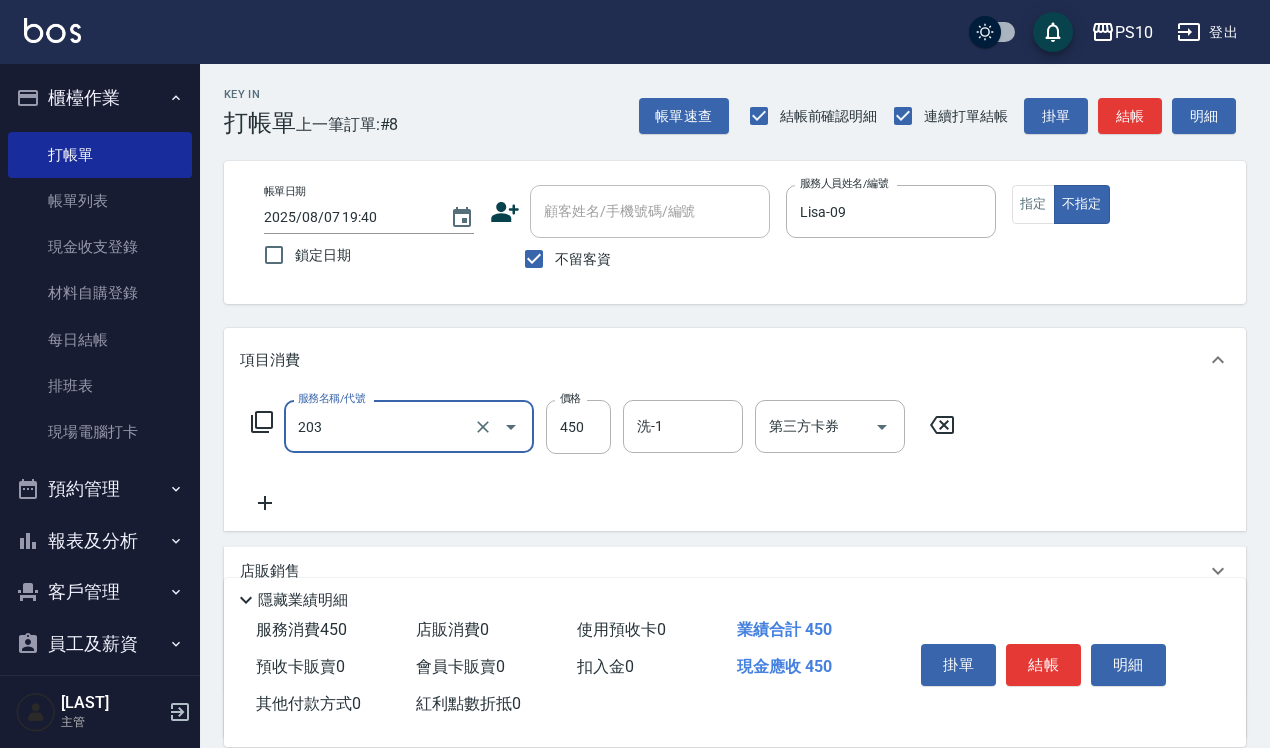 type on "剪+洗(203)" 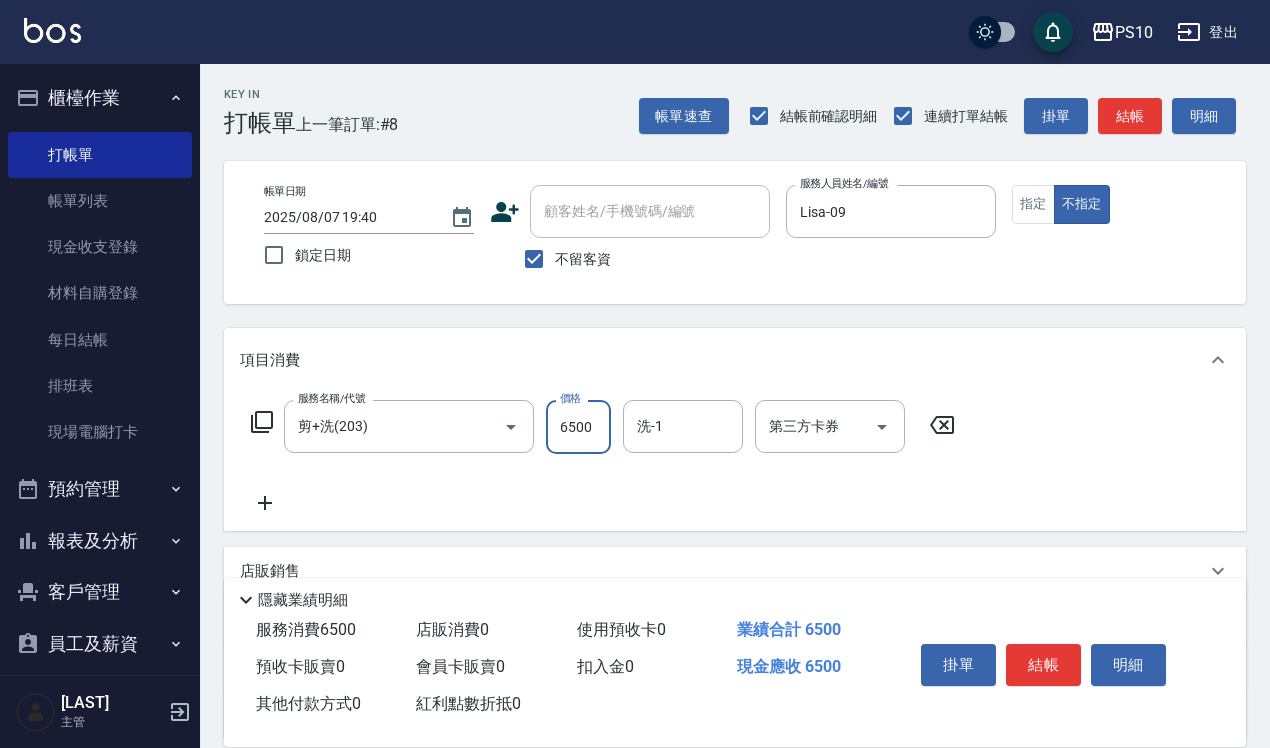 click on "6500" at bounding box center (578, 427) 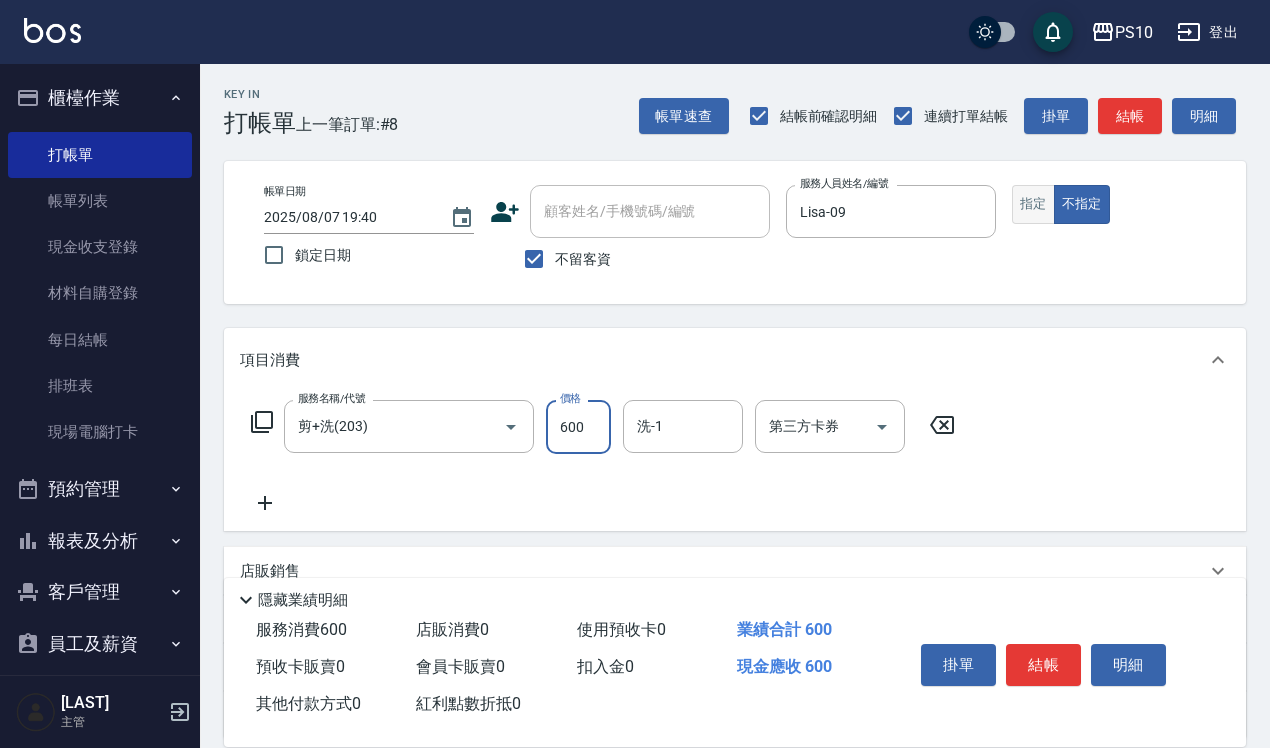 type on "600" 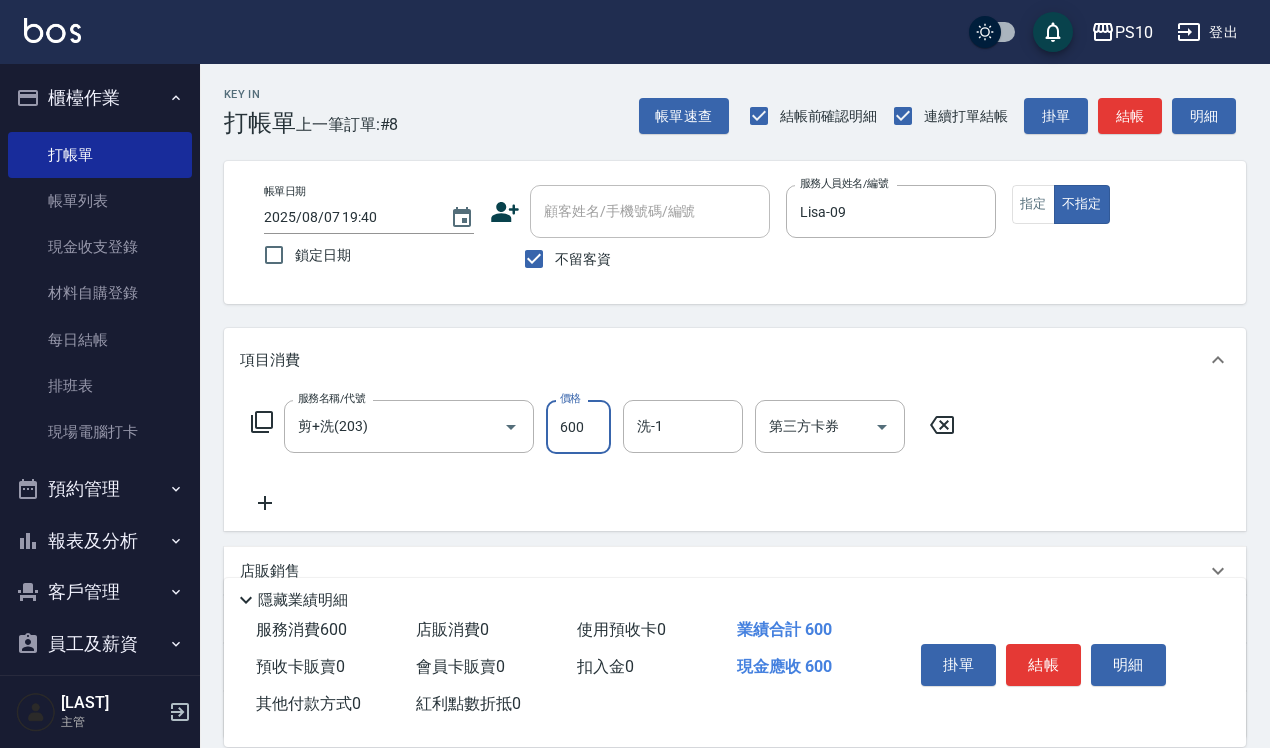 drag, startPoint x: 1031, startPoint y: 206, endPoint x: 1021, endPoint y: 625, distance: 419.11932 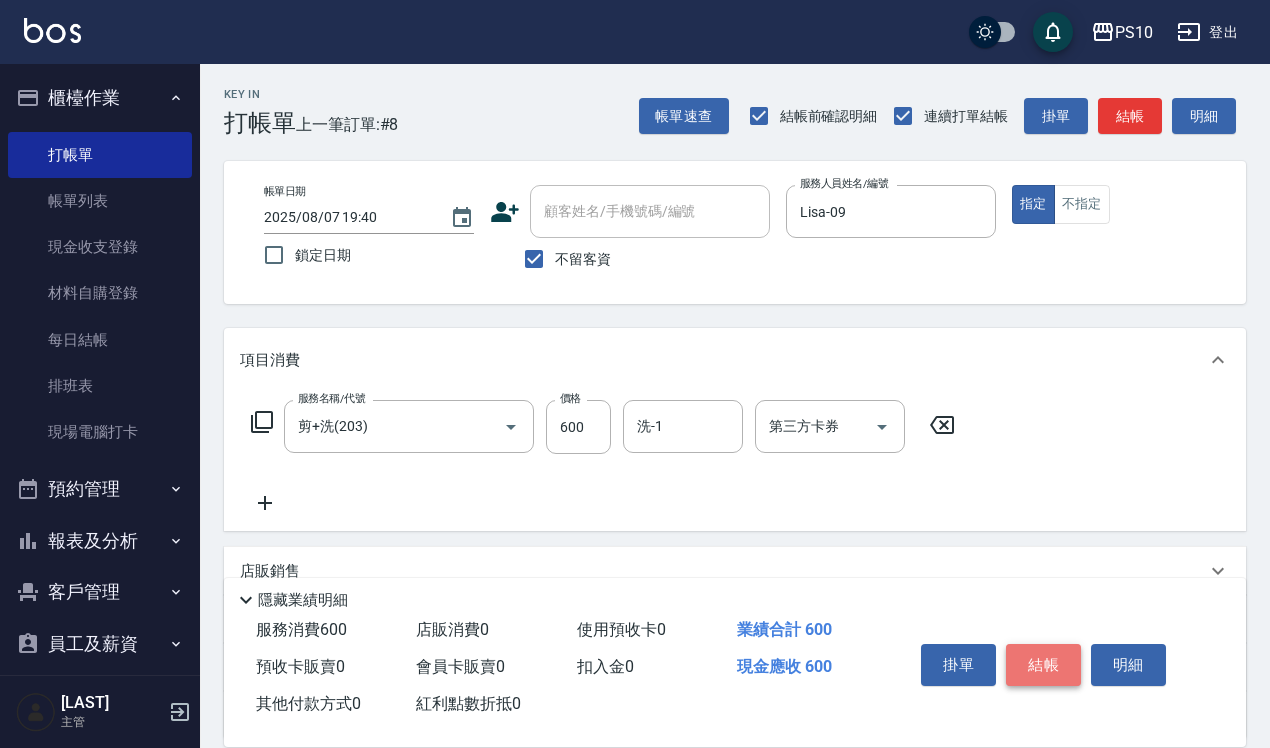 click on "結帳" at bounding box center [1043, 665] 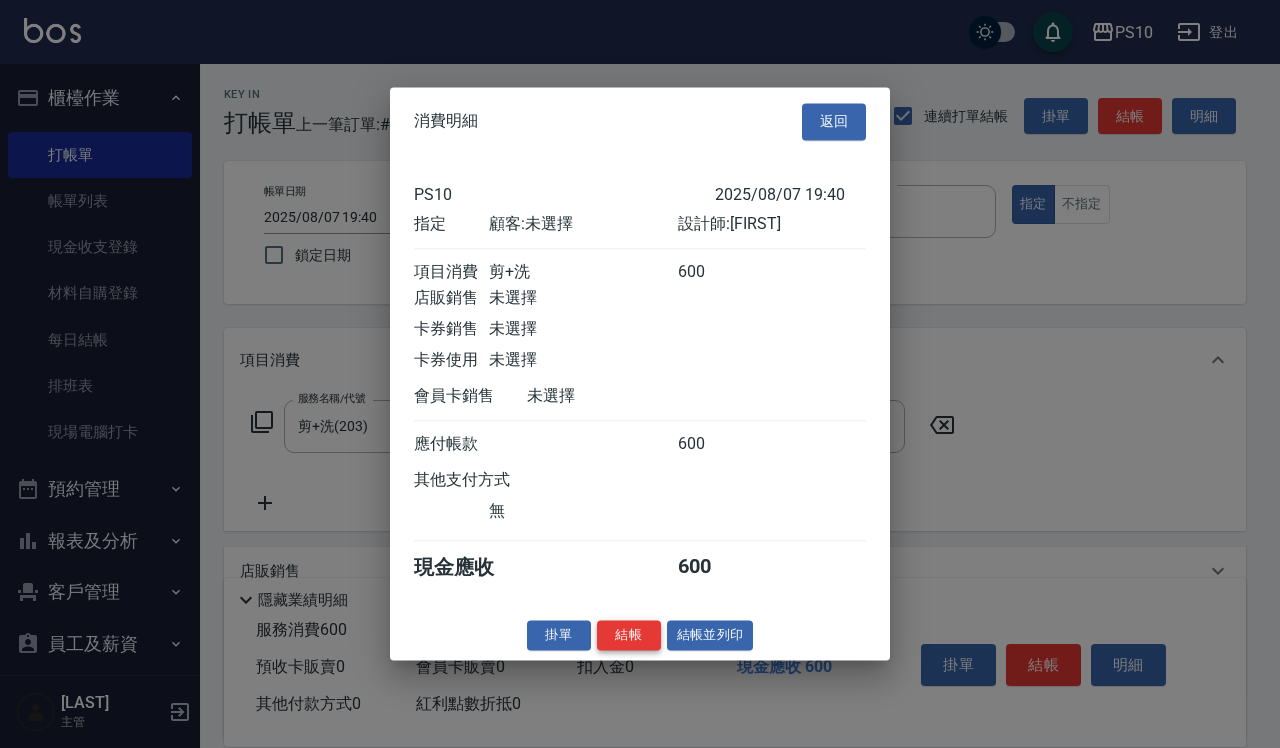 click on "結帳" at bounding box center [629, 635] 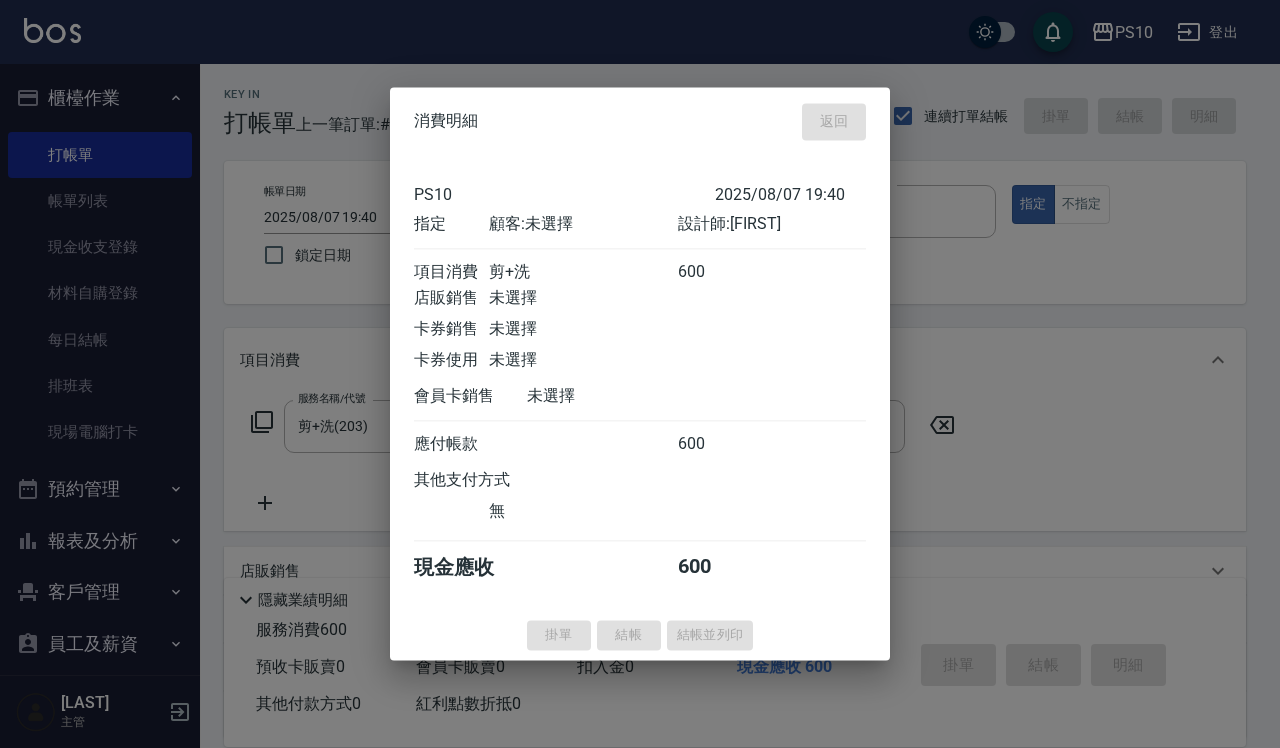 type 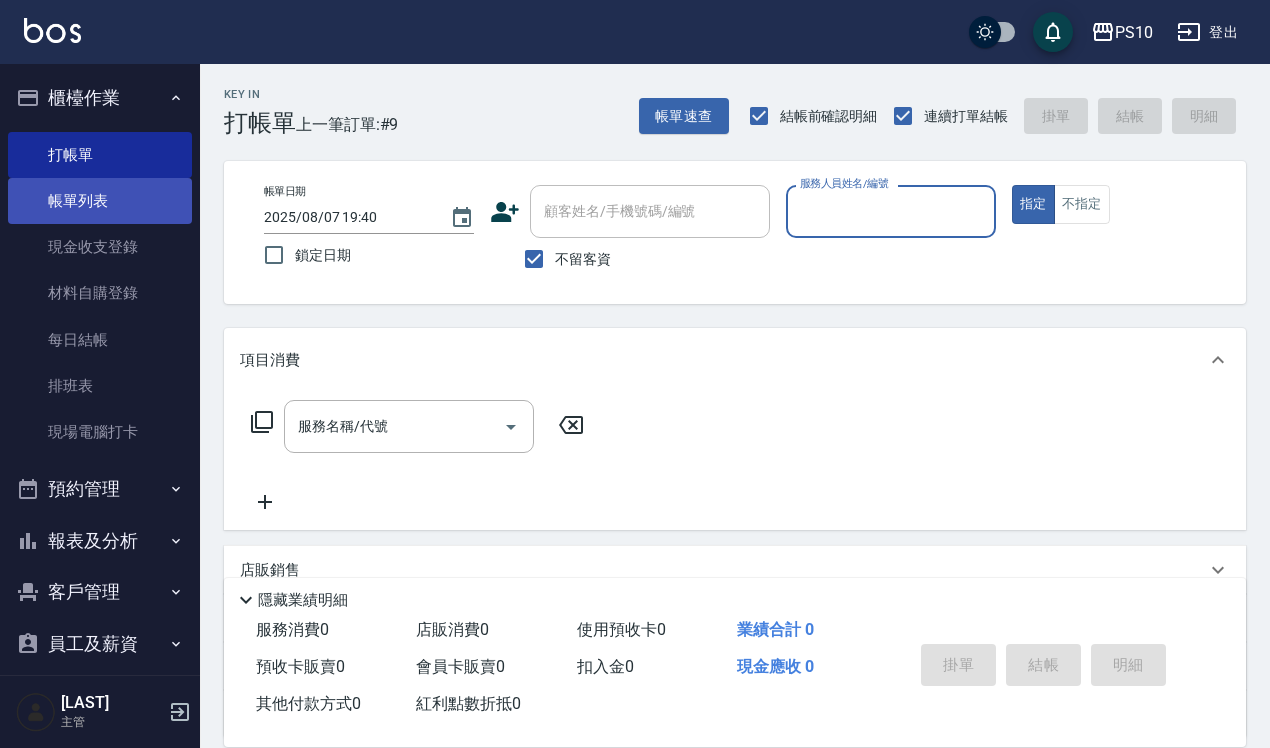 click on "帳單列表" at bounding box center [100, 201] 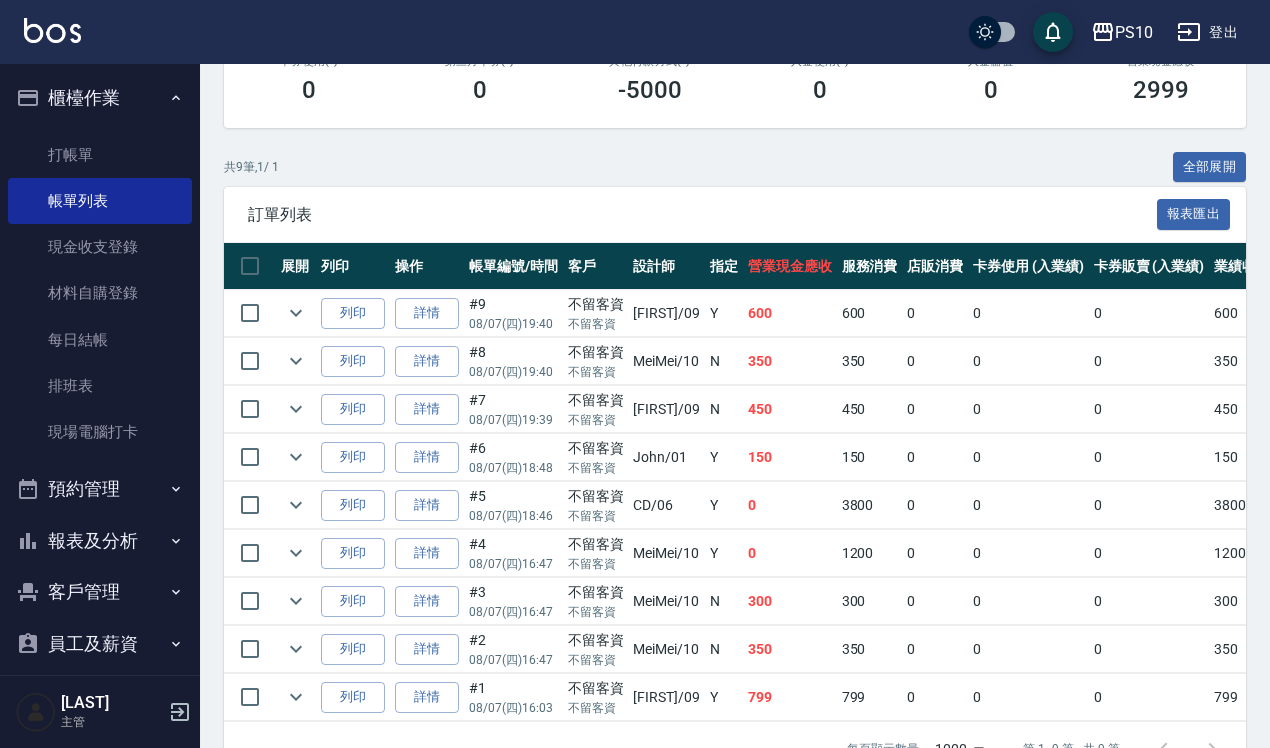 scroll, scrollTop: 448, scrollLeft: 0, axis: vertical 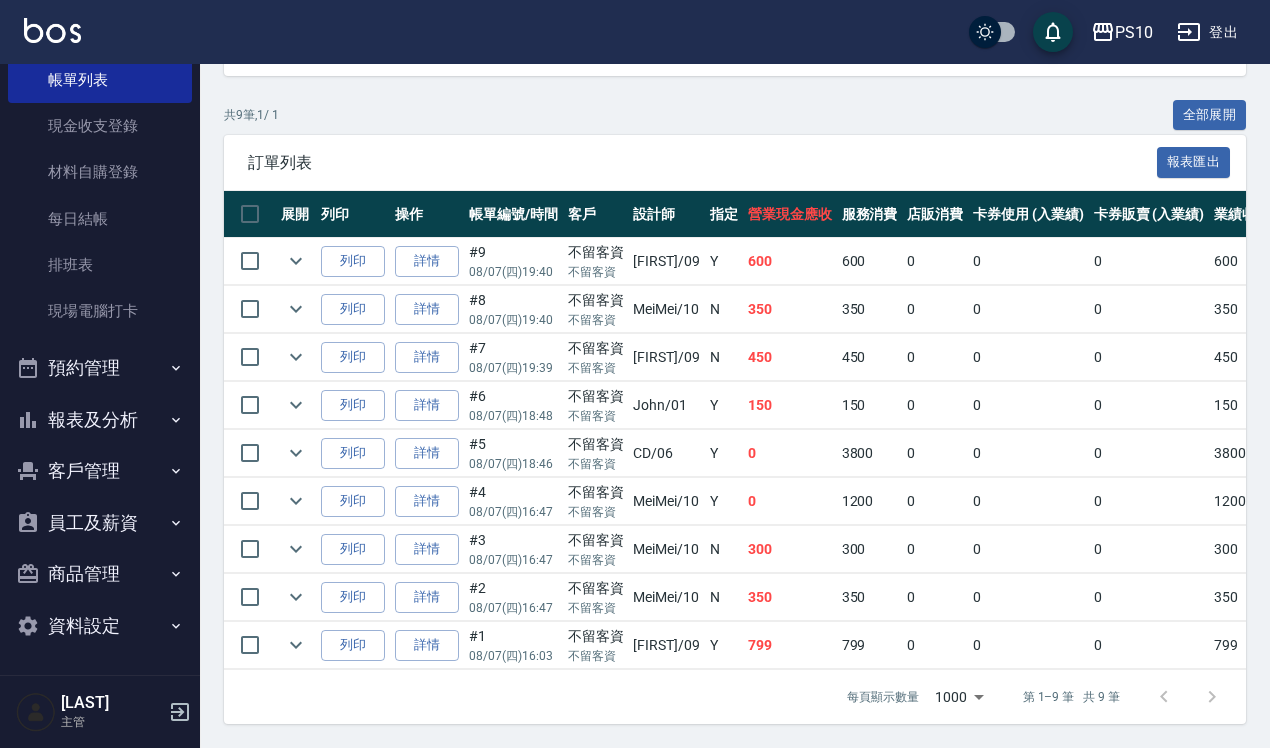 click on "報表及分析" at bounding box center (100, 420) 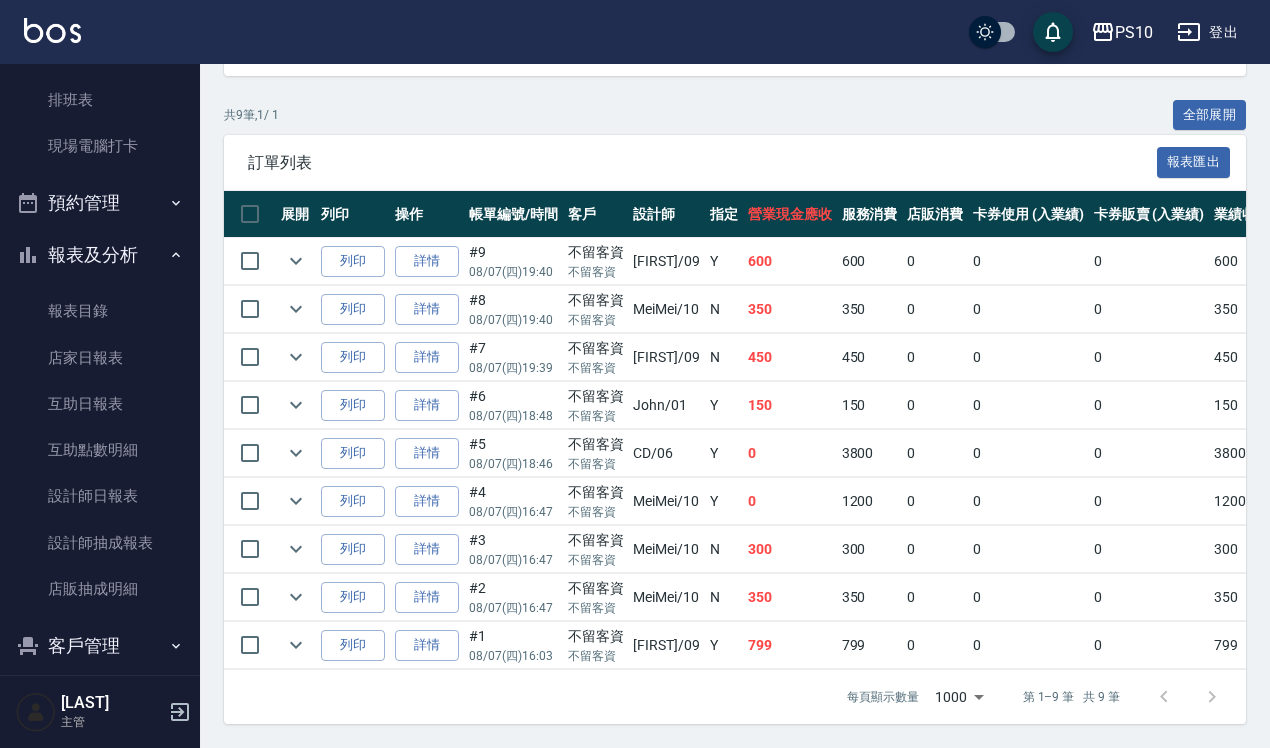 scroll, scrollTop: 461, scrollLeft: 0, axis: vertical 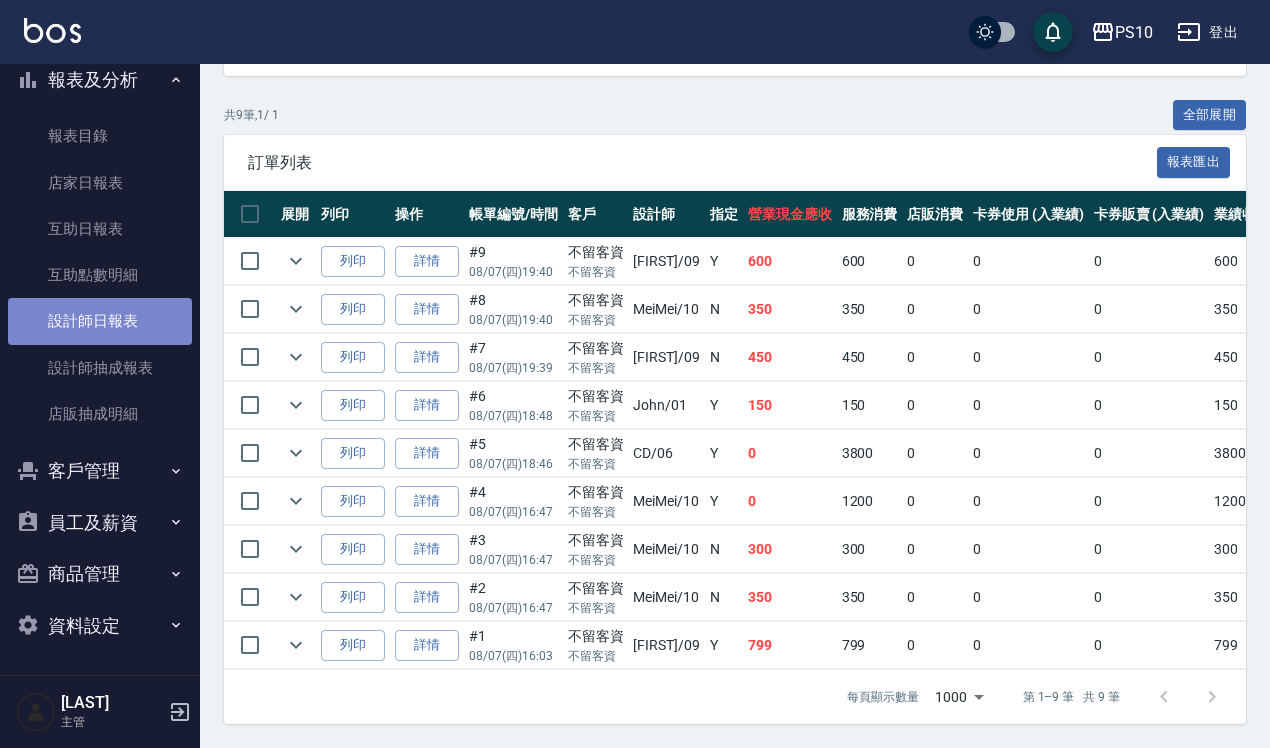 click on "設計師日報表" at bounding box center [100, 321] 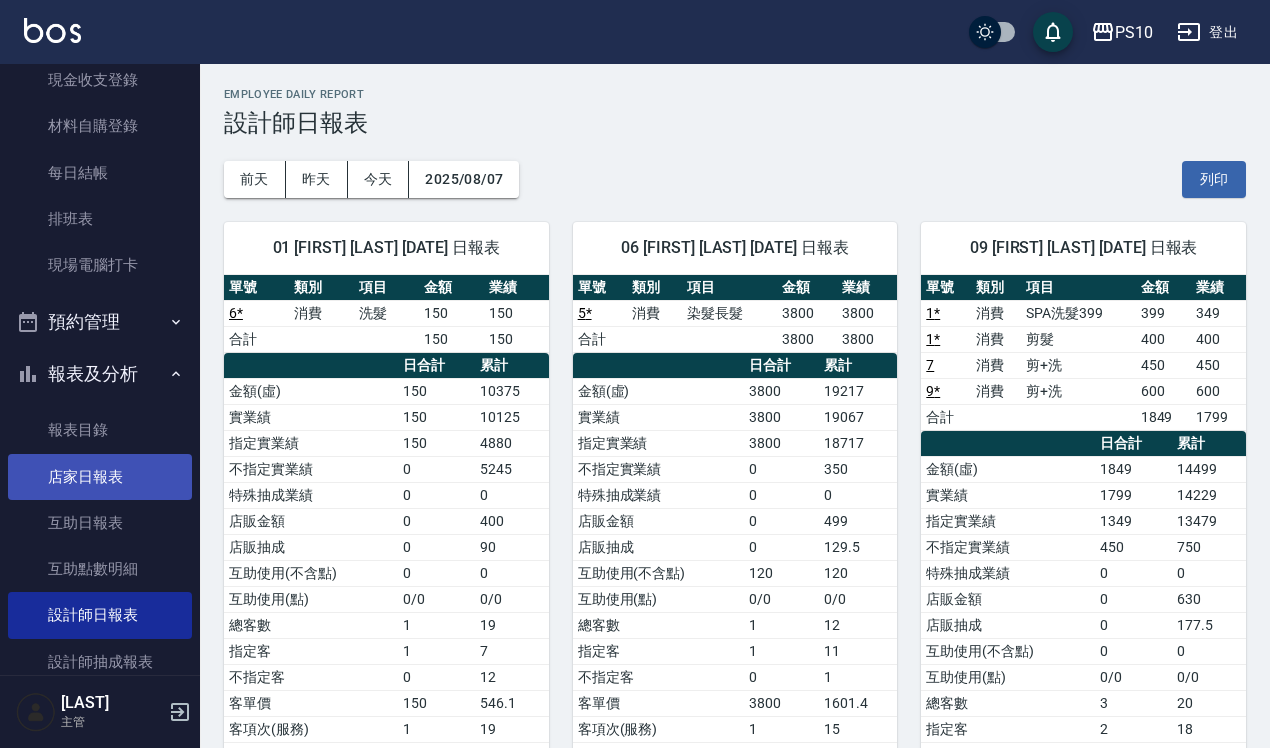 scroll, scrollTop: 0, scrollLeft: 0, axis: both 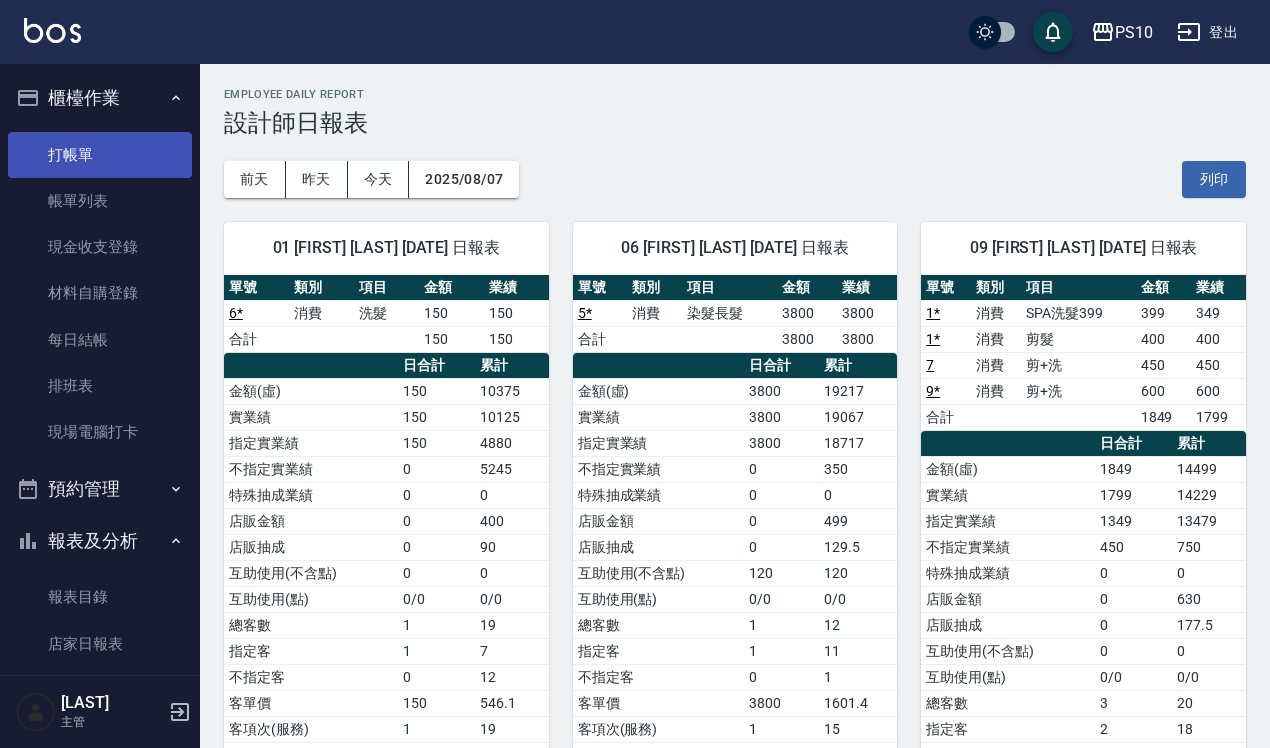 click on "打帳單" at bounding box center [100, 155] 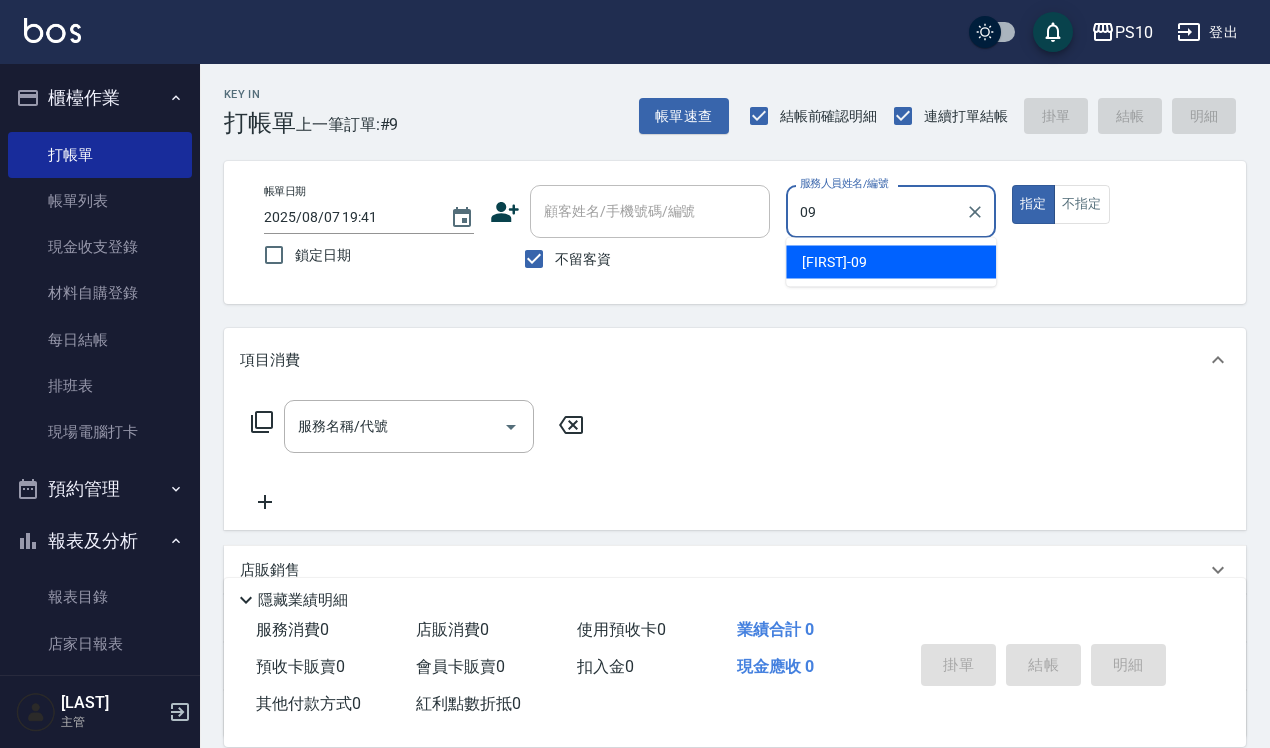type on "09" 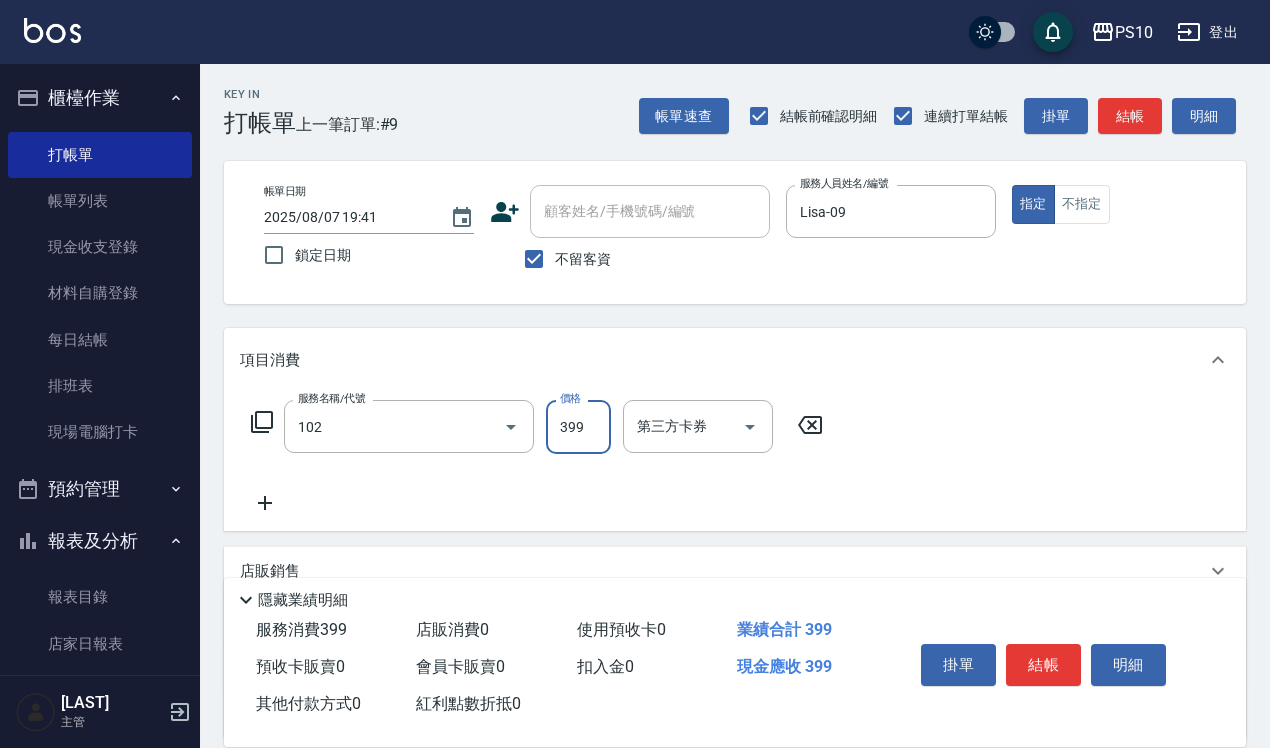 type on "SPA洗髮399(102)" 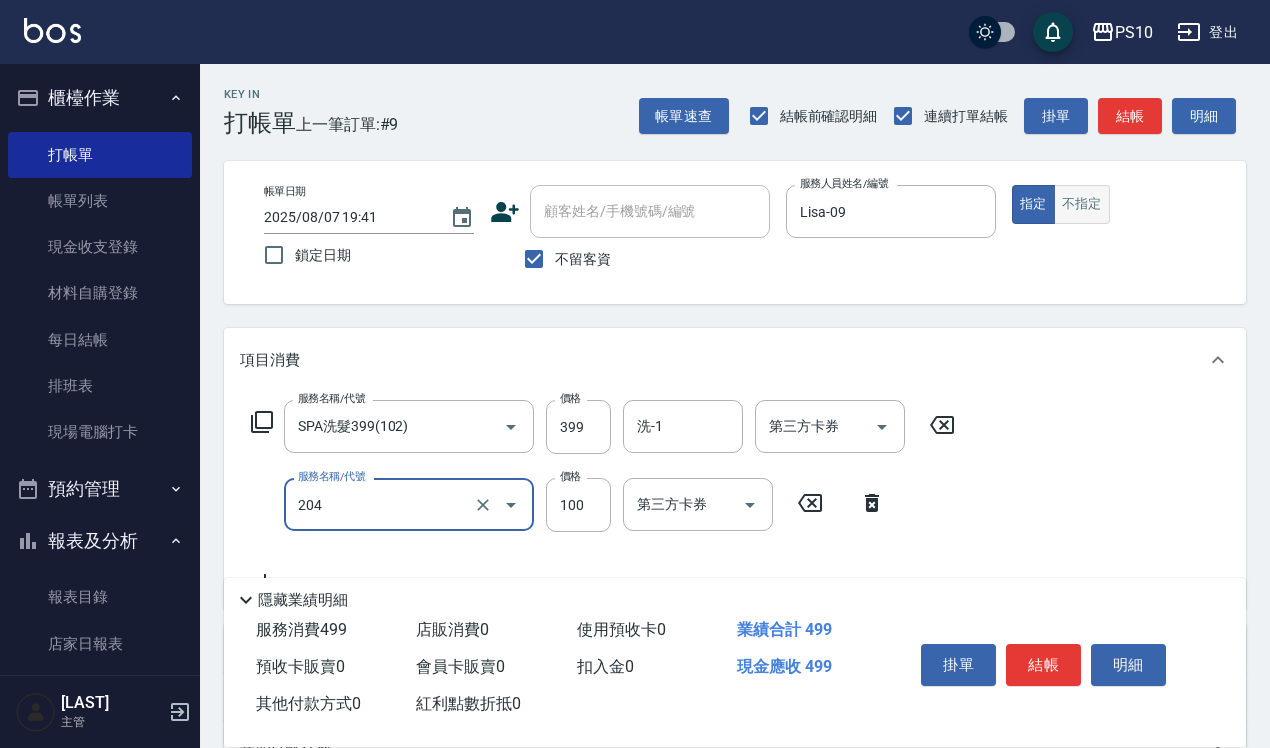 type on "剪瀏海(204)" 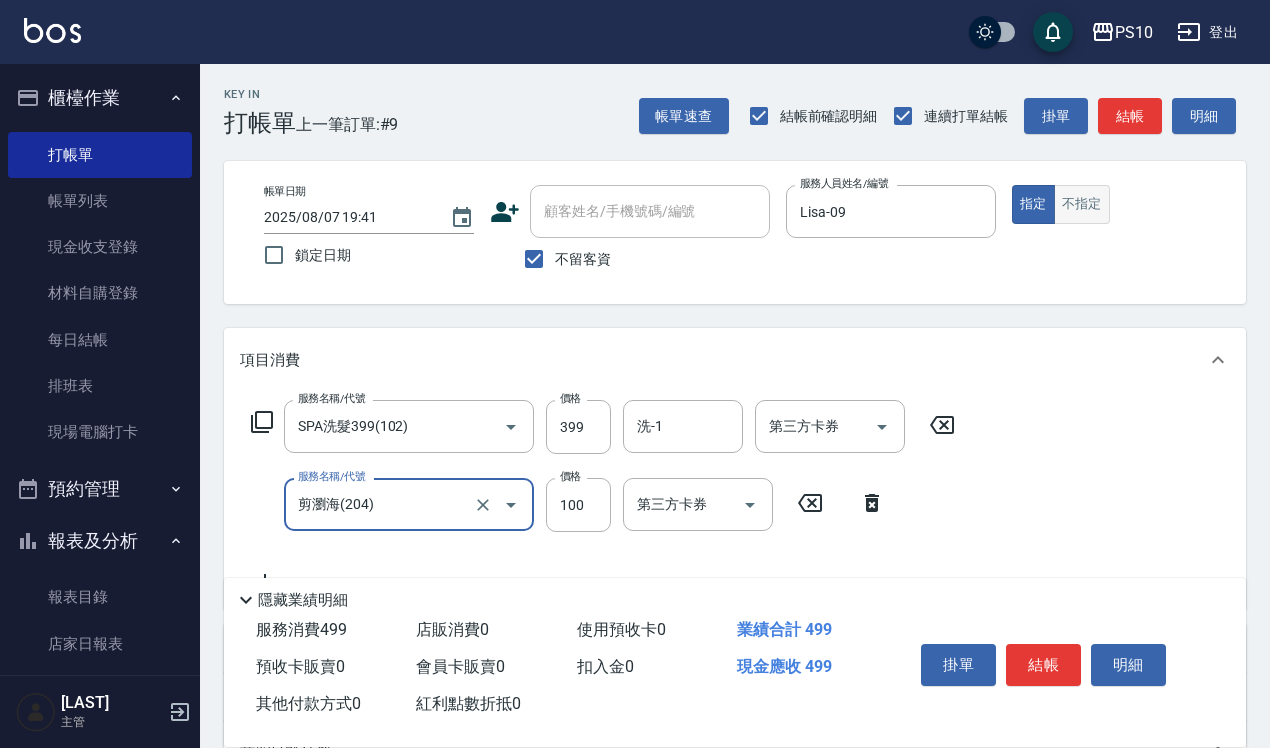 click on "不指定" at bounding box center (1082, 204) 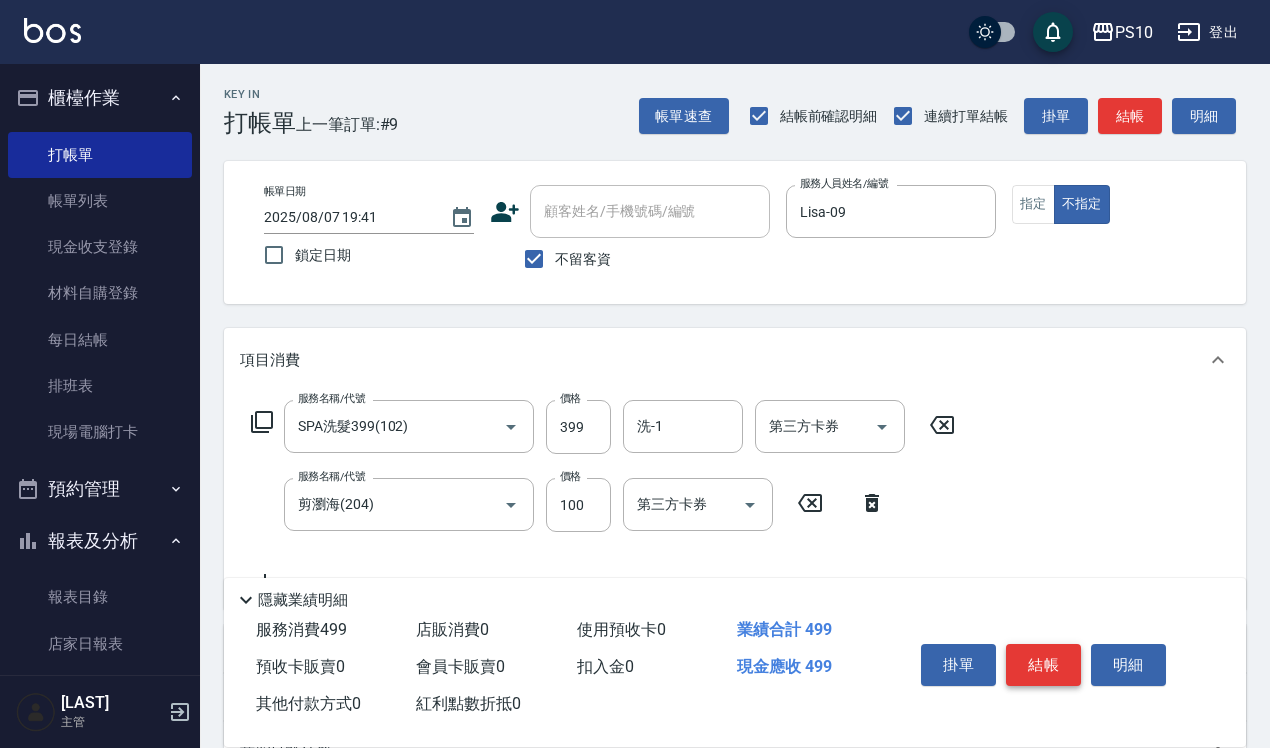click on "結帳" at bounding box center [1043, 665] 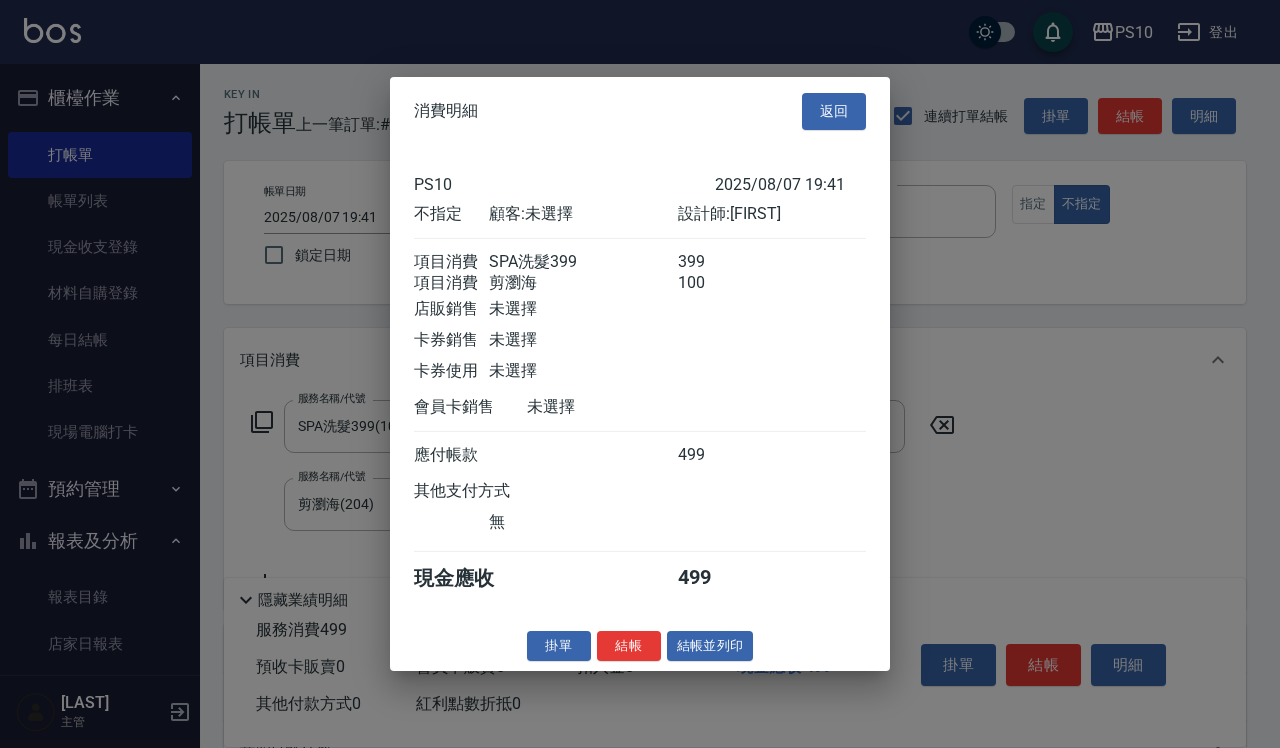 drag, startPoint x: 636, startPoint y: 655, endPoint x: 645, endPoint y: 643, distance: 15 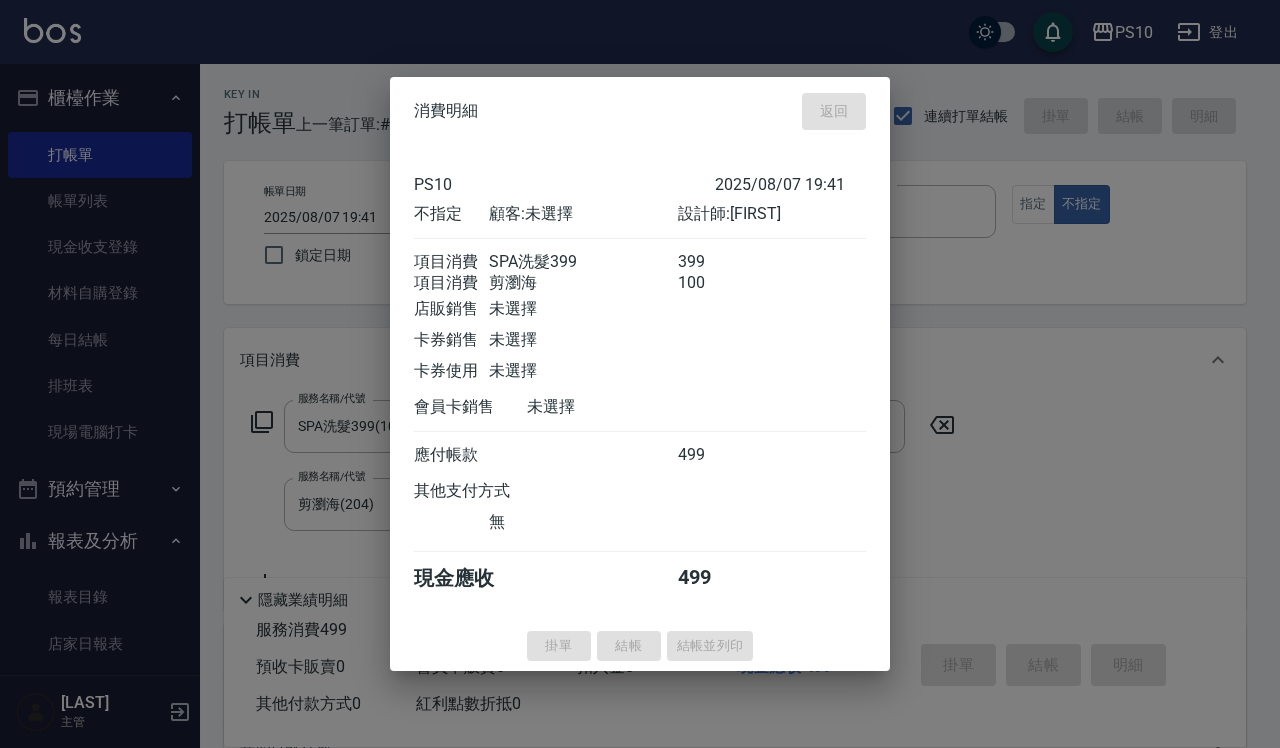 type on "2025/08/07 20:29" 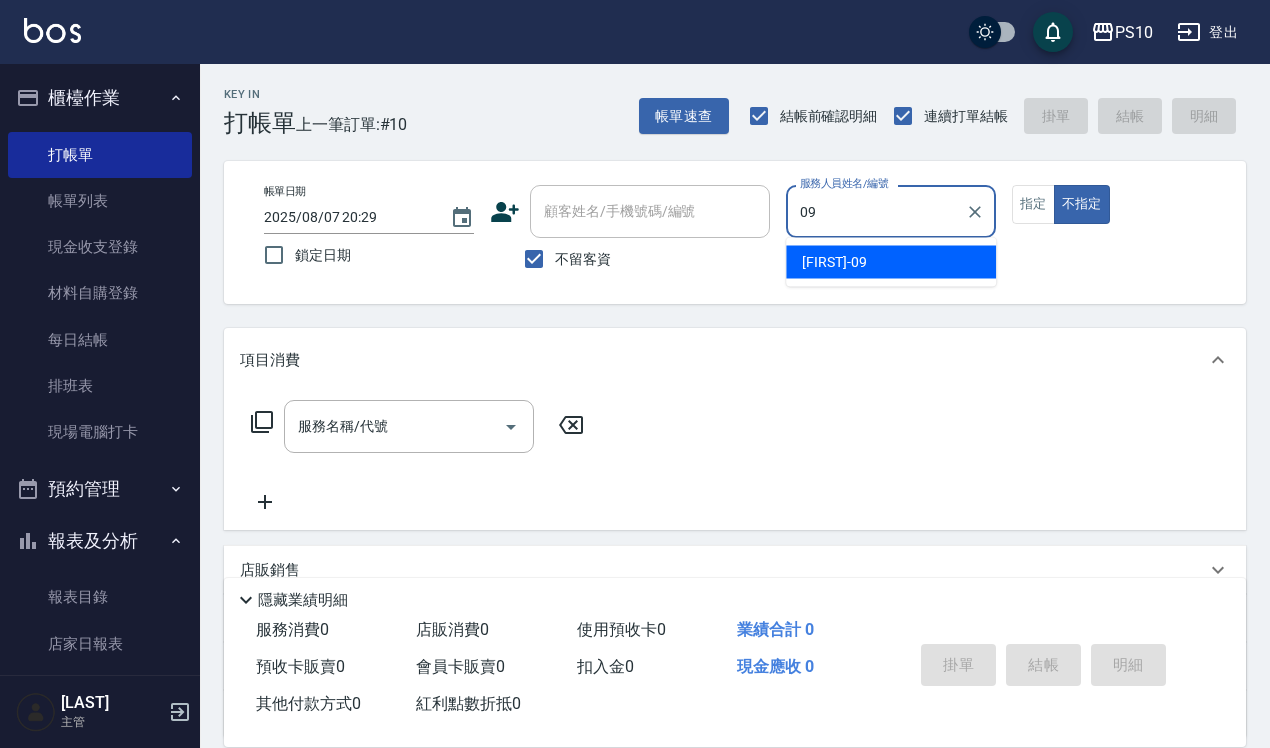 type on "09" 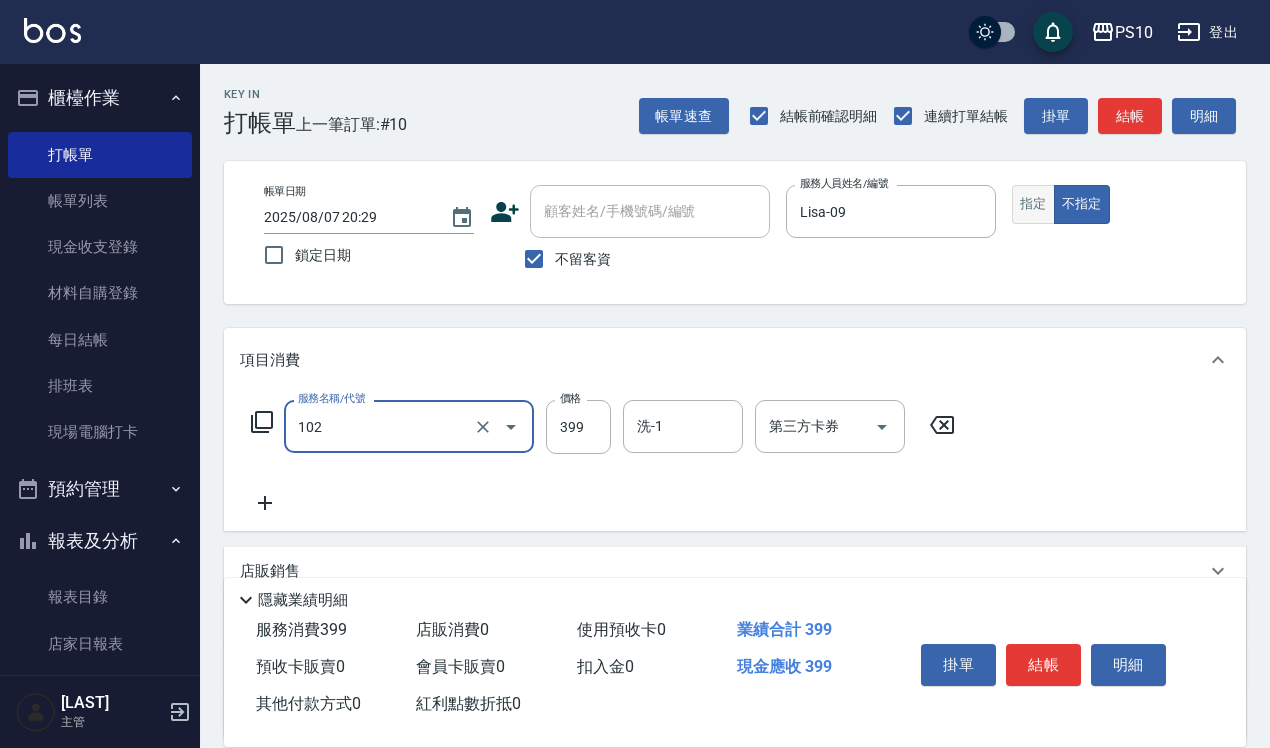type on "SPA洗髮399(102)" 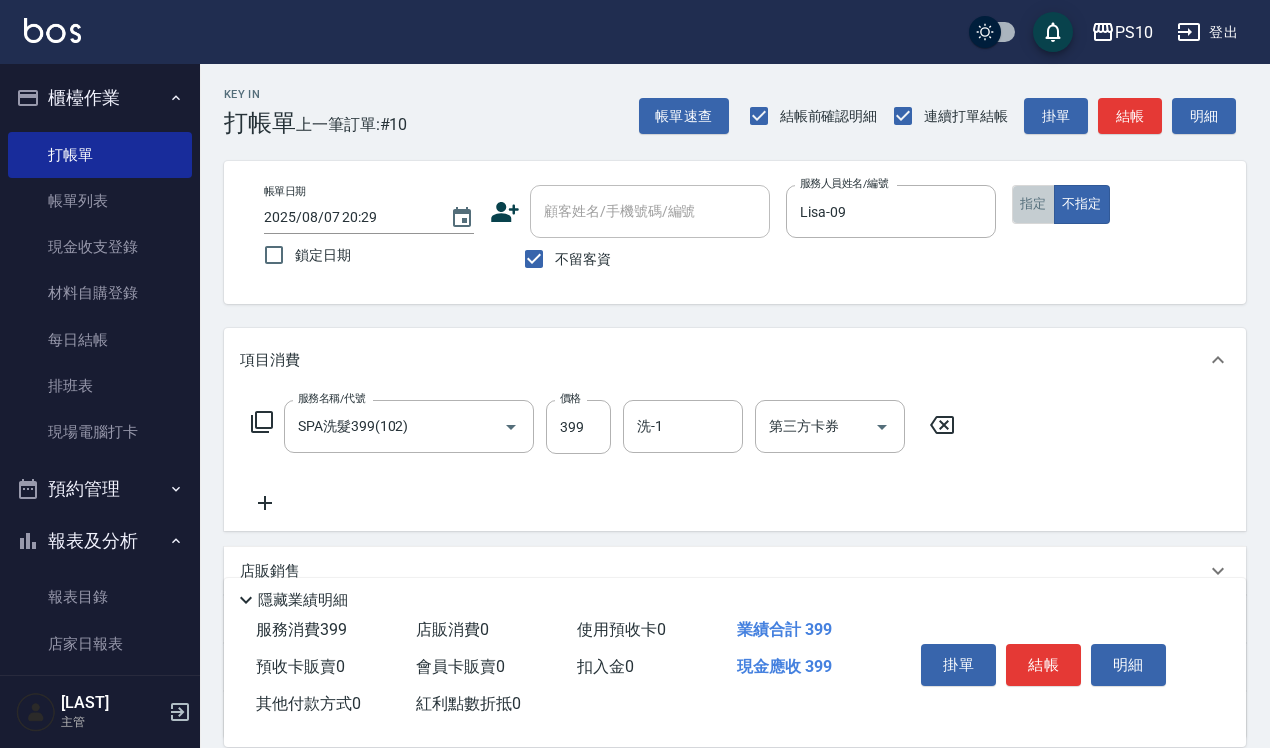 click on "指定" at bounding box center [1033, 204] 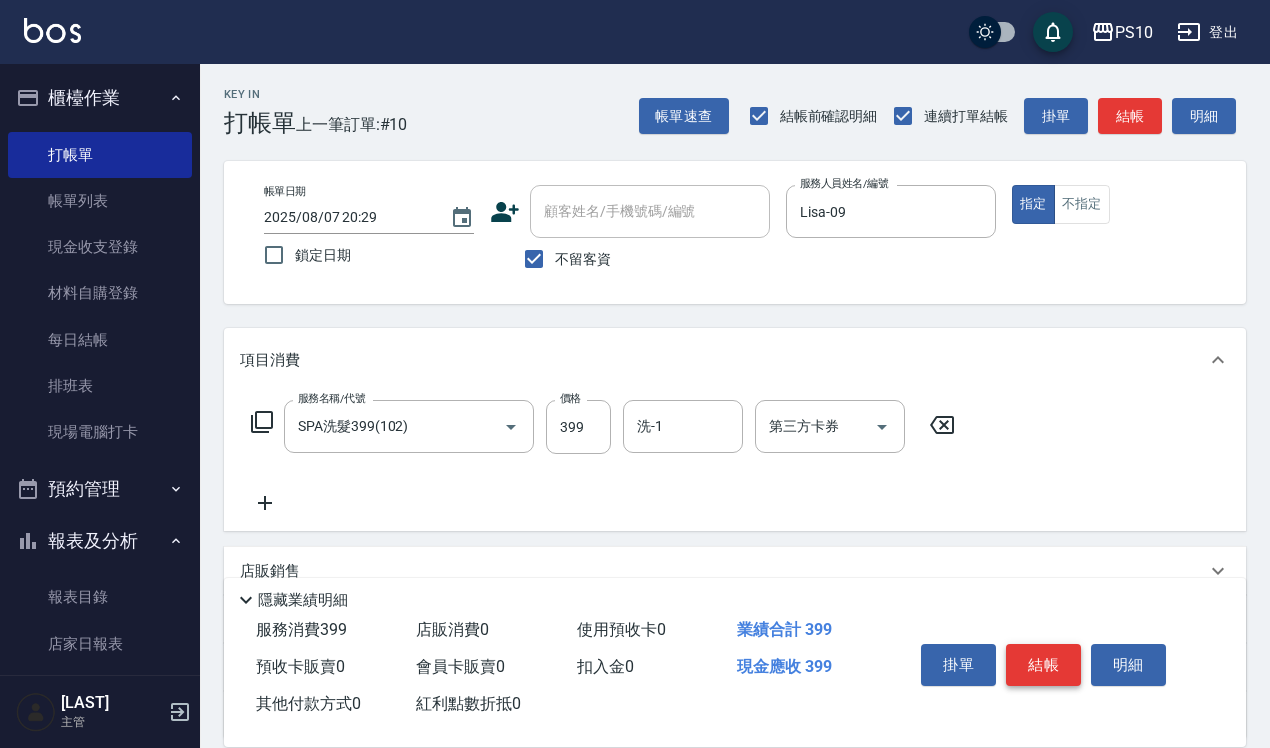 click on "結帳" at bounding box center (1043, 665) 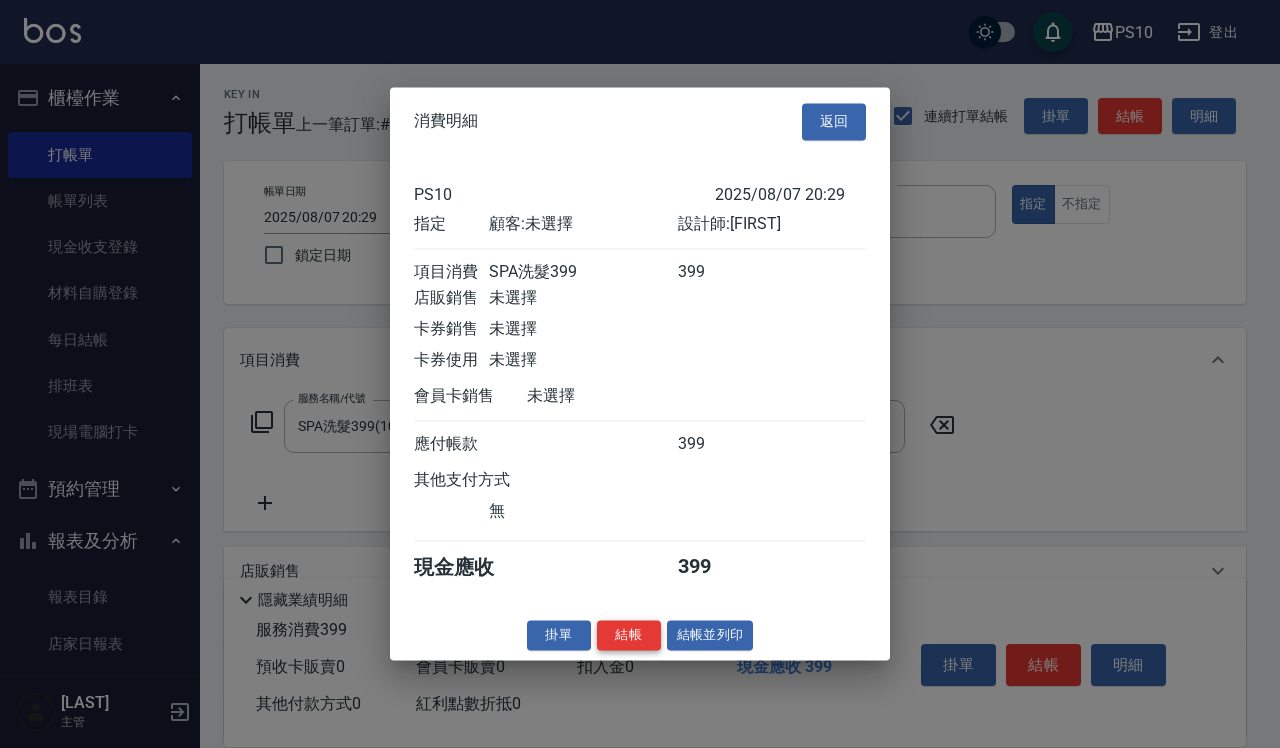 click on "結帳" at bounding box center (629, 635) 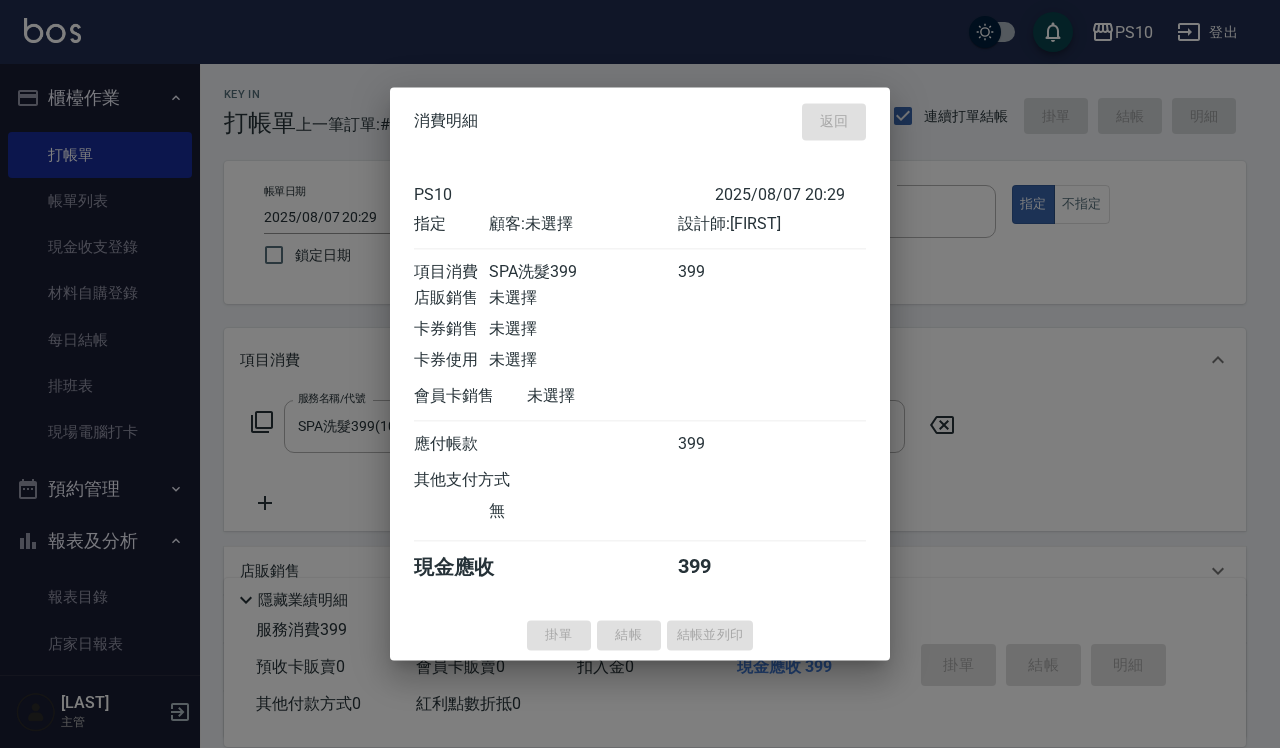type 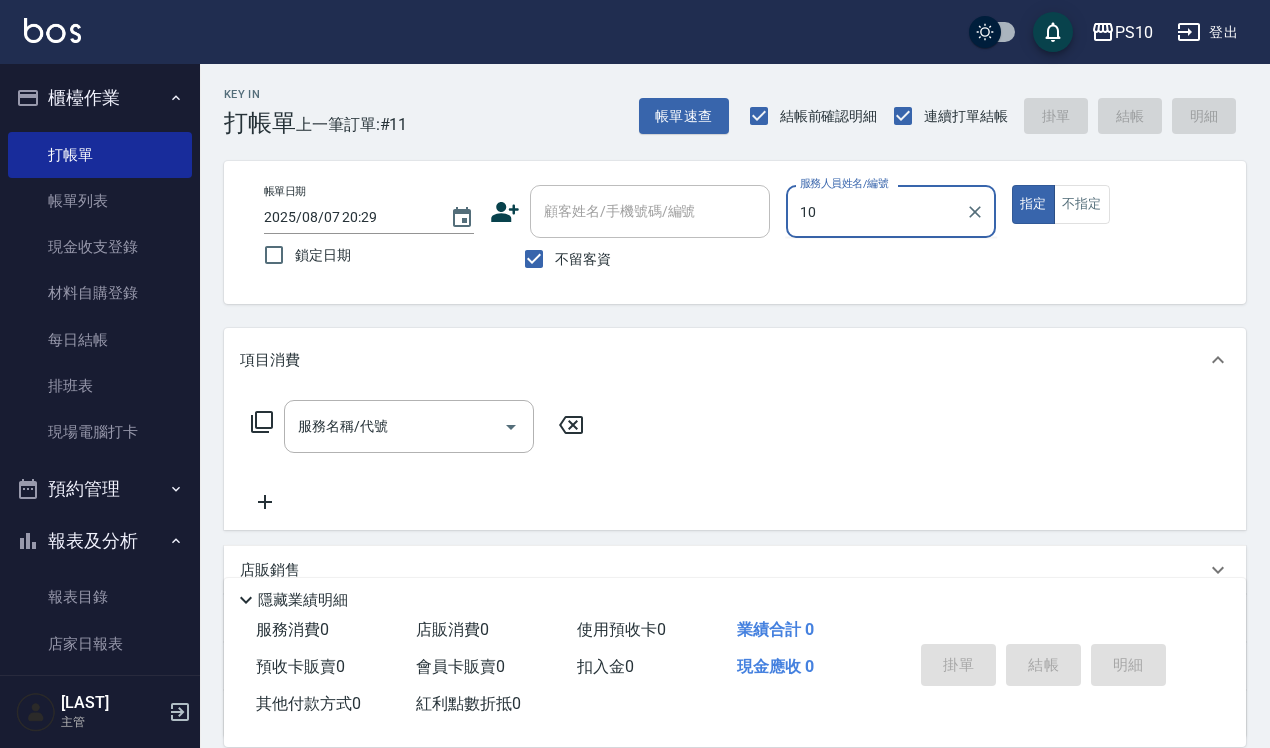 type on "MeiMei-10" 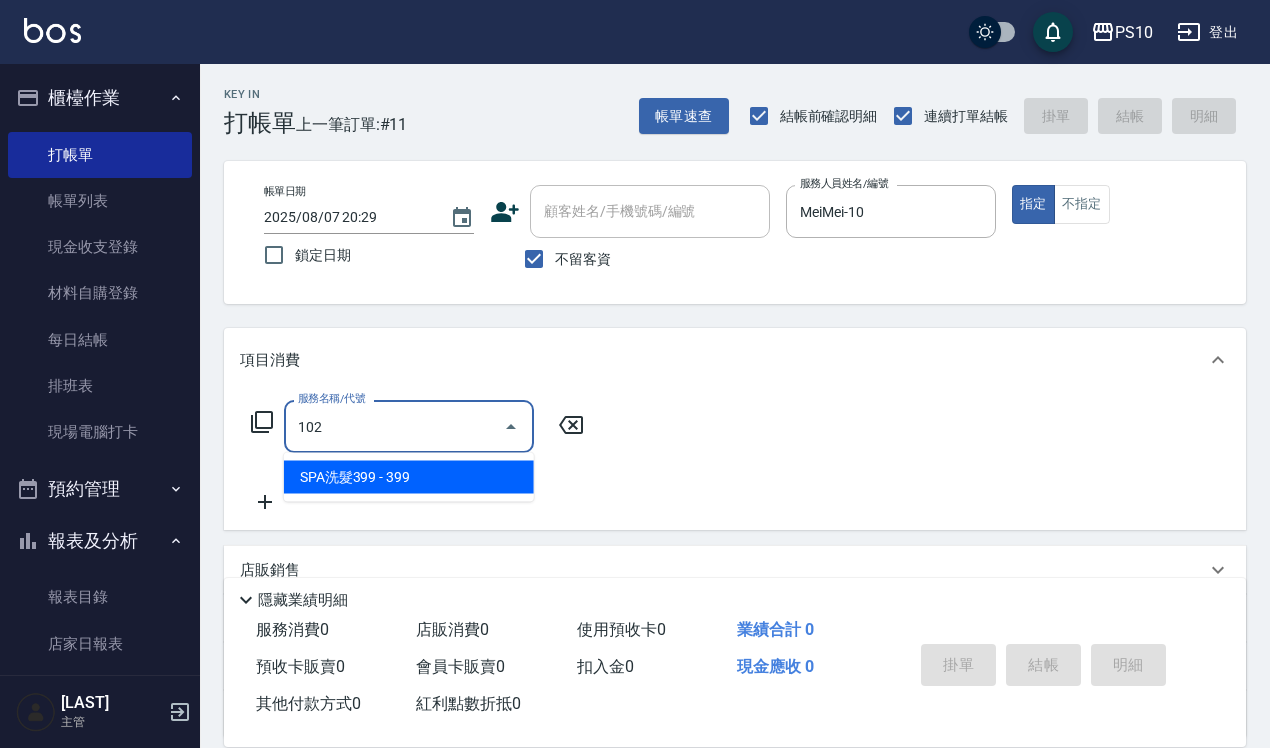 type on "SPA洗髮399(102)" 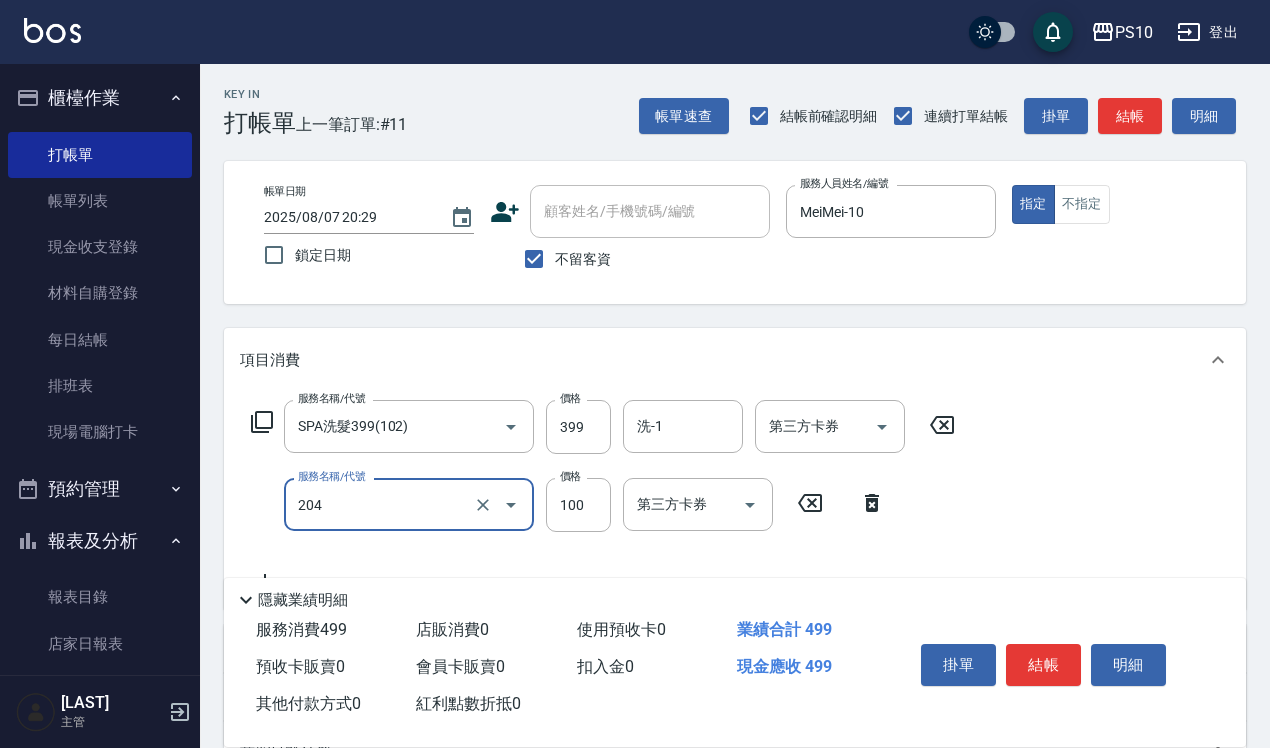 type on "剪瀏海(204)" 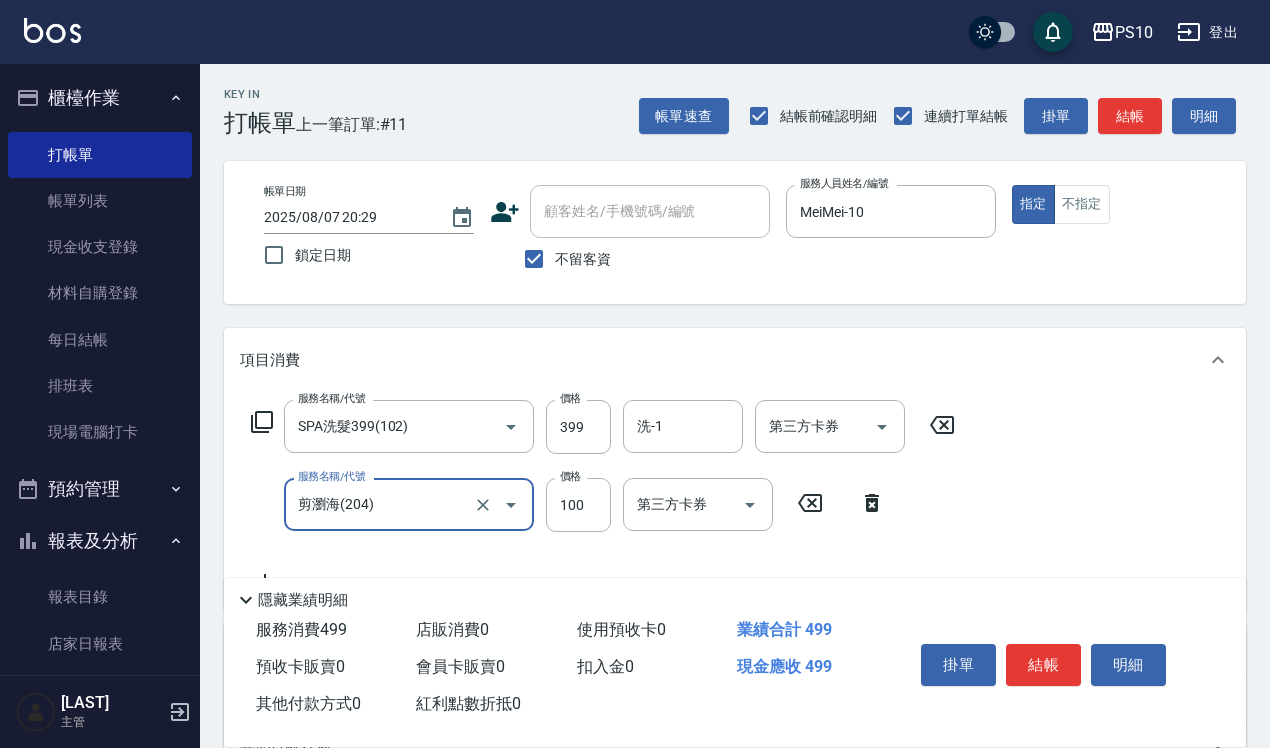 click on "不指定" at bounding box center (1082, 204) 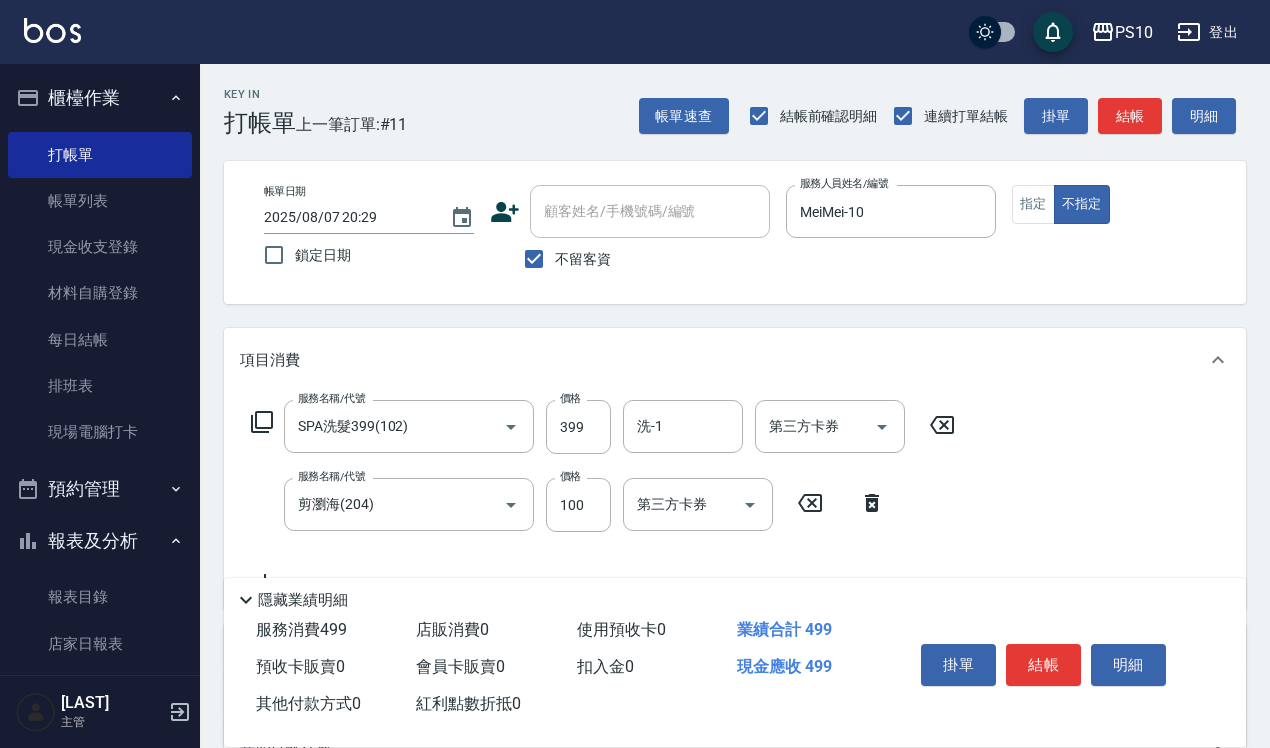 click on "結帳" at bounding box center (1043, 665) 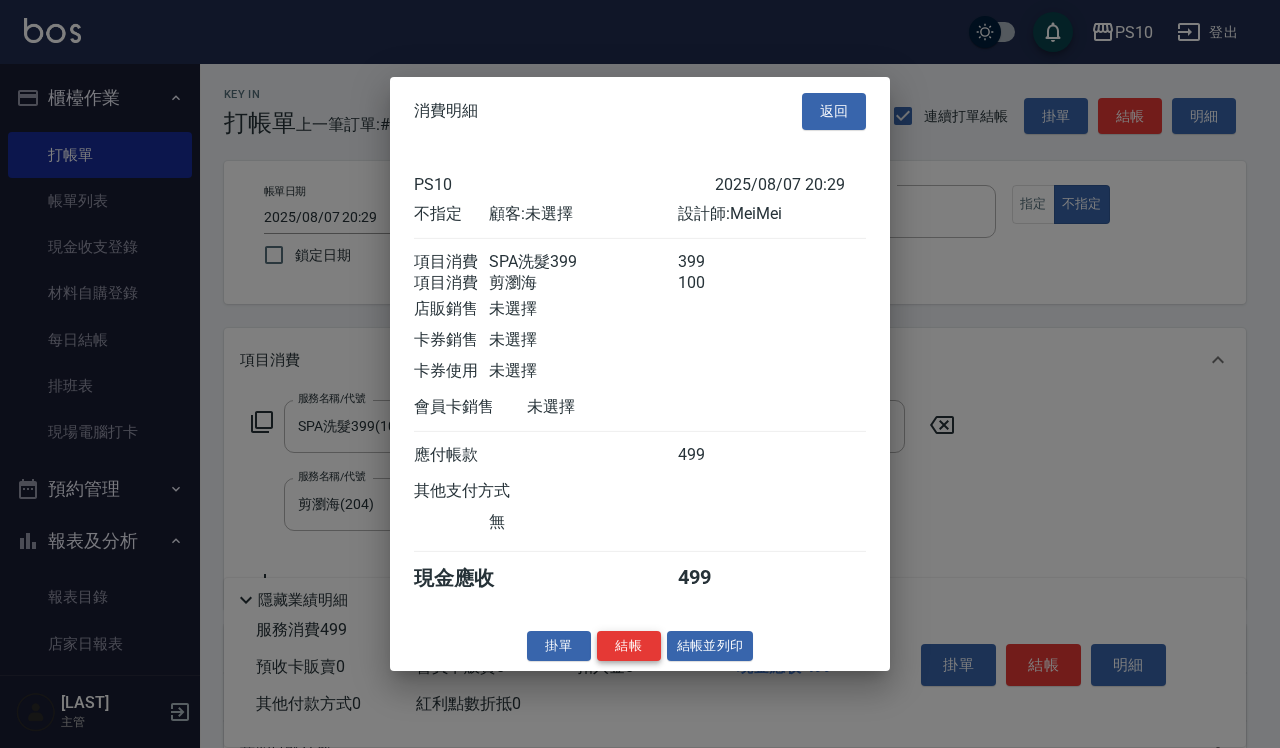 click on "結帳" at bounding box center [629, 645] 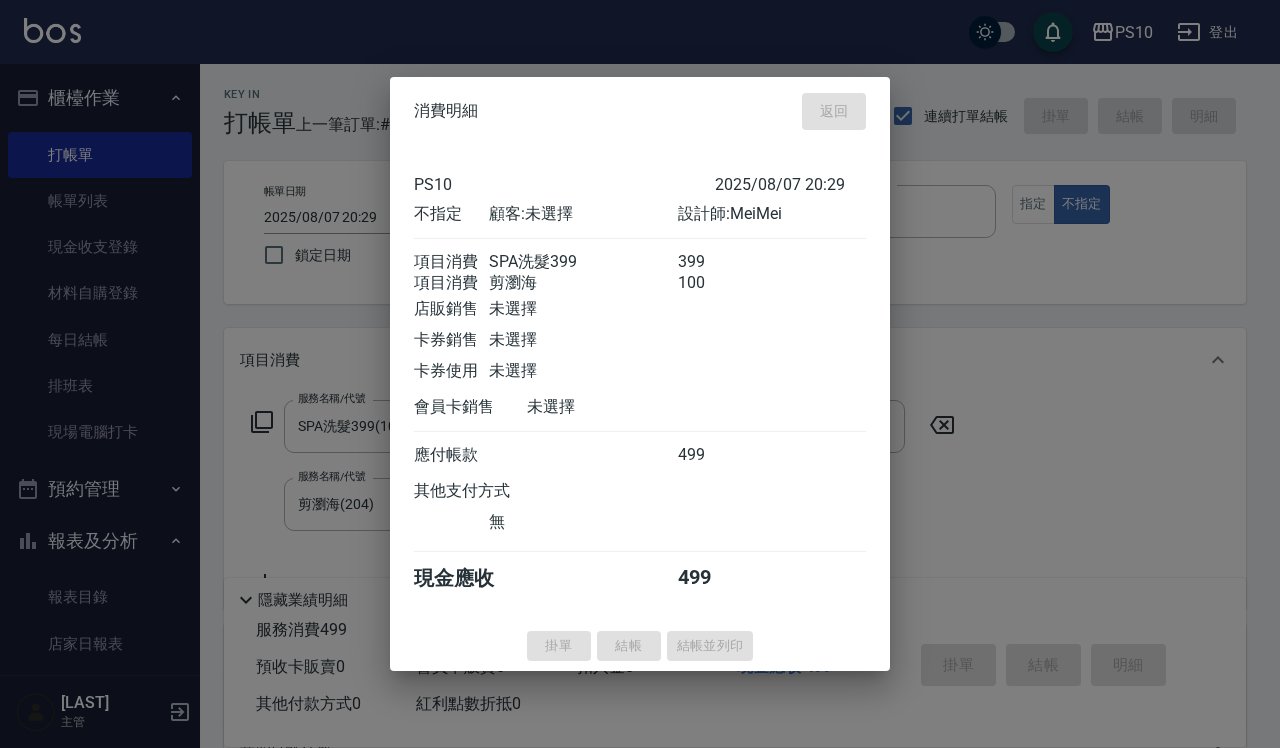 type on "2025/08/07 20:30" 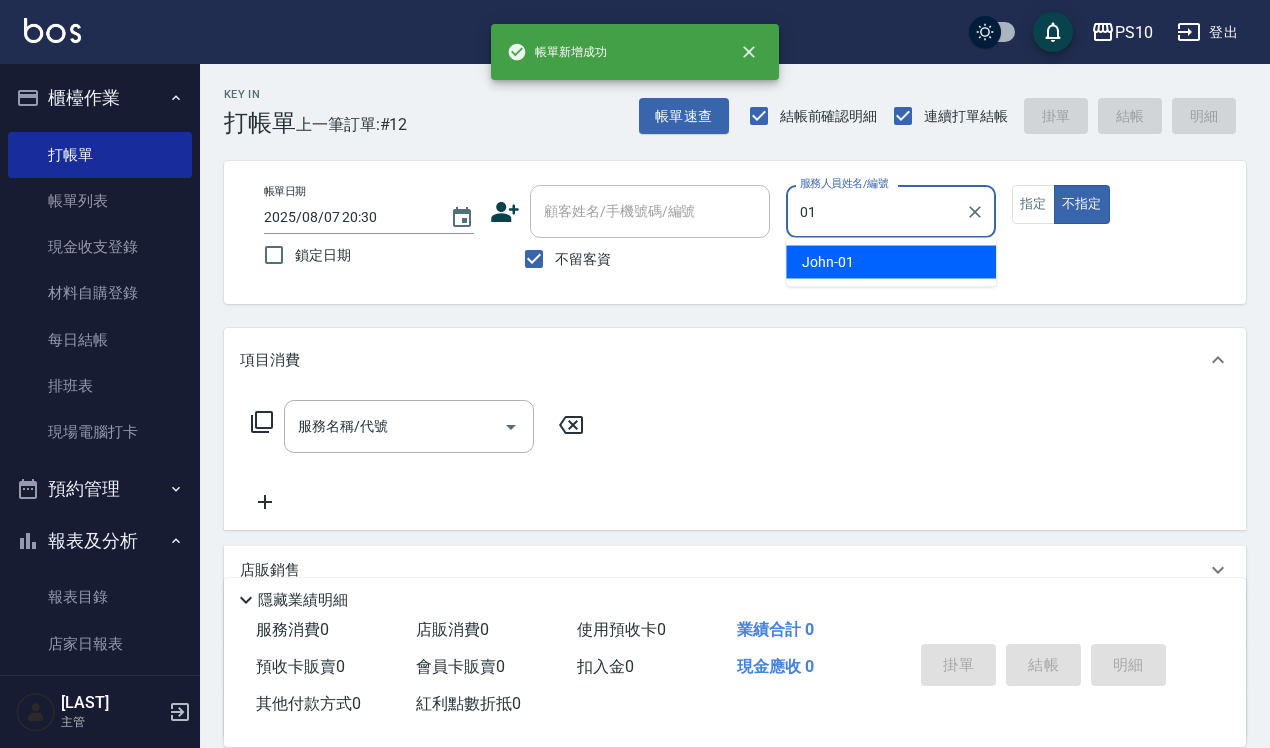 type on "[NAME]-01" 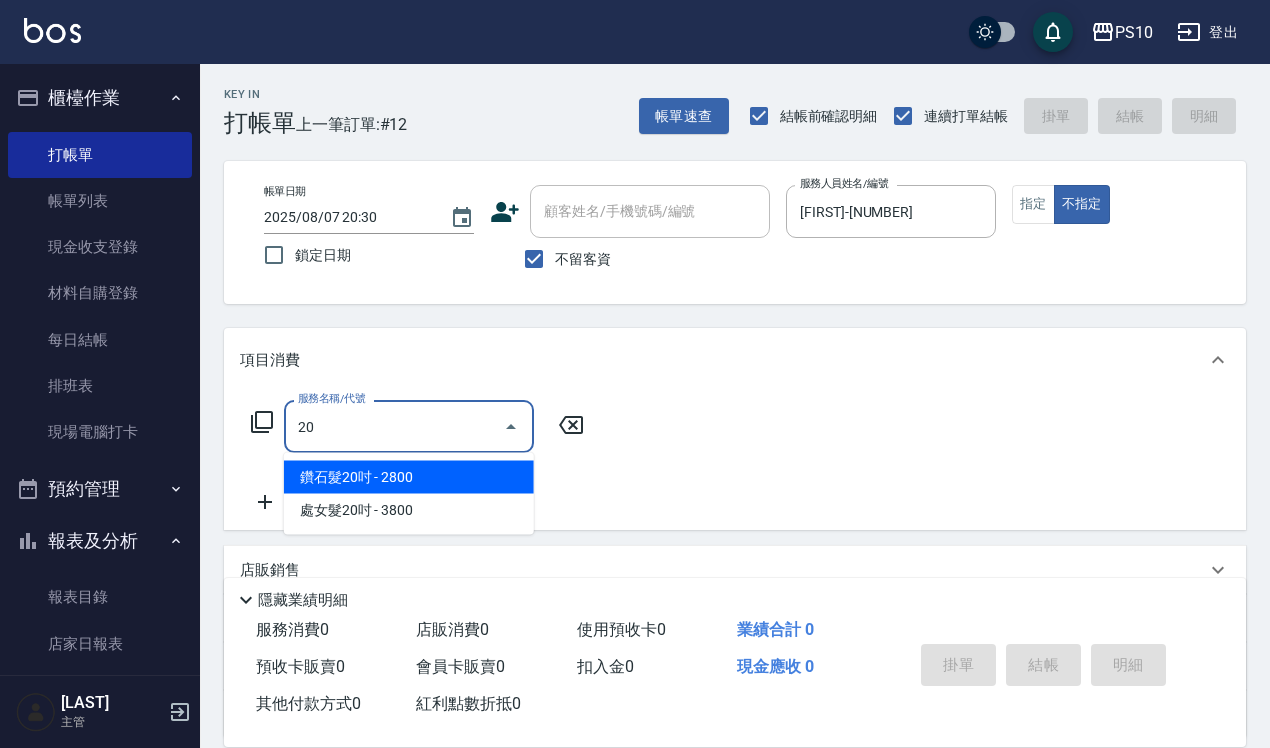 type on "2" 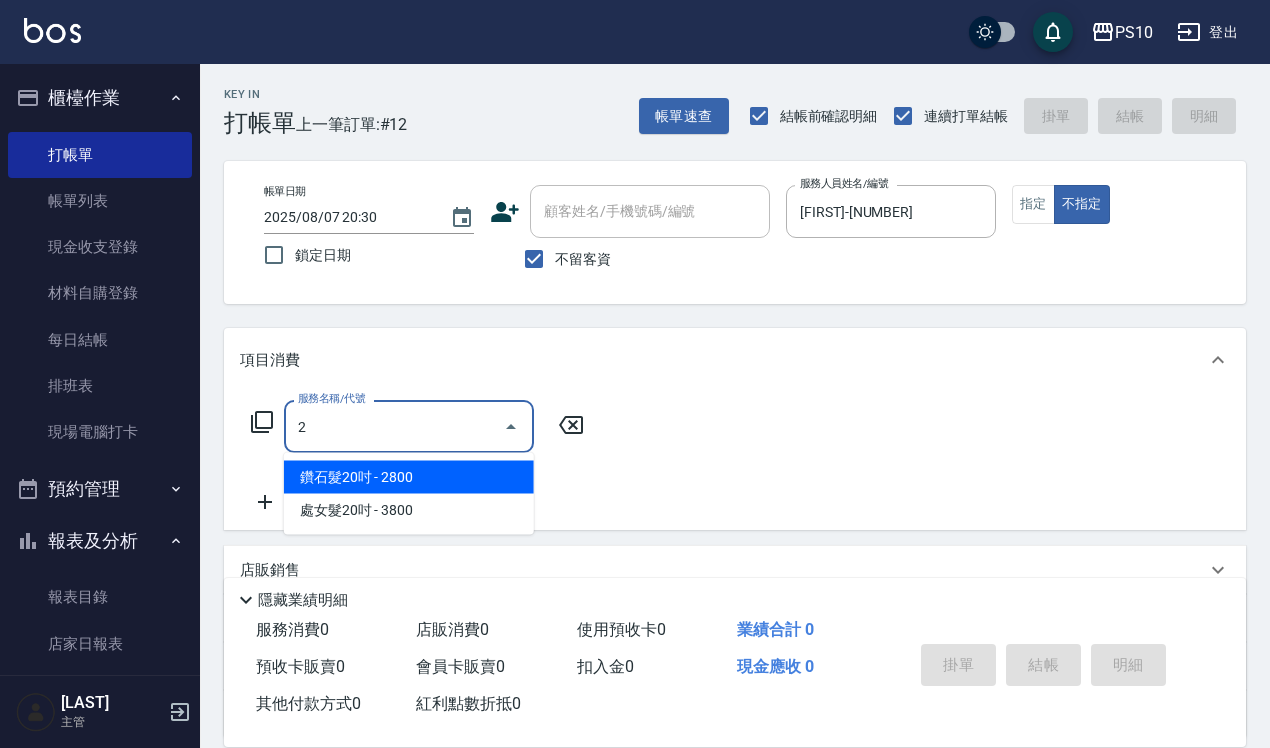 type 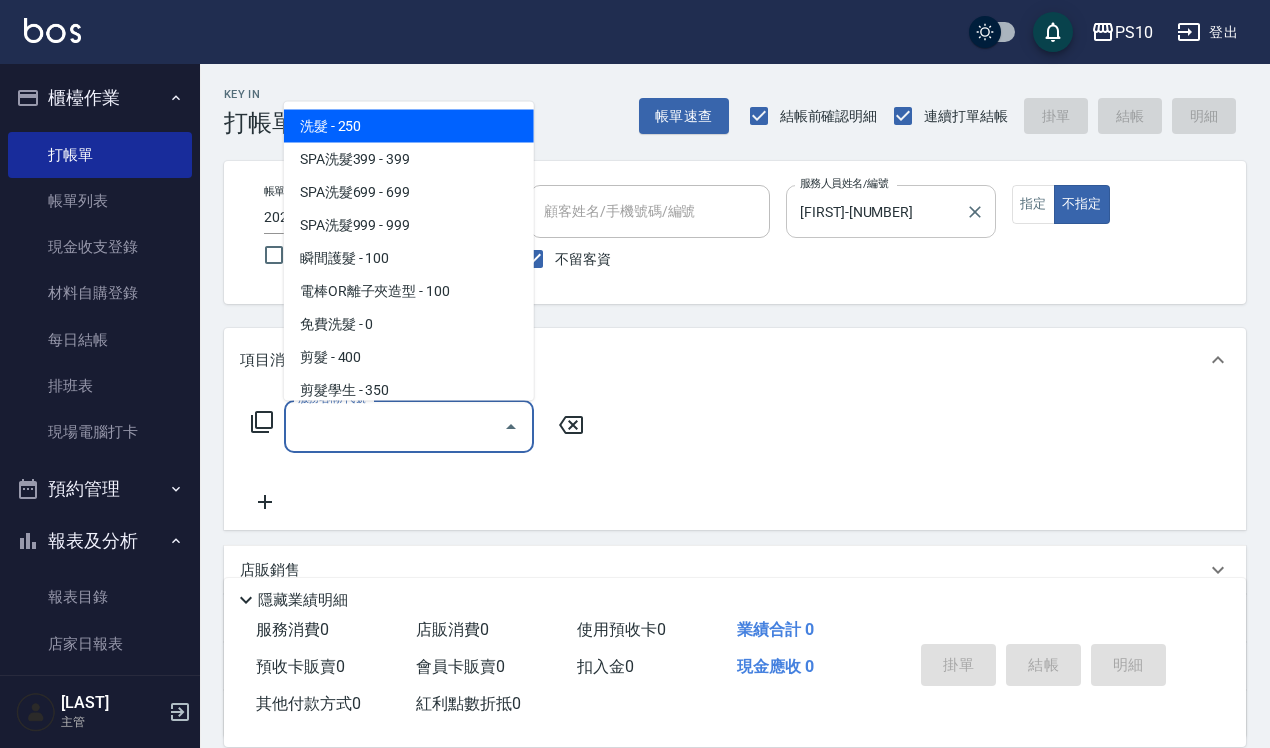 click on "[NAME]-01" at bounding box center (876, 211) 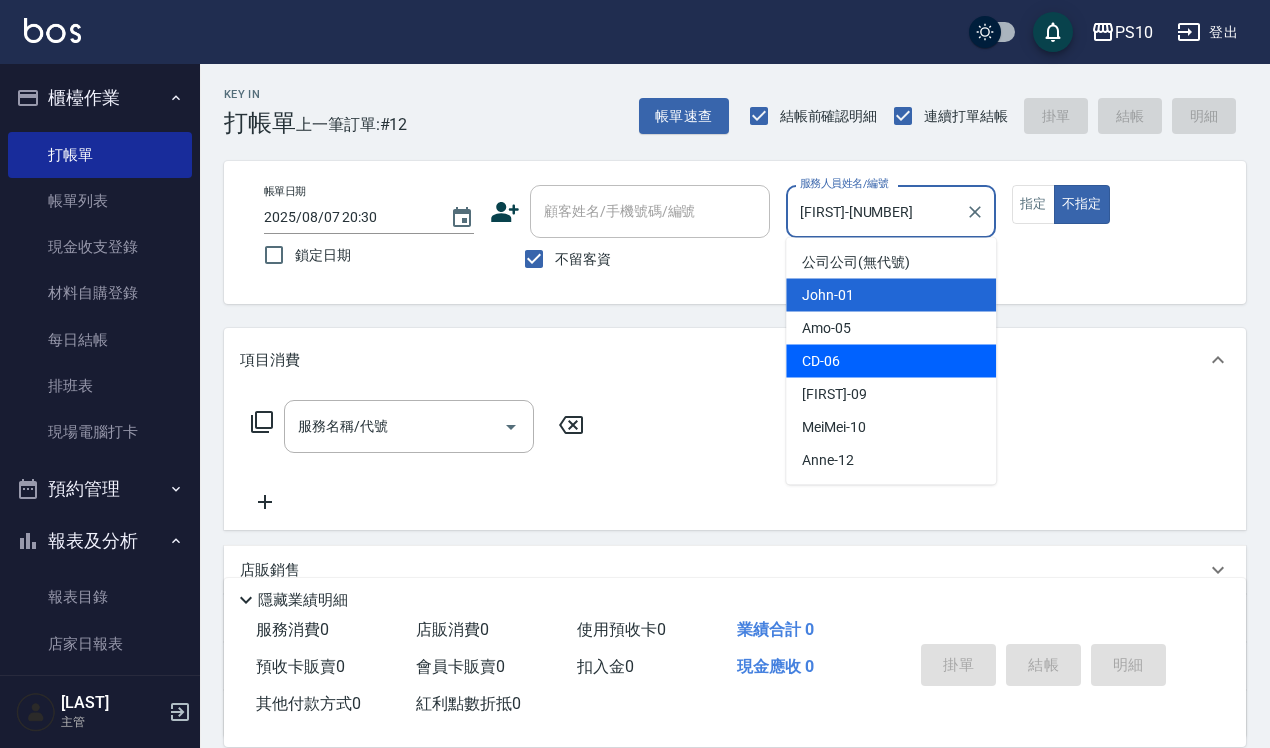 click on "CD -06" at bounding box center (891, 361) 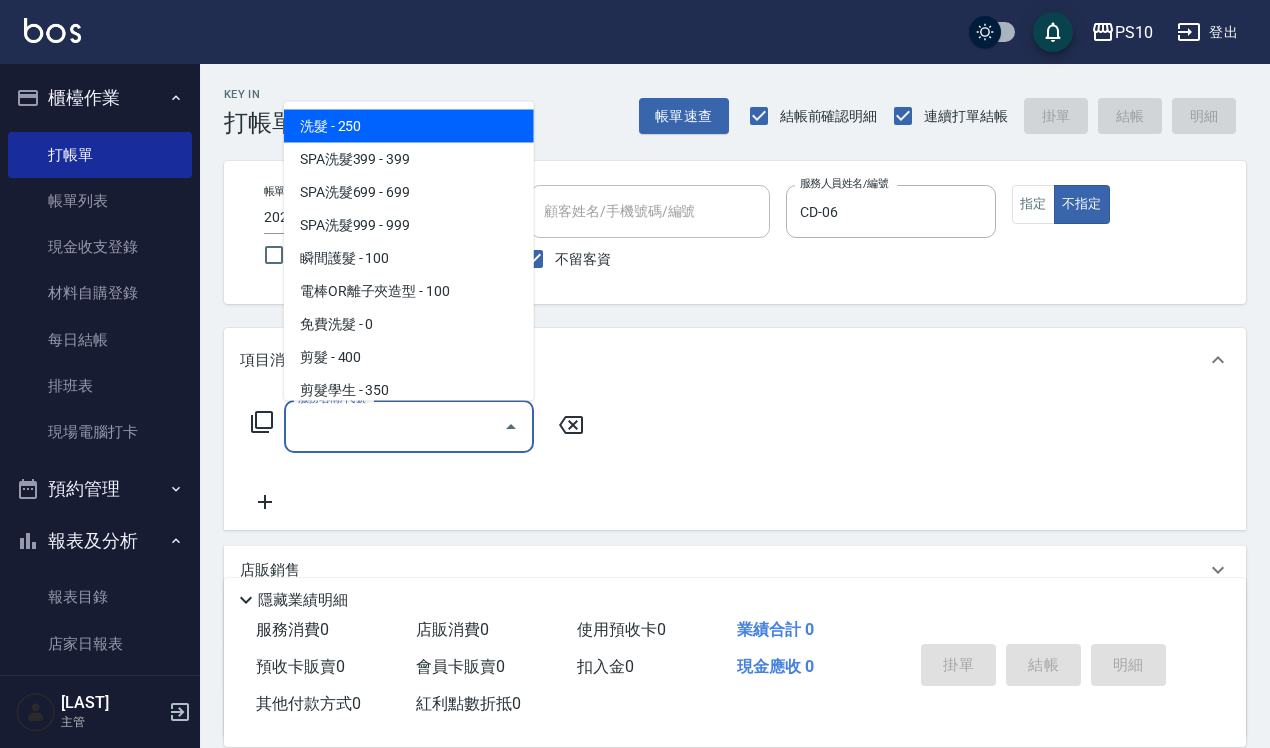 click on "服務名稱/代號" at bounding box center [394, 426] 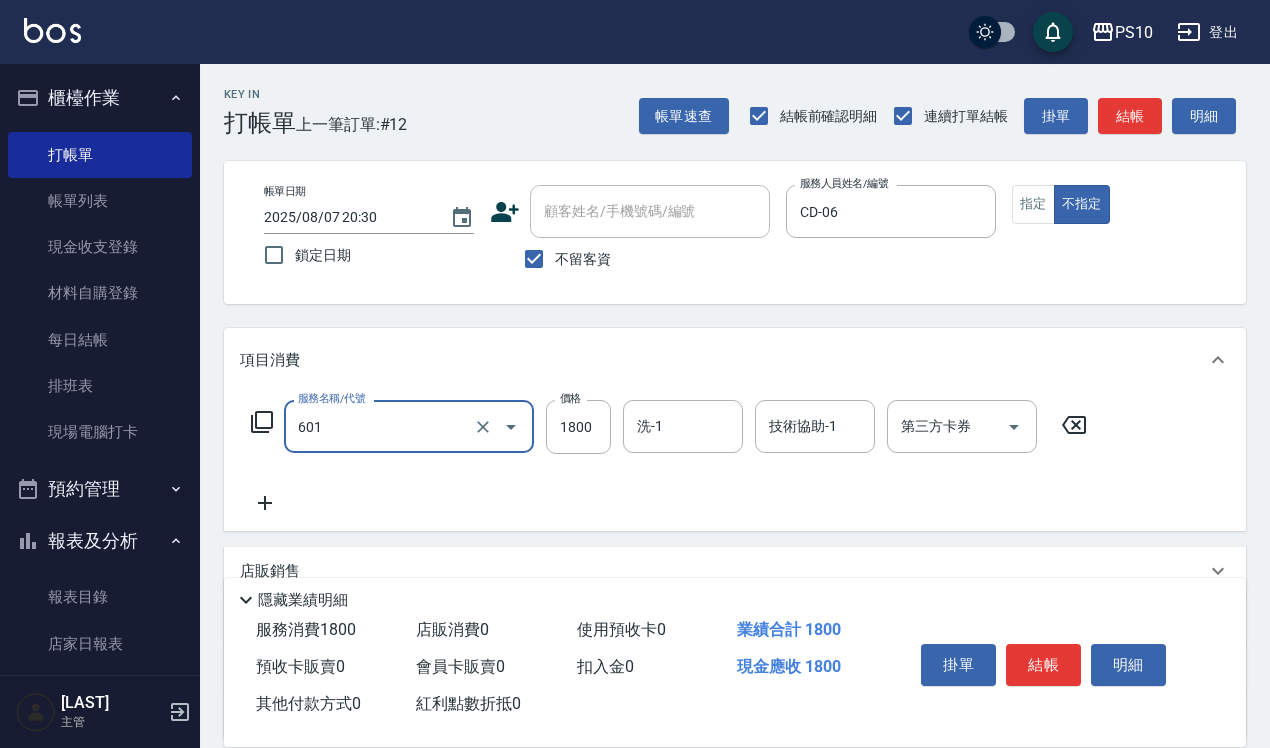 type on "醫學頭皮(601)" 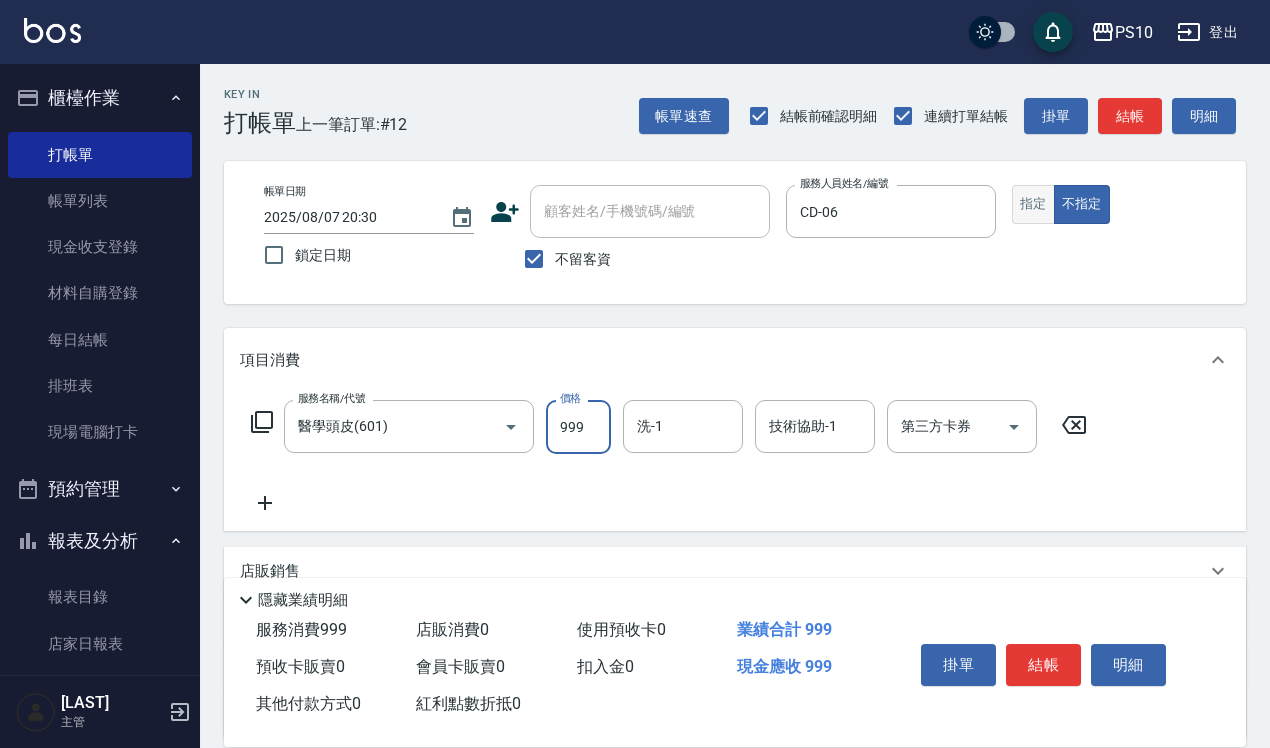 type on "999" 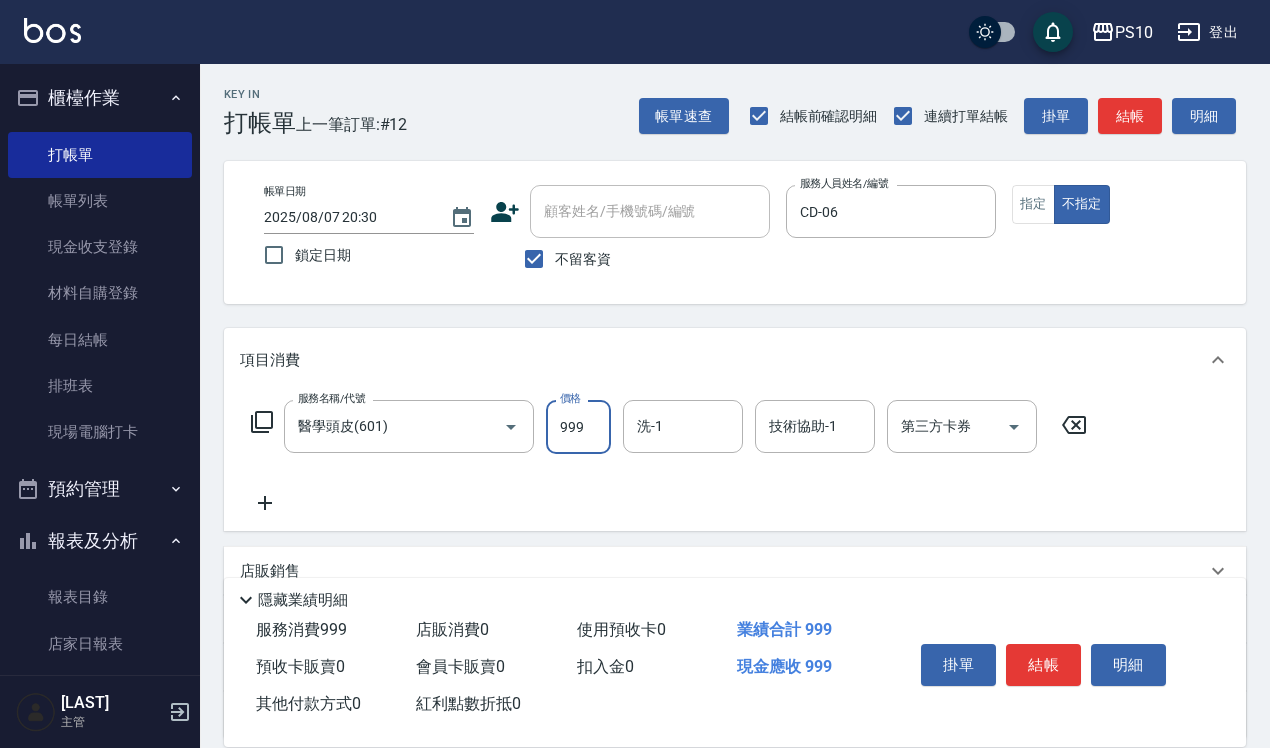drag, startPoint x: 1041, startPoint y: 188, endPoint x: 1038, endPoint y: 337, distance: 149.0302 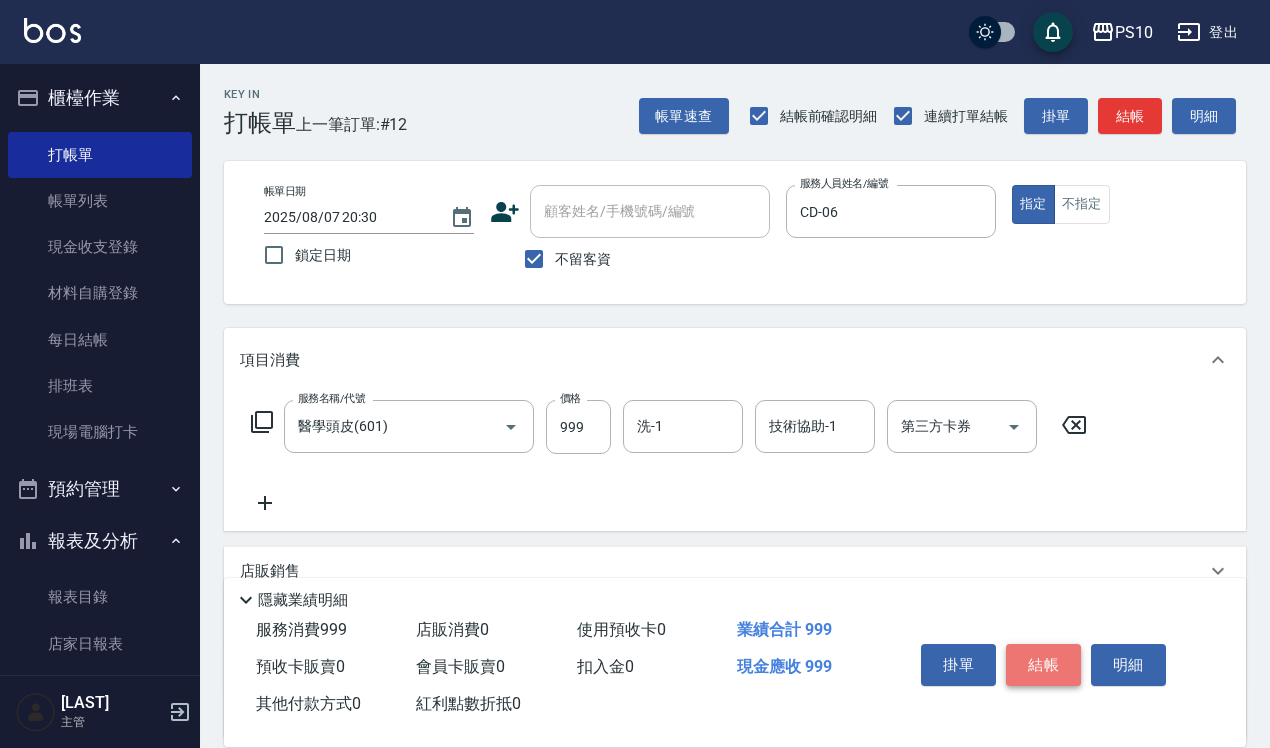 click on "結帳" at bounding box center (1043, 665) 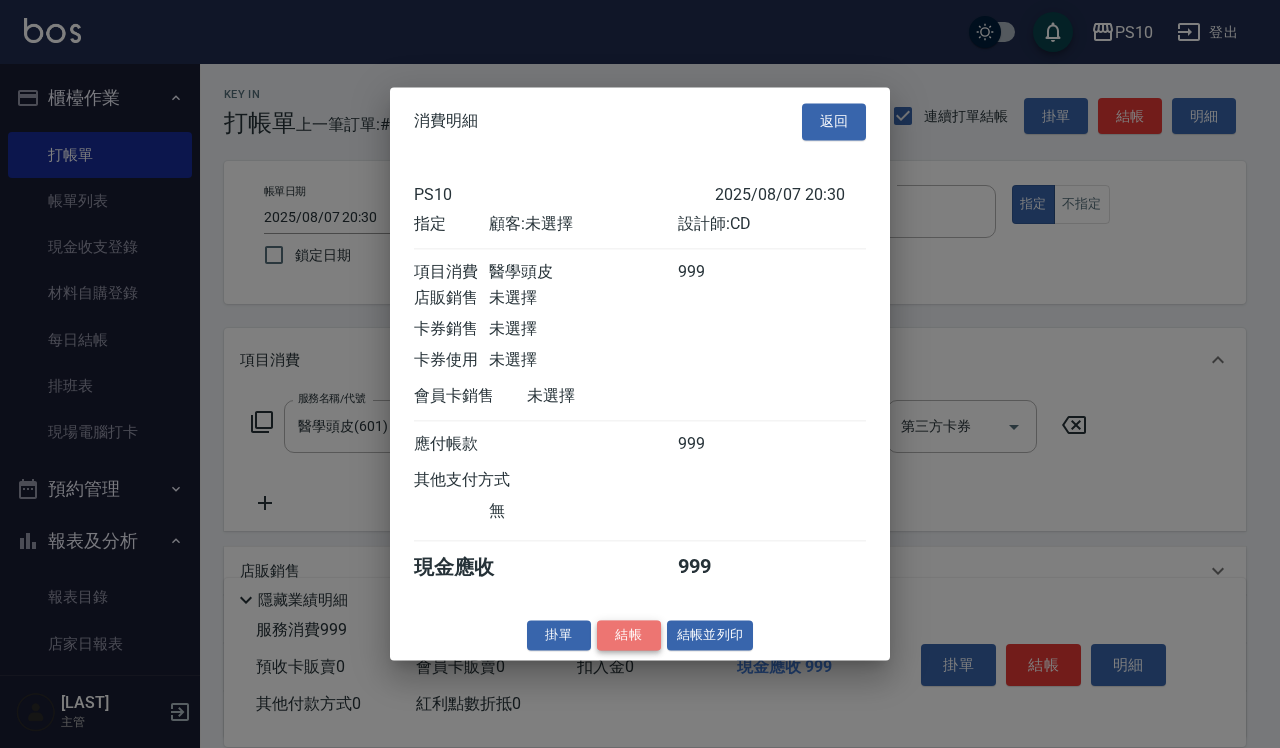 click on "結帳" at bounding box center [629, 635] 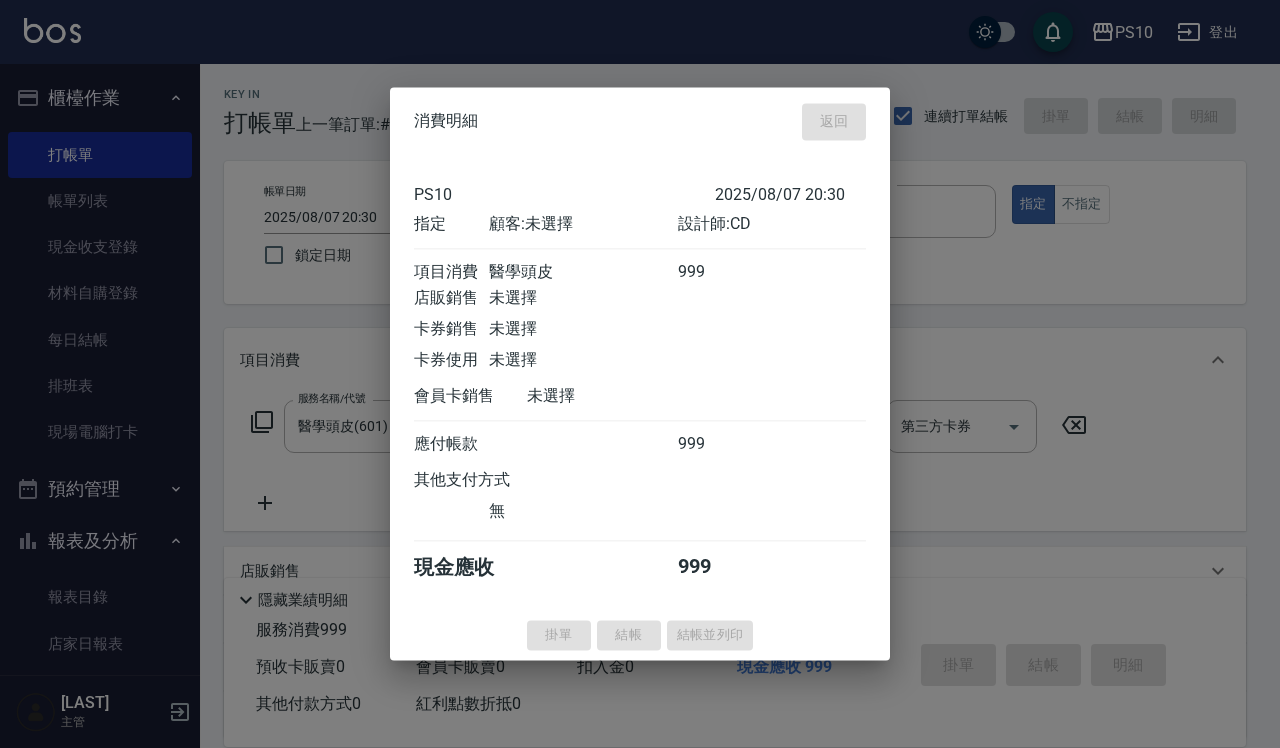 type 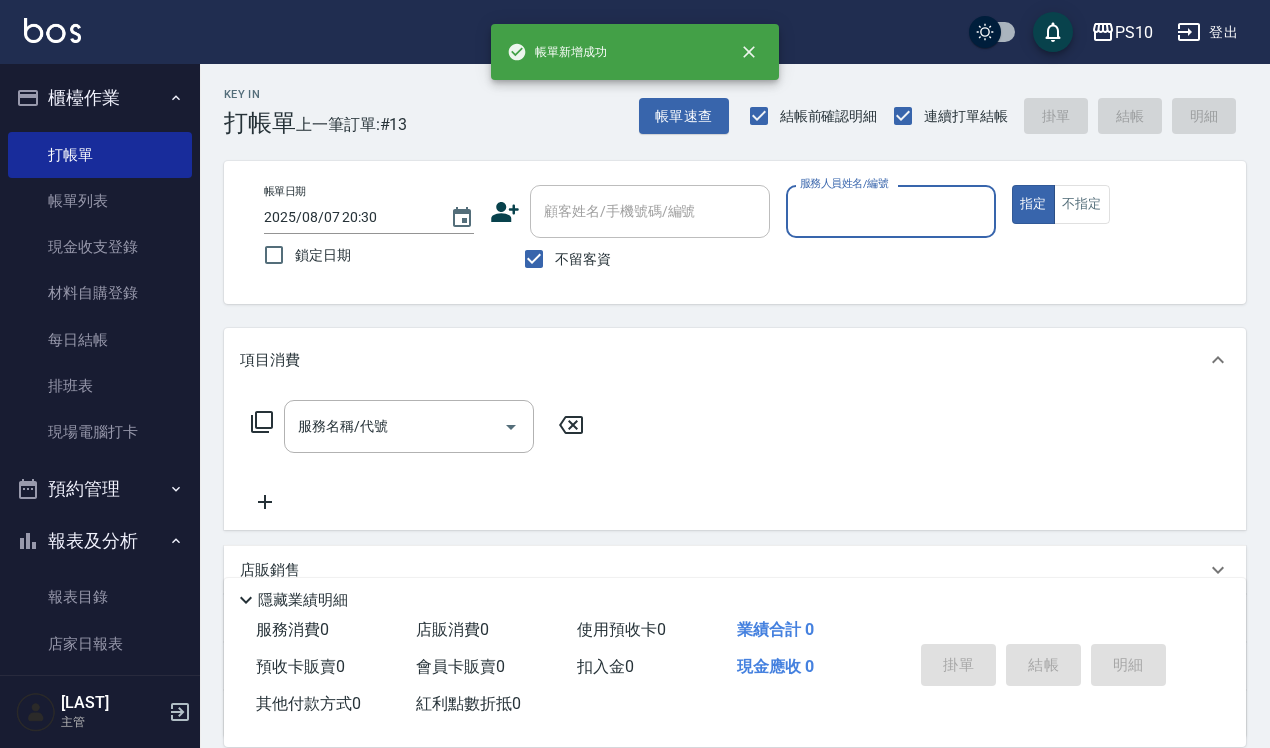 scroll, scrollTop: 461, scrollLeft: 0, axis: vertical 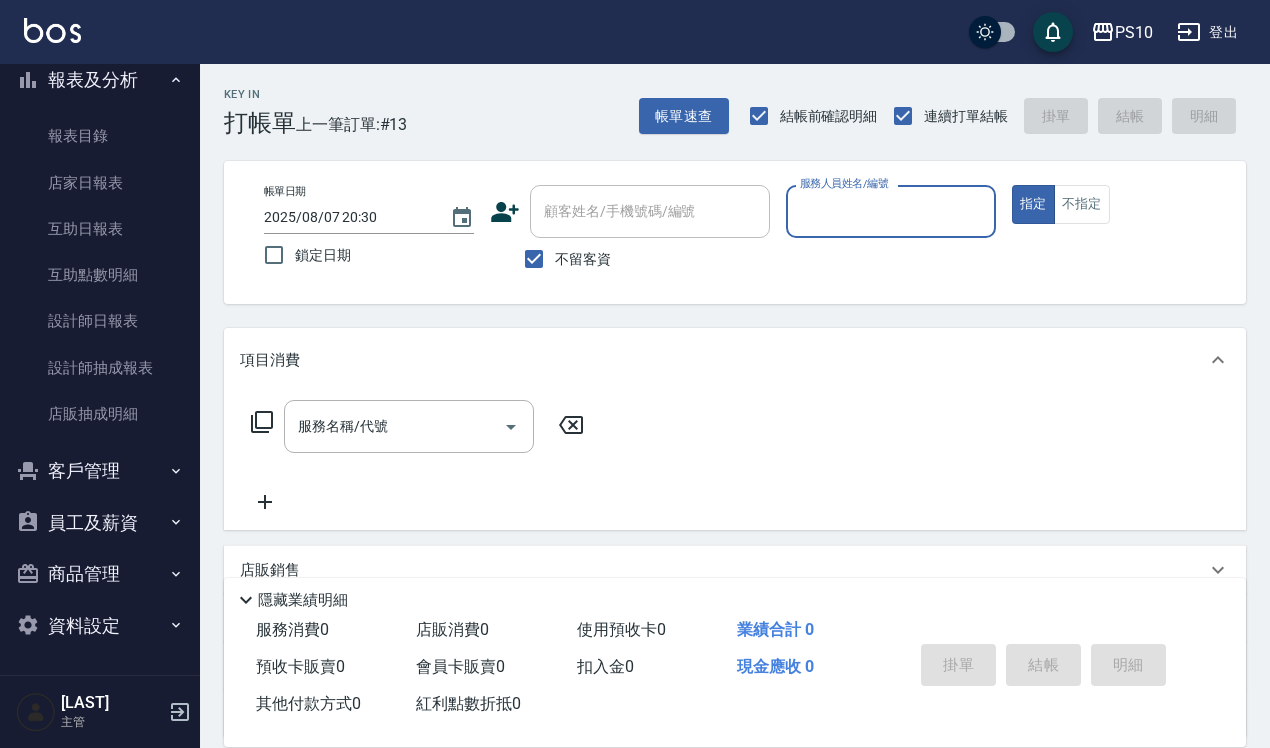 click on "員工及薪資" at bounding box center [100, 523] 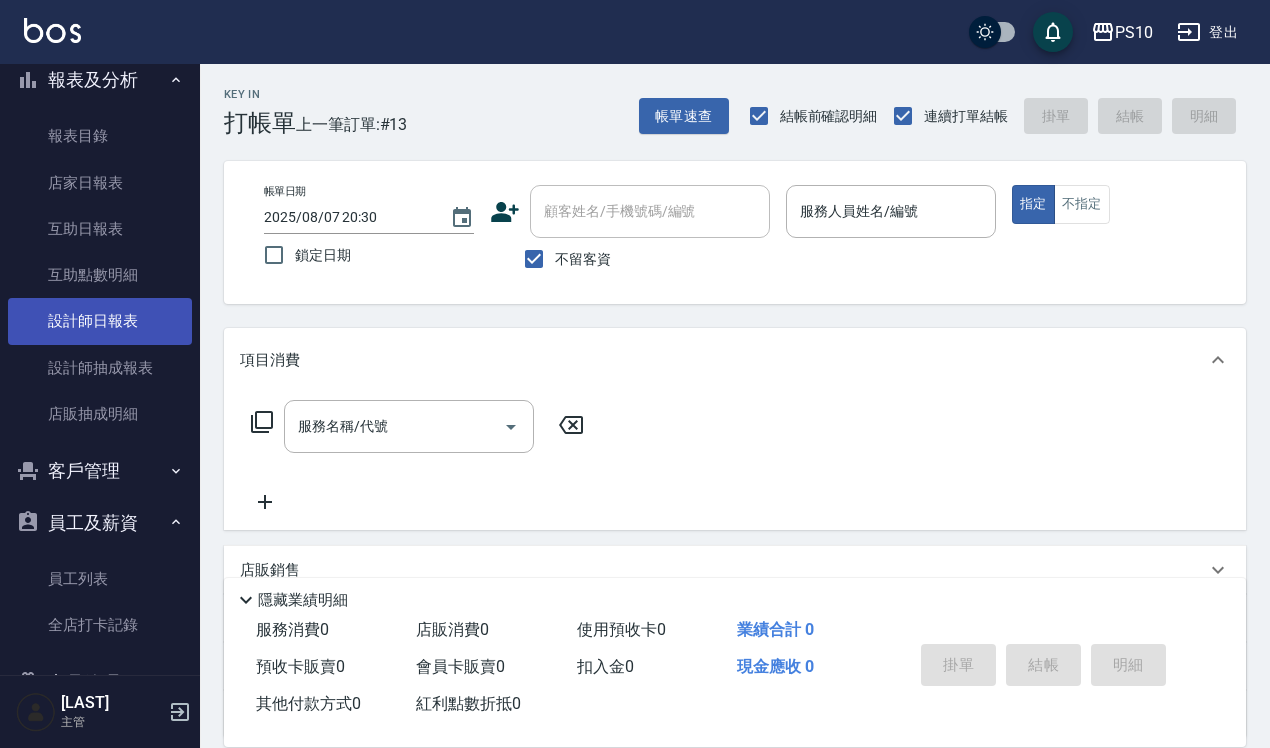 click on "設計師日報表" at bounding box center (100, 321) 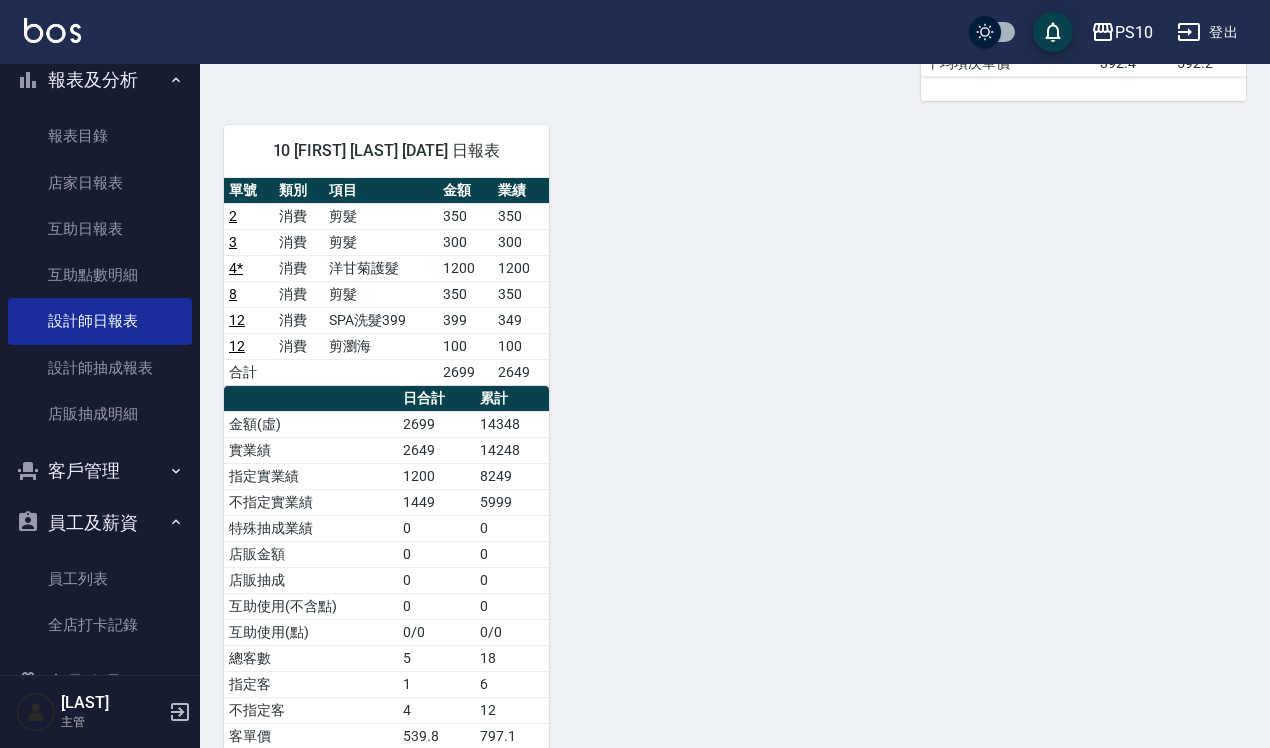 scroll, scrollTop: 875, scrollLeft: 0, axis: vertical 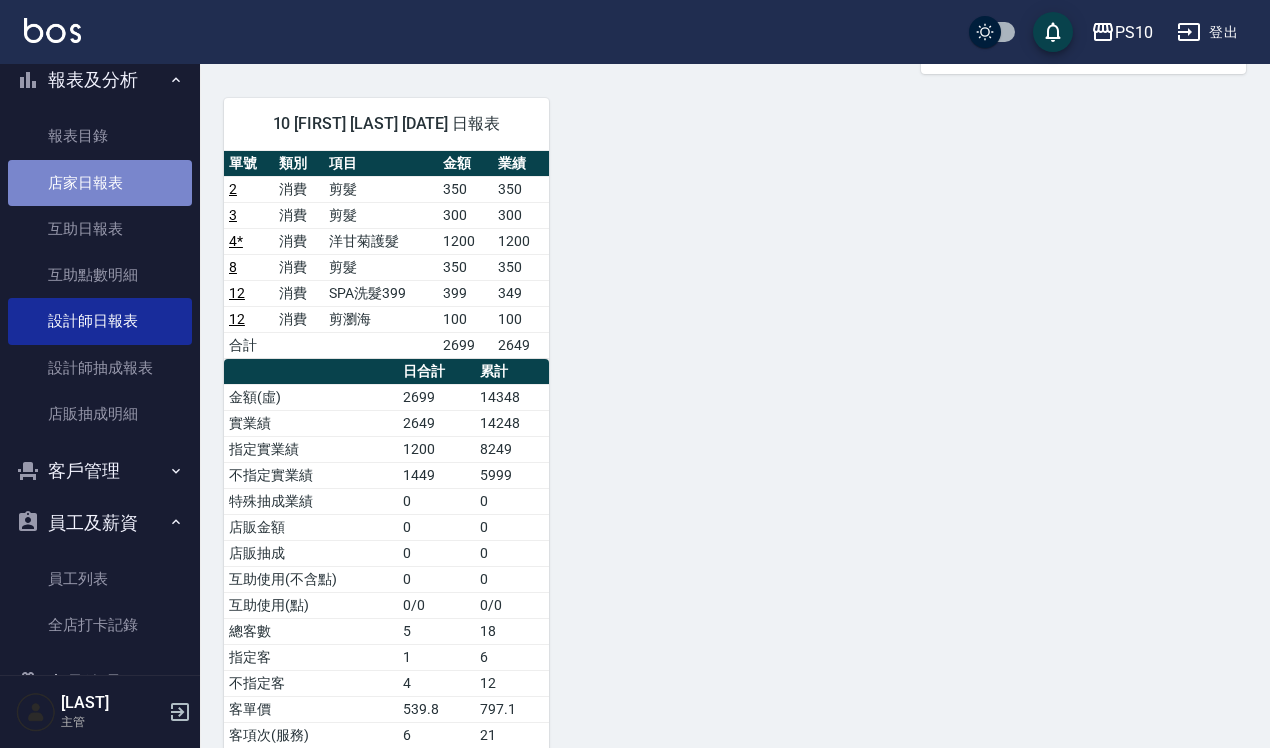 click on "店家日報表" at bounding box center [100, 183] 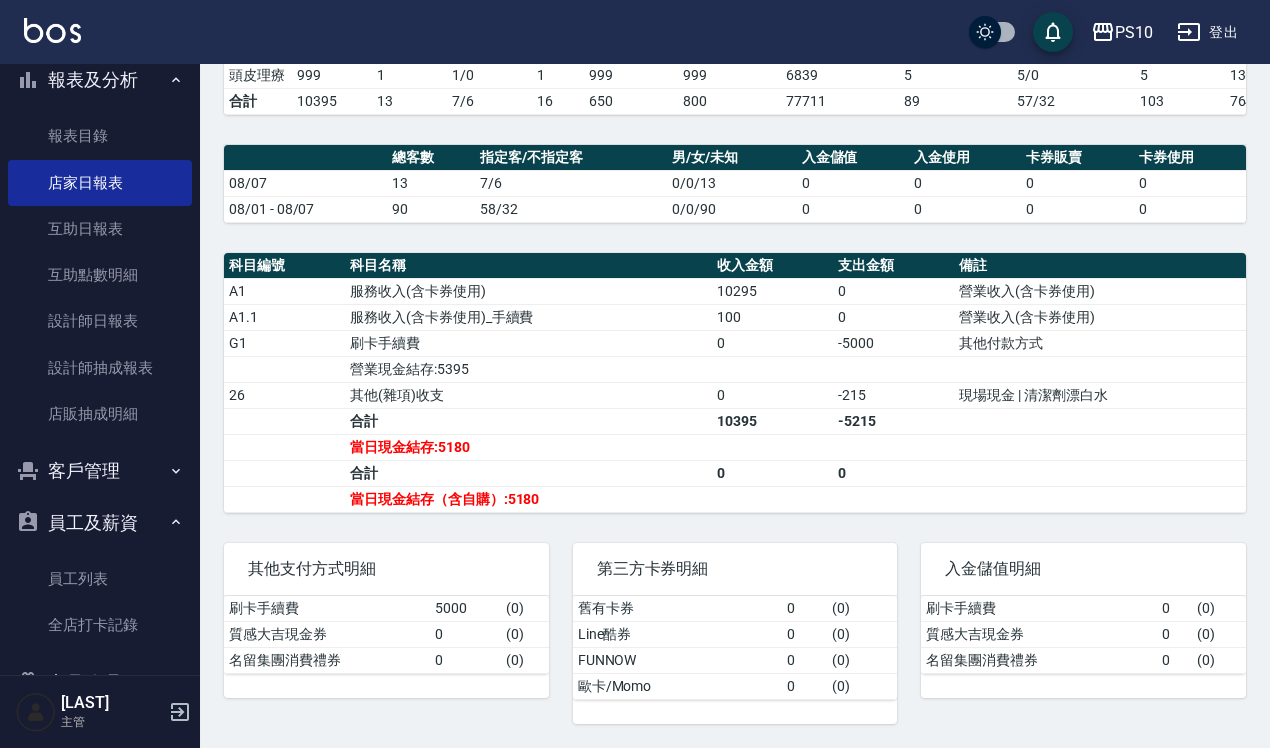 scroll, scrollTop: 467, scrollLeft: 0, axis: vertical 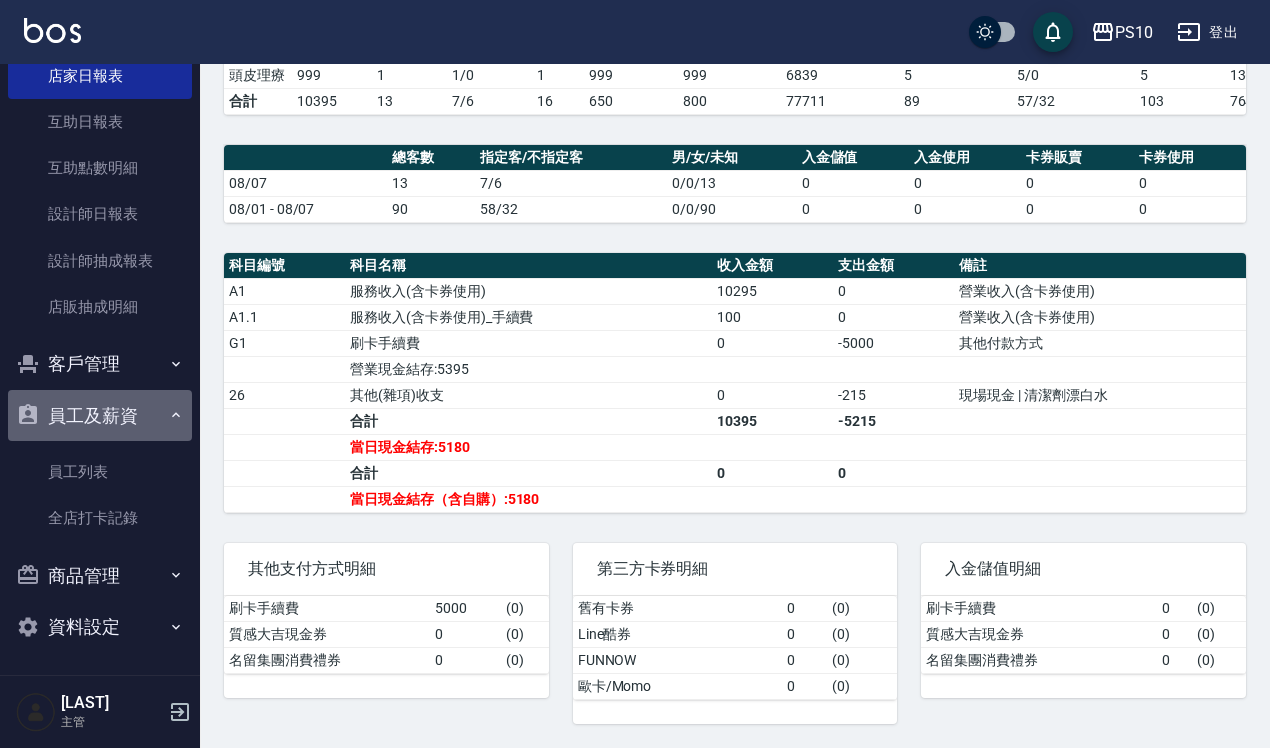 click on "員工及薪資" at bounding box center (100, 416) 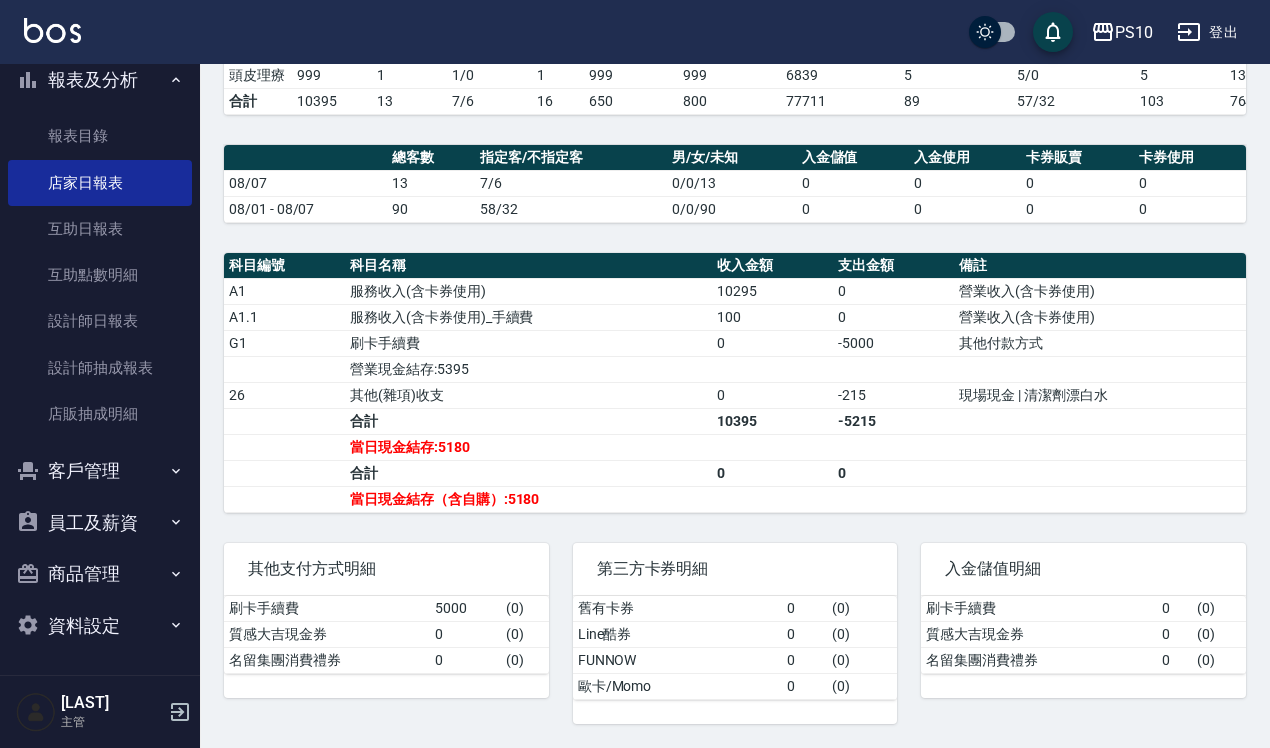 scroll, scrollTop: 461, scrollLeft: 0, axis: vertical 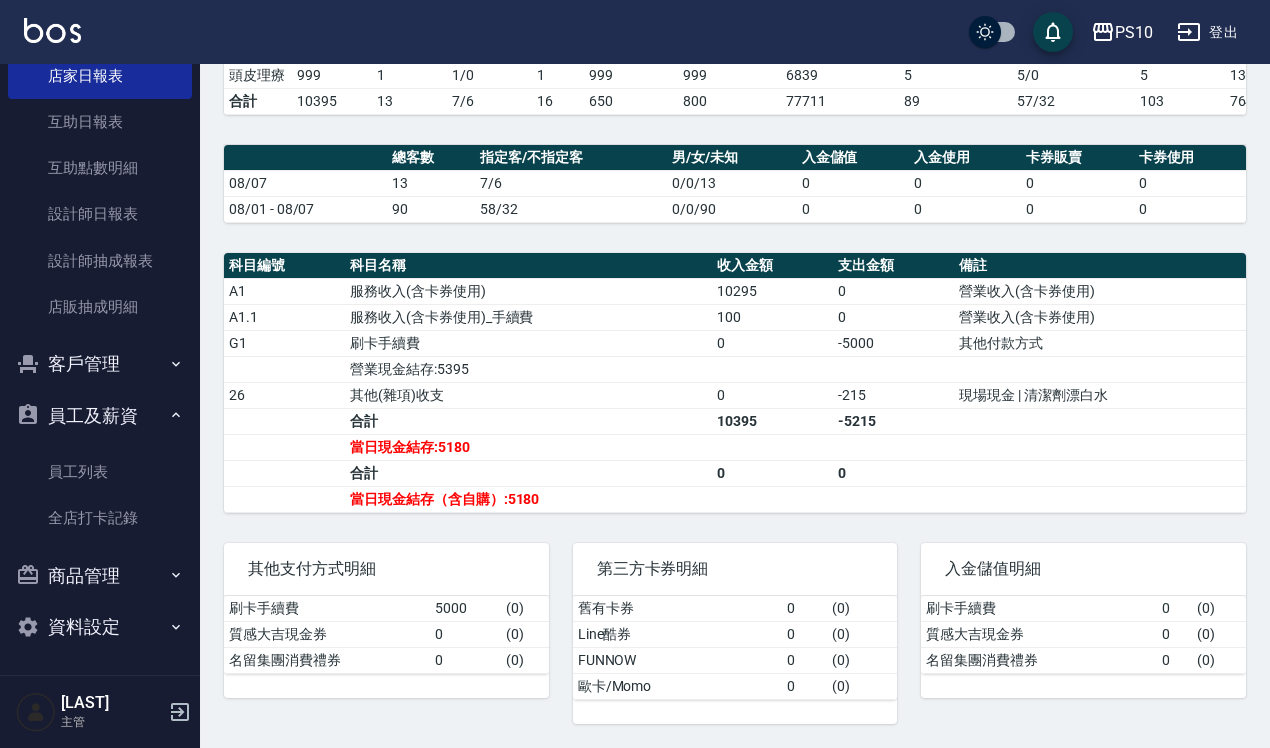 click 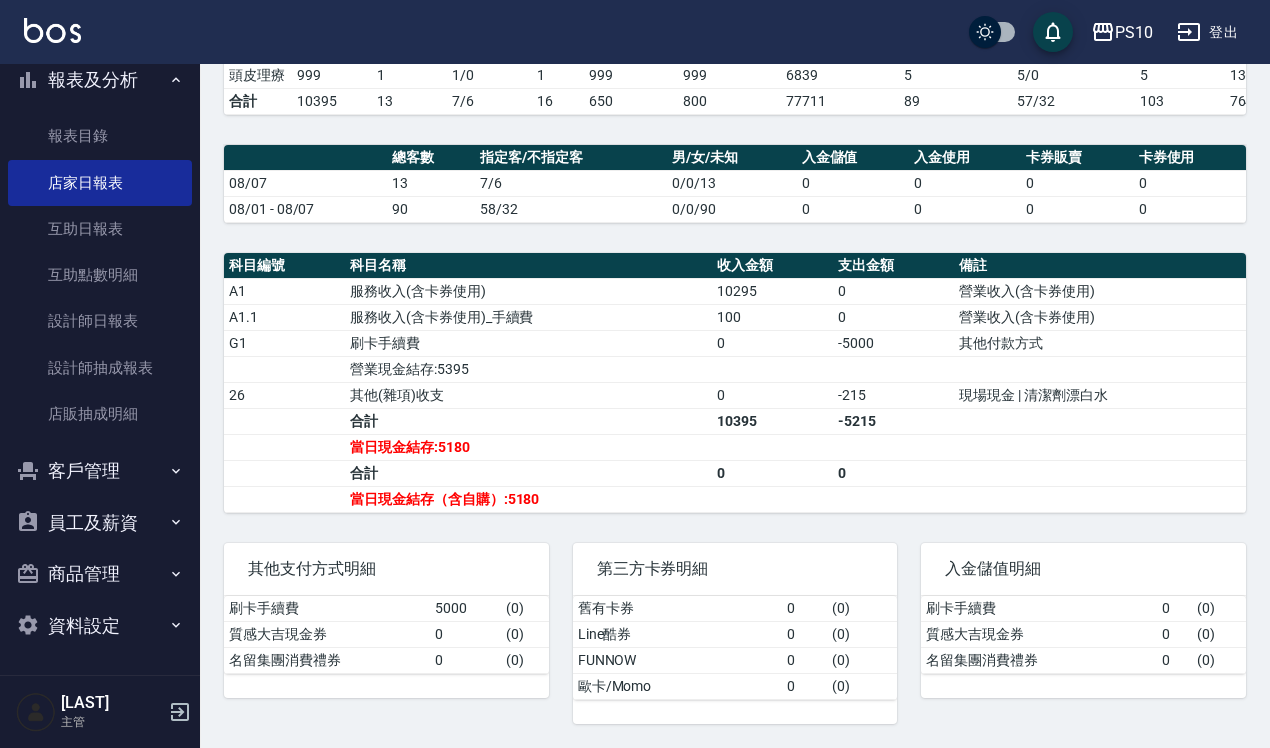 click on "員工及薪資" at bounding box center [100, 523] 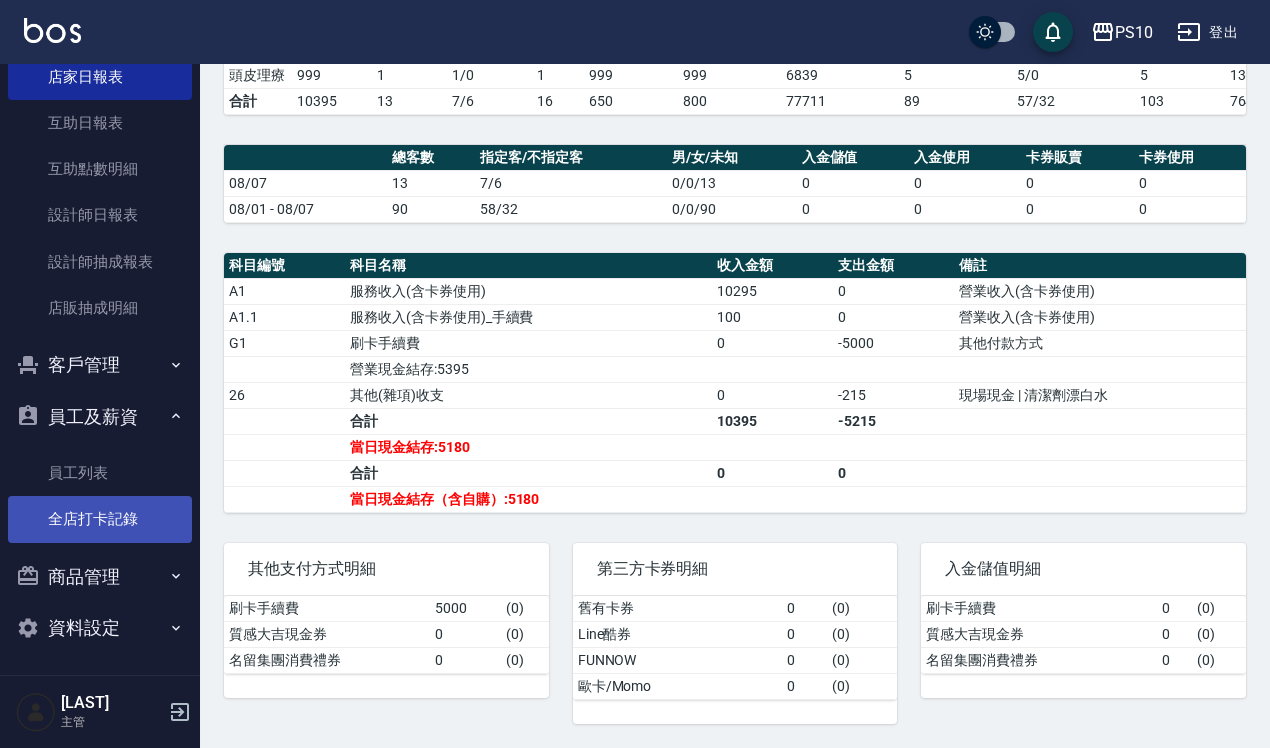scroll, scrollTop: 568, scrollLeft: 0, axis: vertical 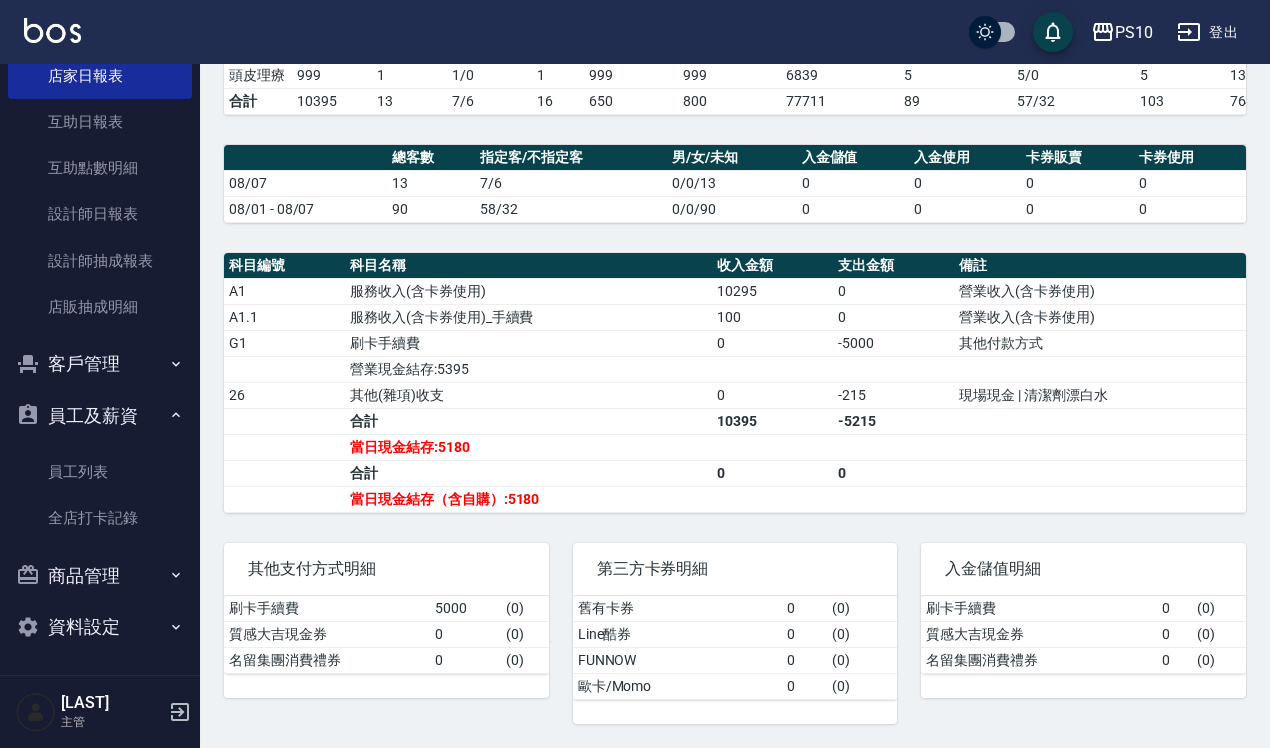 click 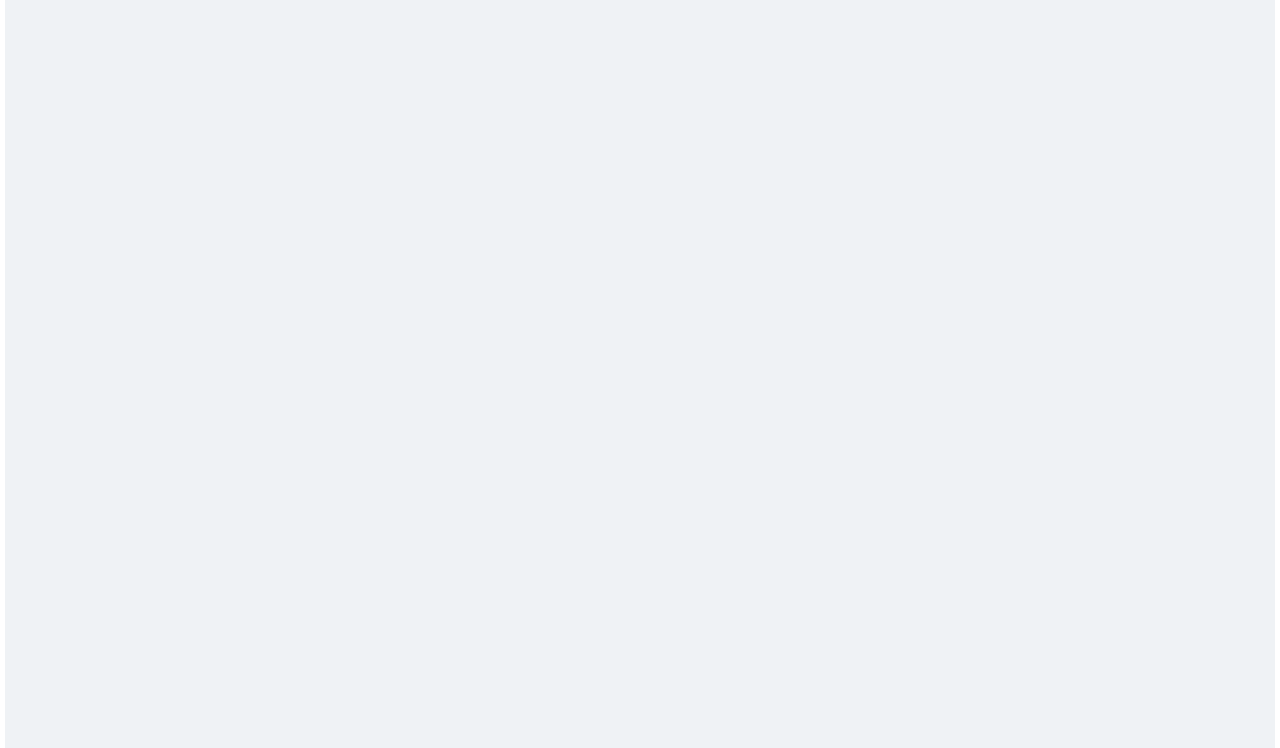 scroll, scrollTop: 0, scrollLeft: 0, axis: both 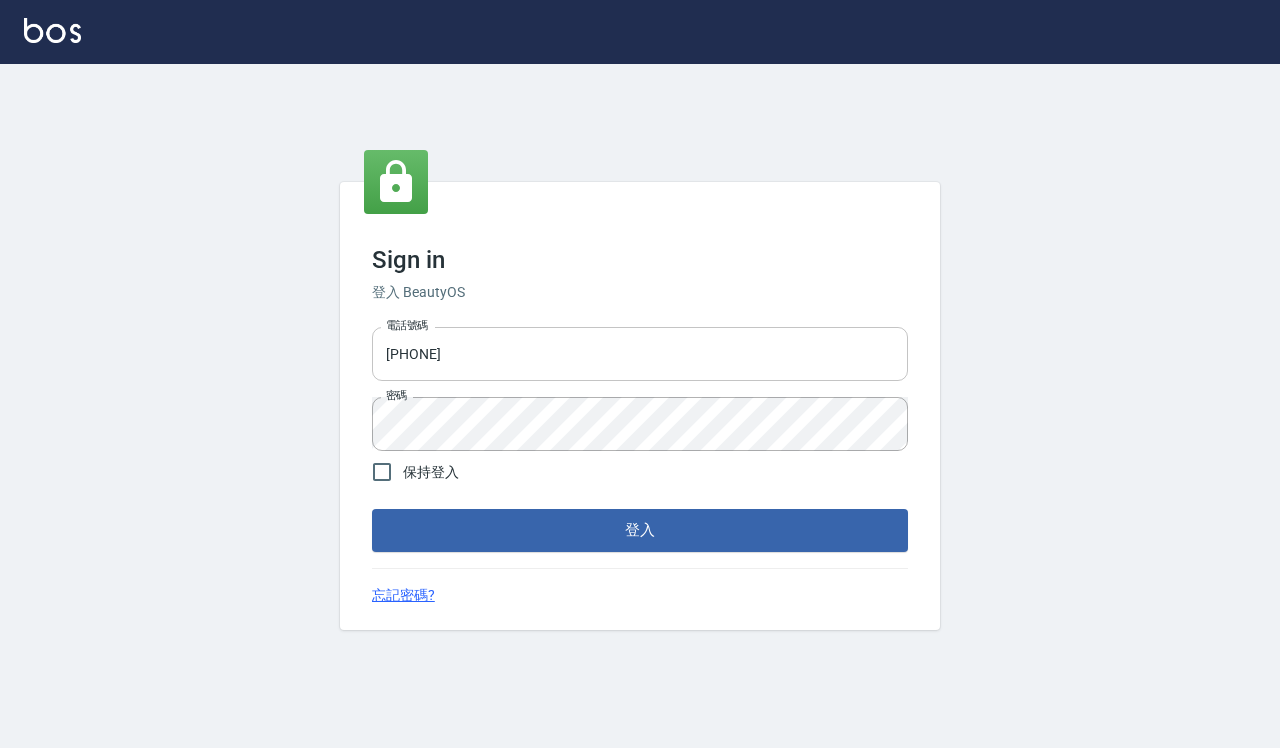click on "0918733560" at bounding box center [640, 354] 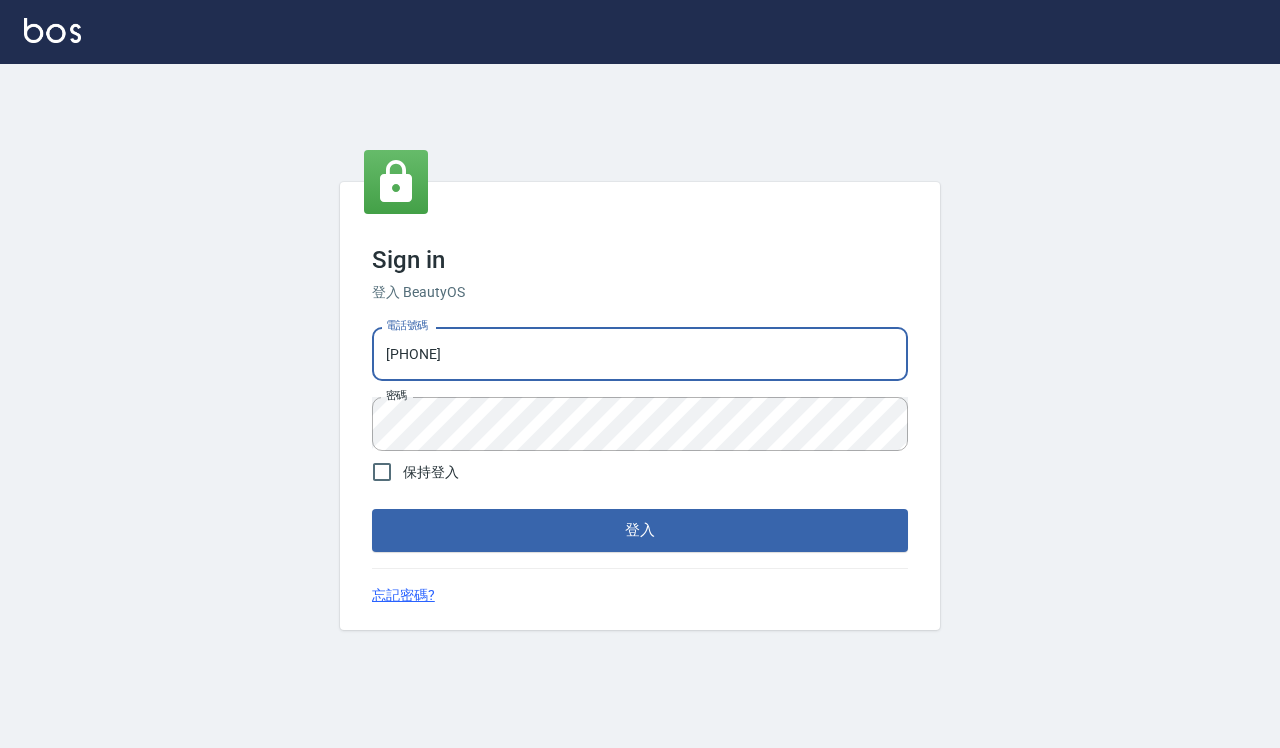 type on "0935291753" 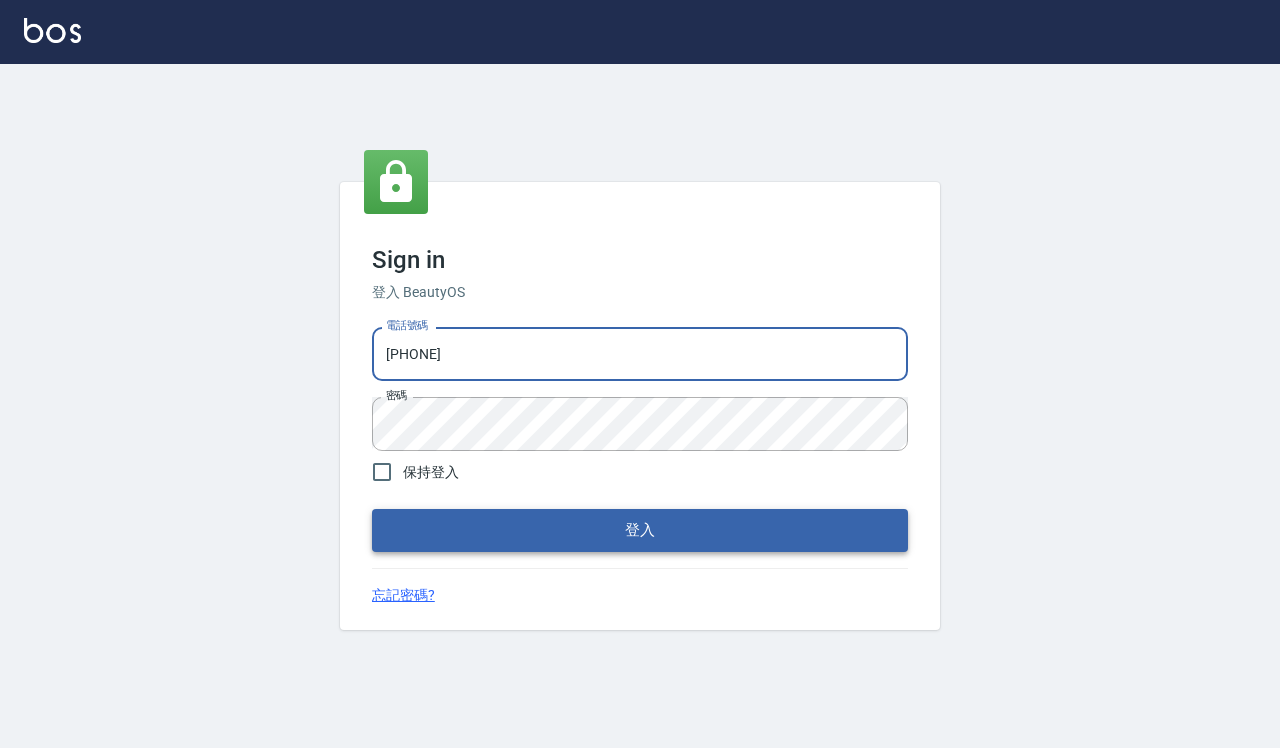 click on "登入" at bounding box center (640, 530) 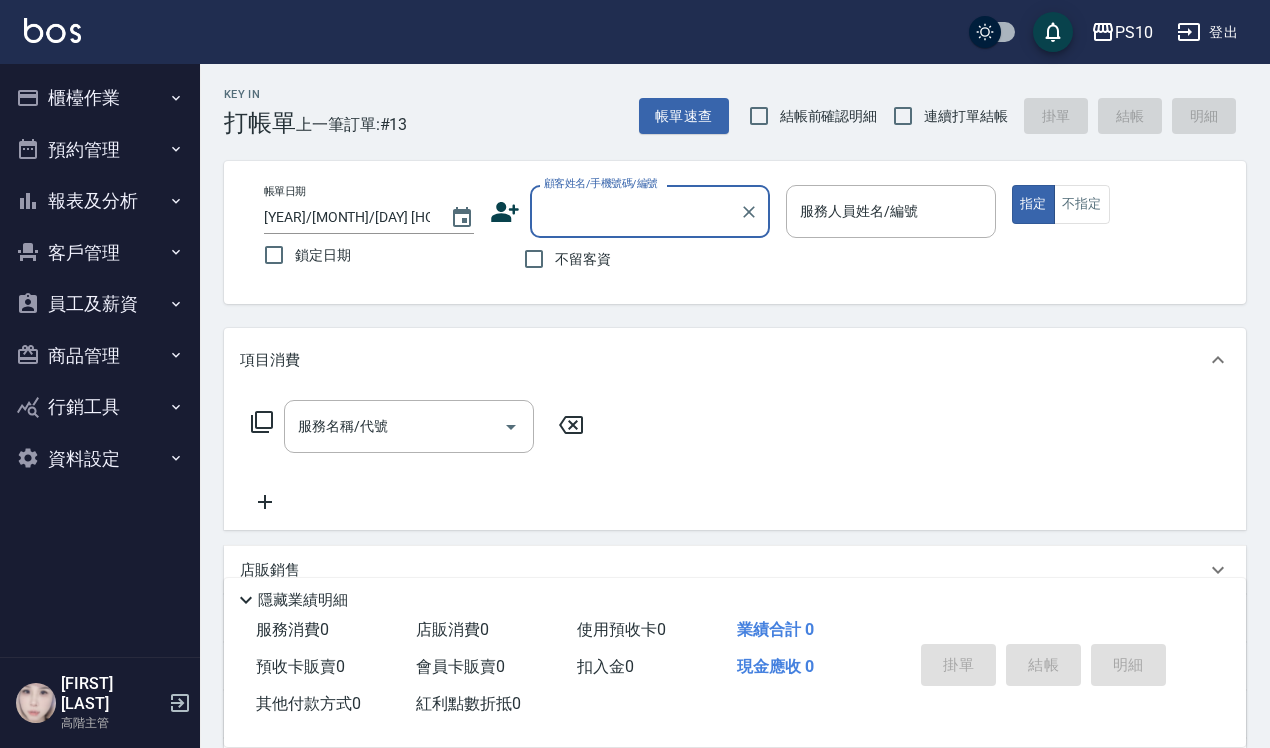 click on "員工及薪資" at bounding box center (100, 304) 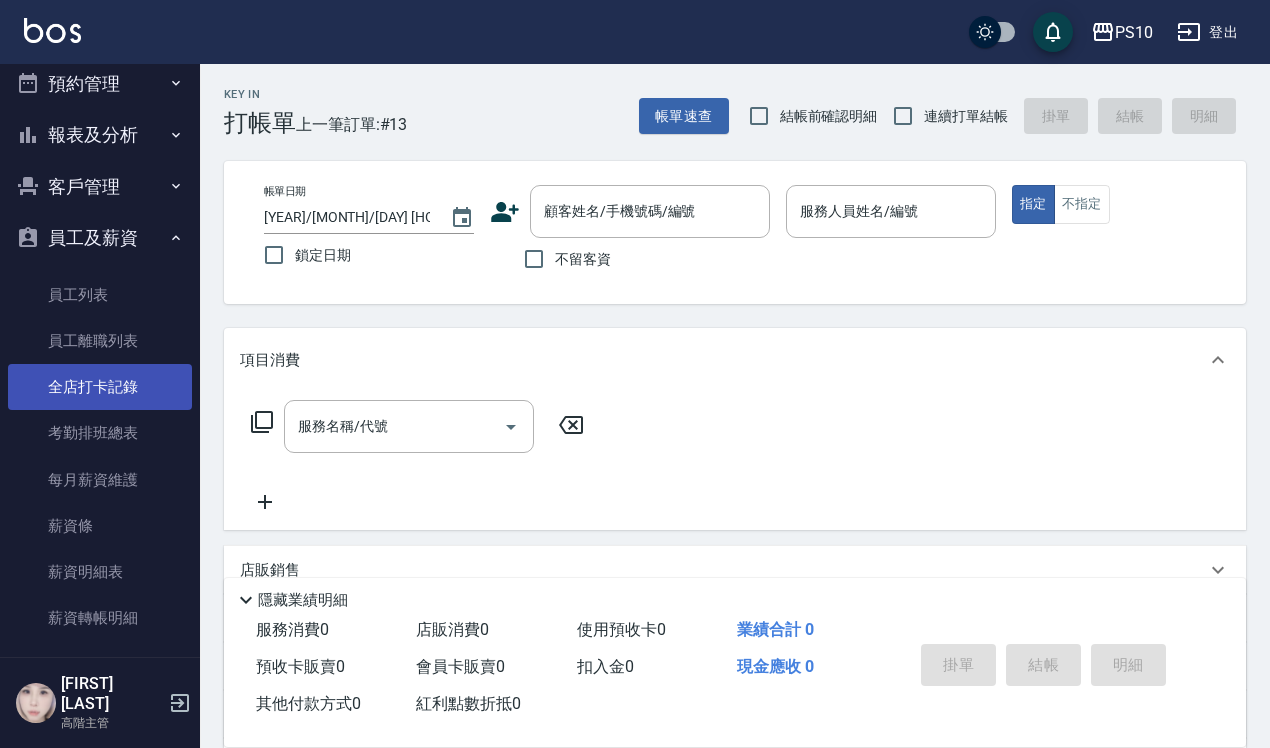 scroll, scrollTop: 125, scrollLeft: 0, axis: vertical 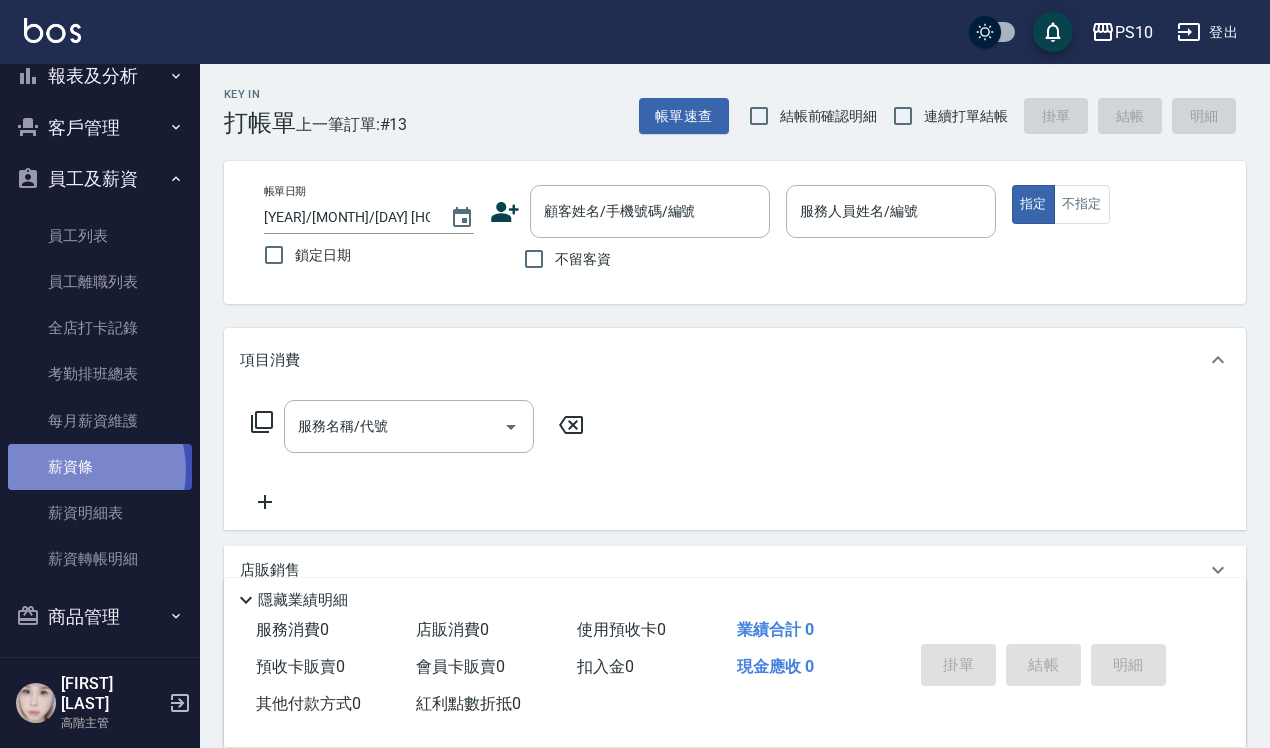 click on "薪資條" at bounding box center (100, 467) 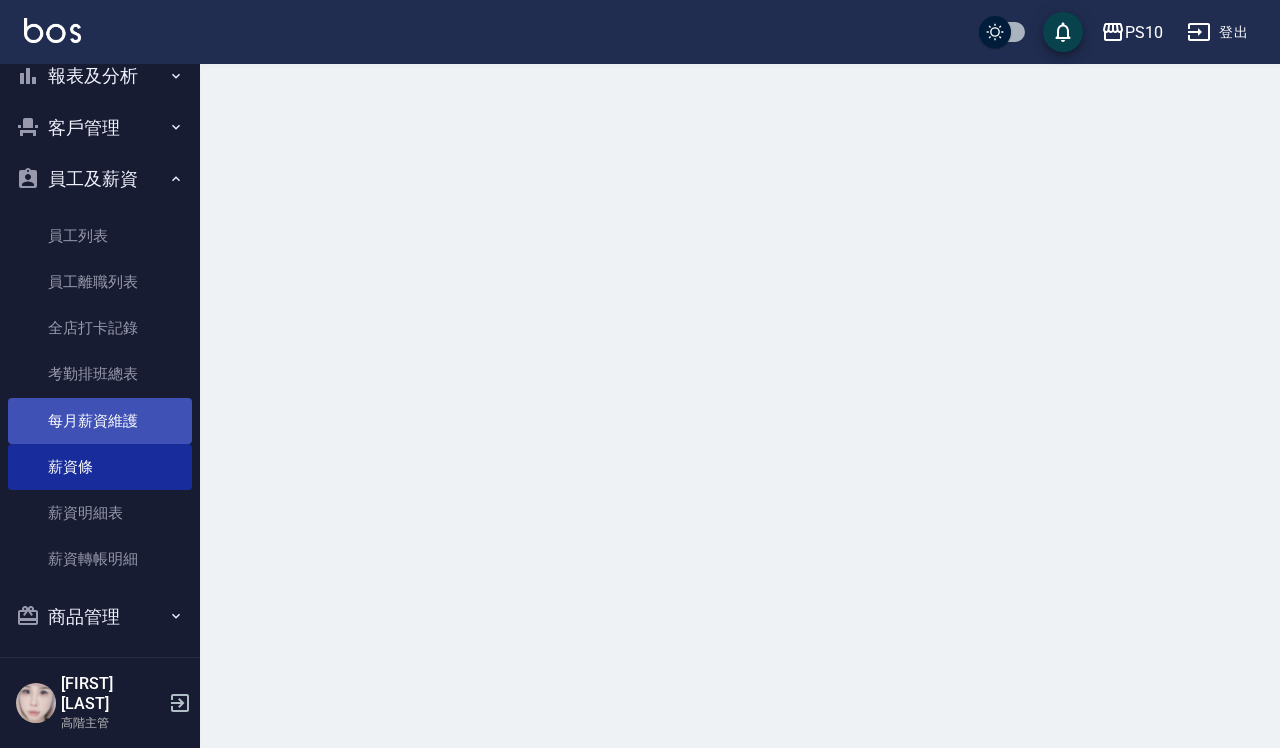 click on "每月薪資維護" at bounding box center (100, 421) 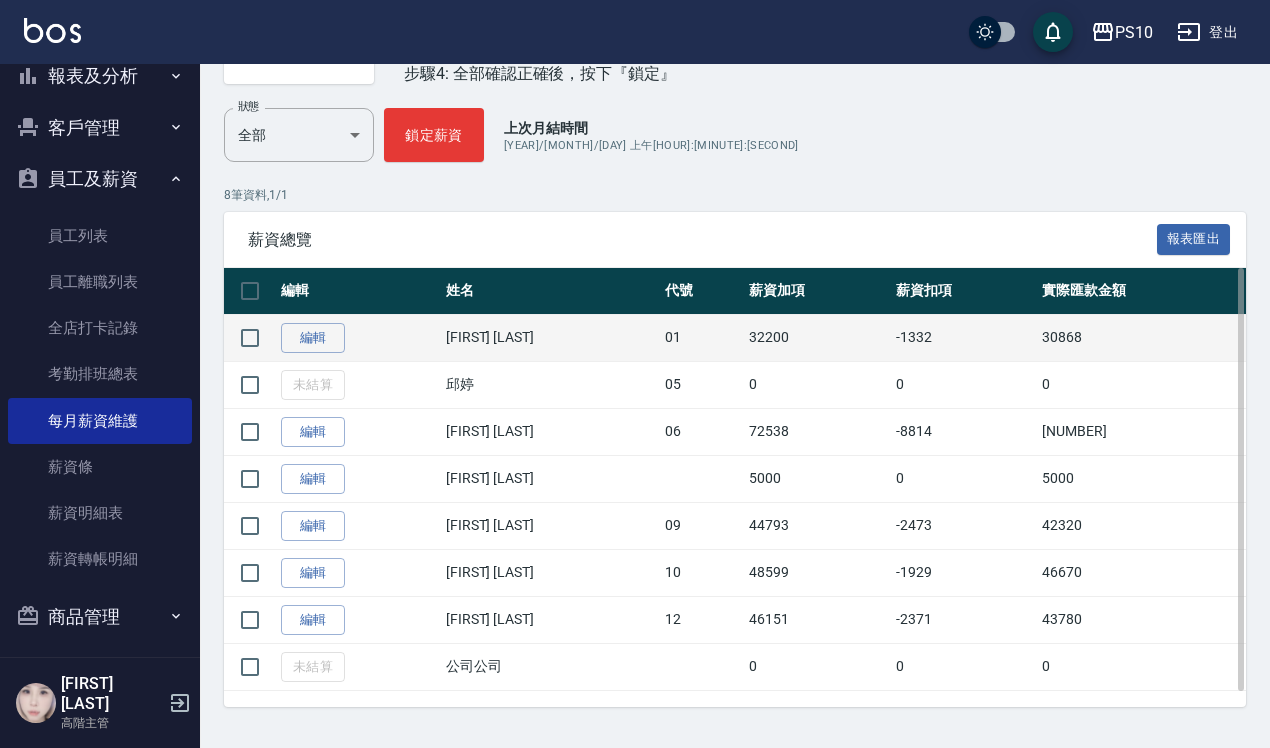 scroll, scrollTop: 223, scrollLeft: 0, axis: vertical 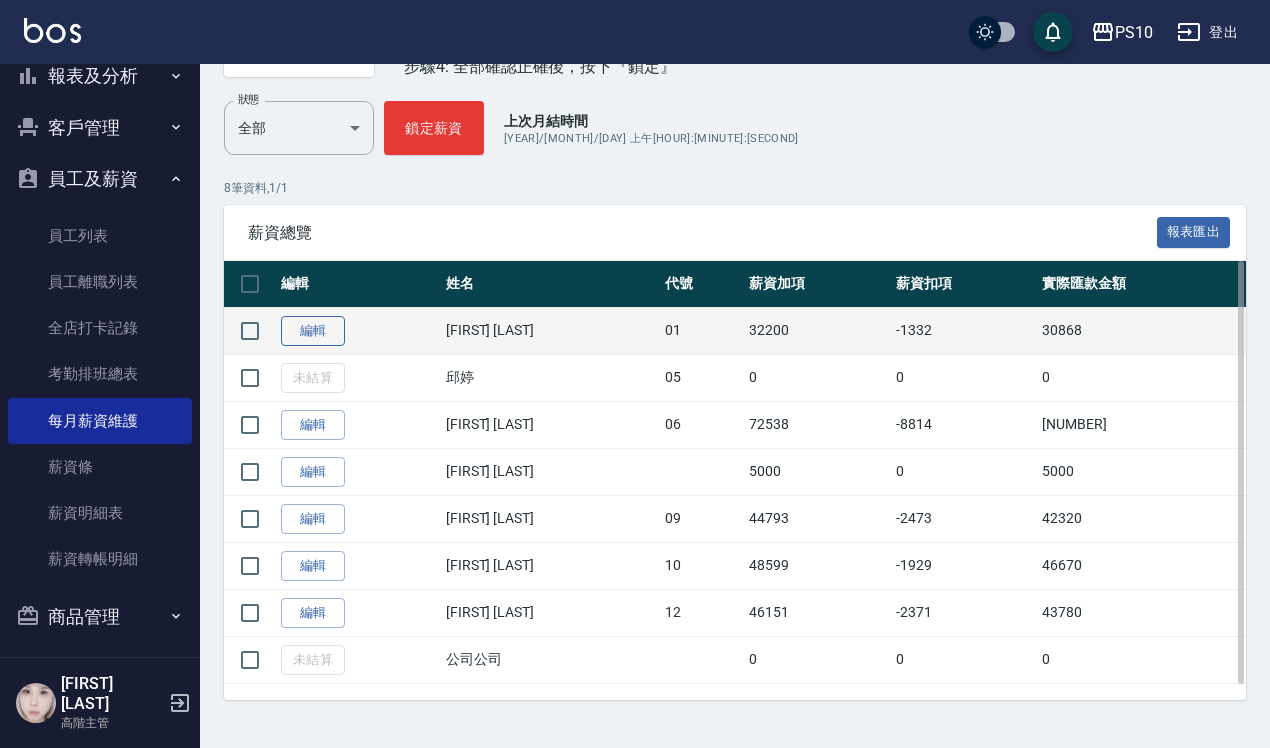 click on "編輯" at bounding box center [313, 331] 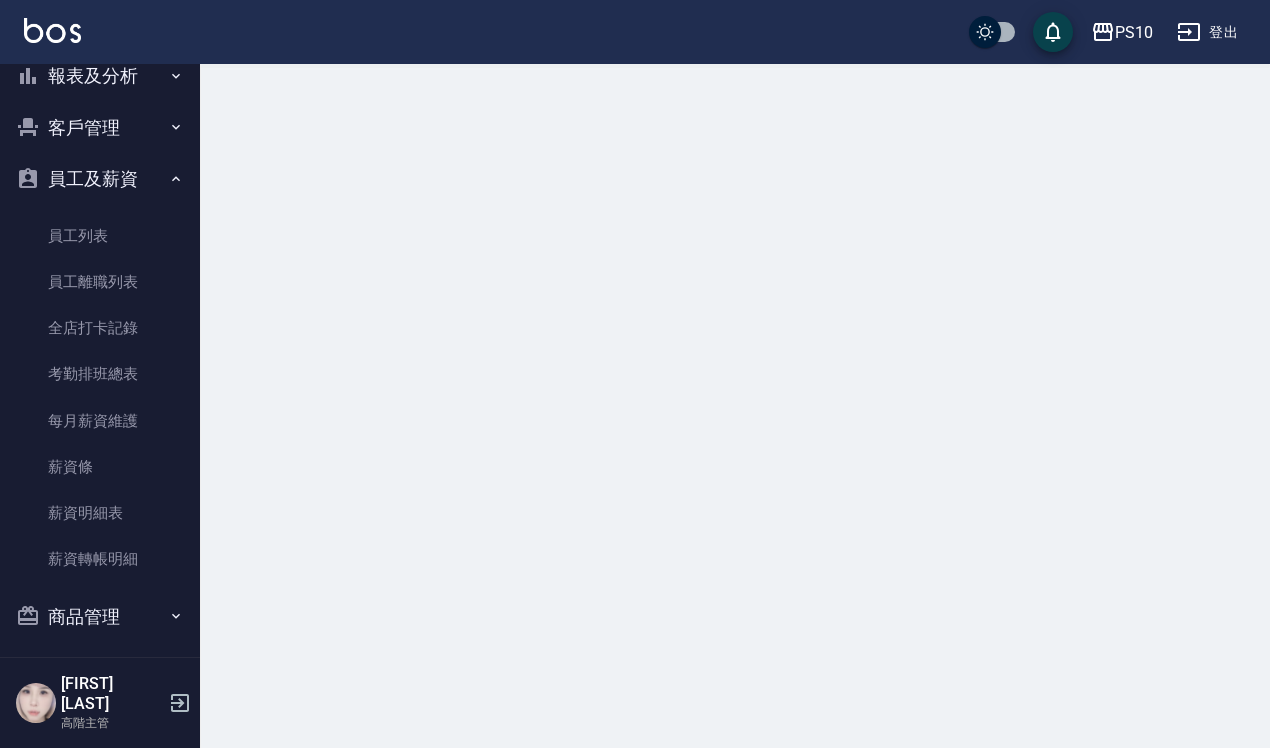 scroll, scrollTop: 0, scrollLeft: 0, axis: both 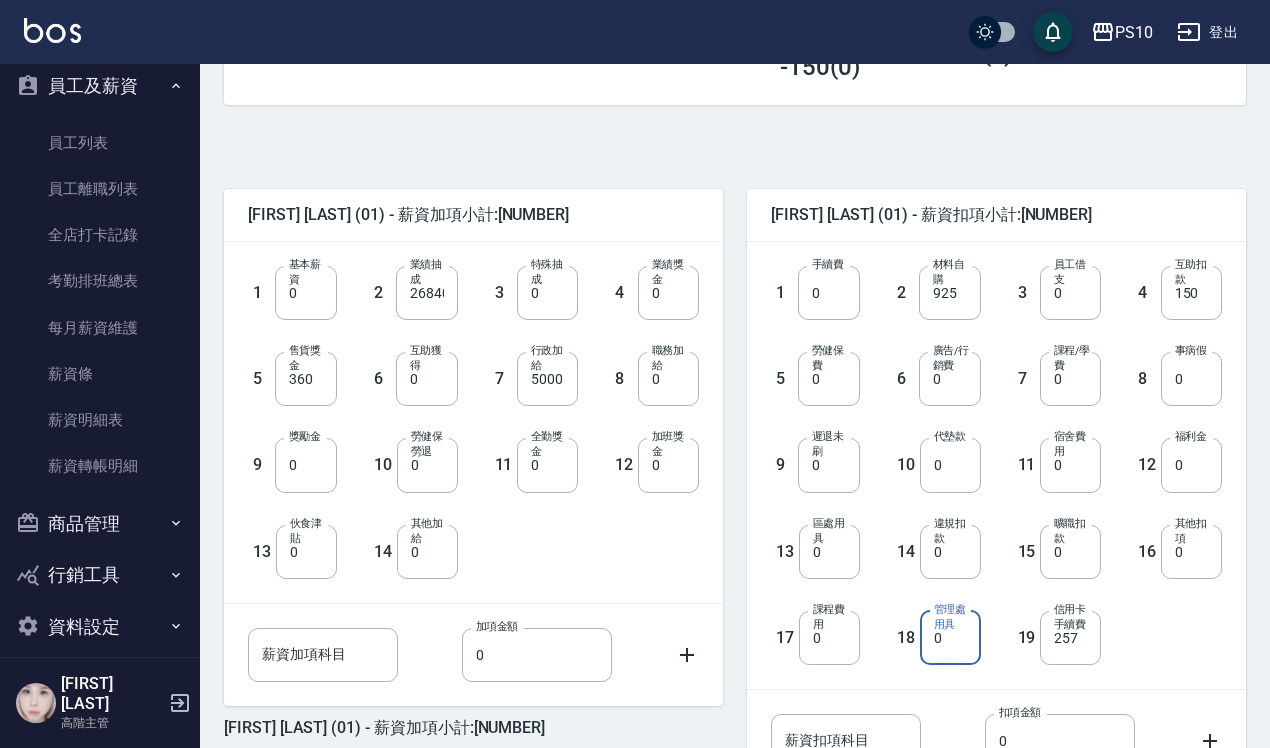 click on "0" at bounding box center (950, 638) 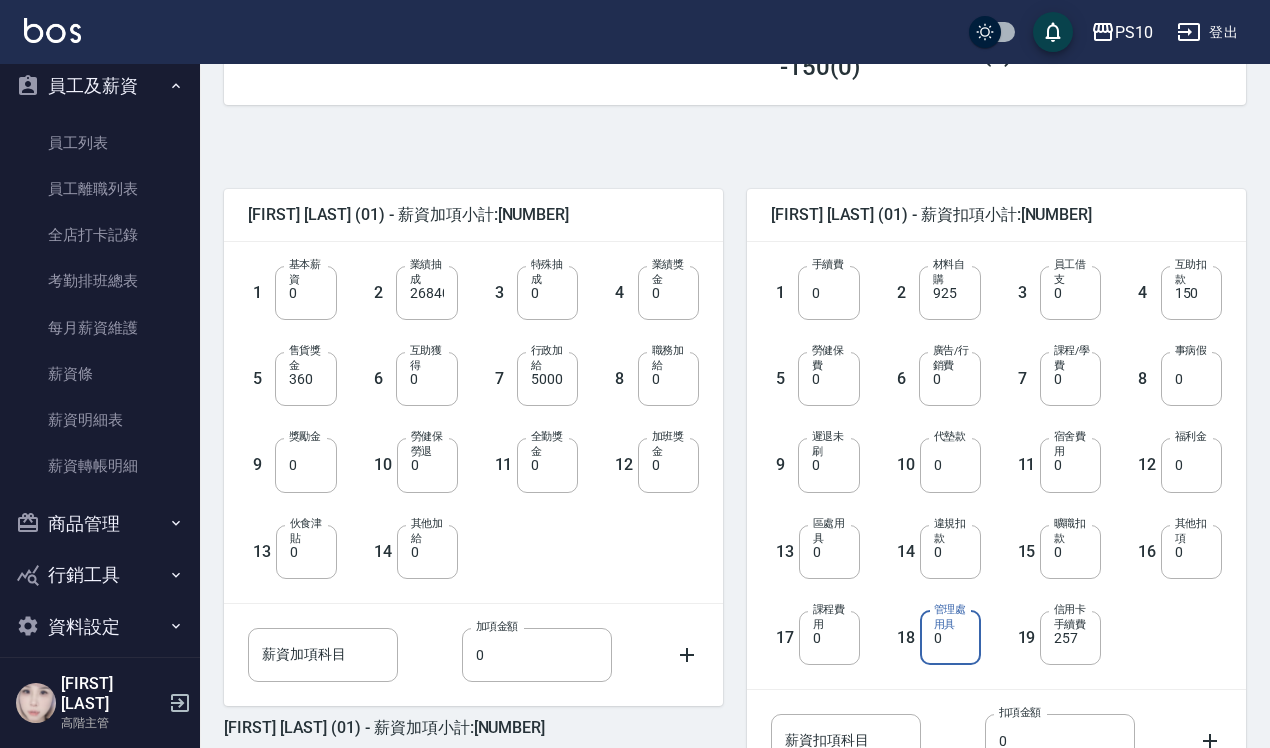 click on "0" at bounding box center [950, 638] 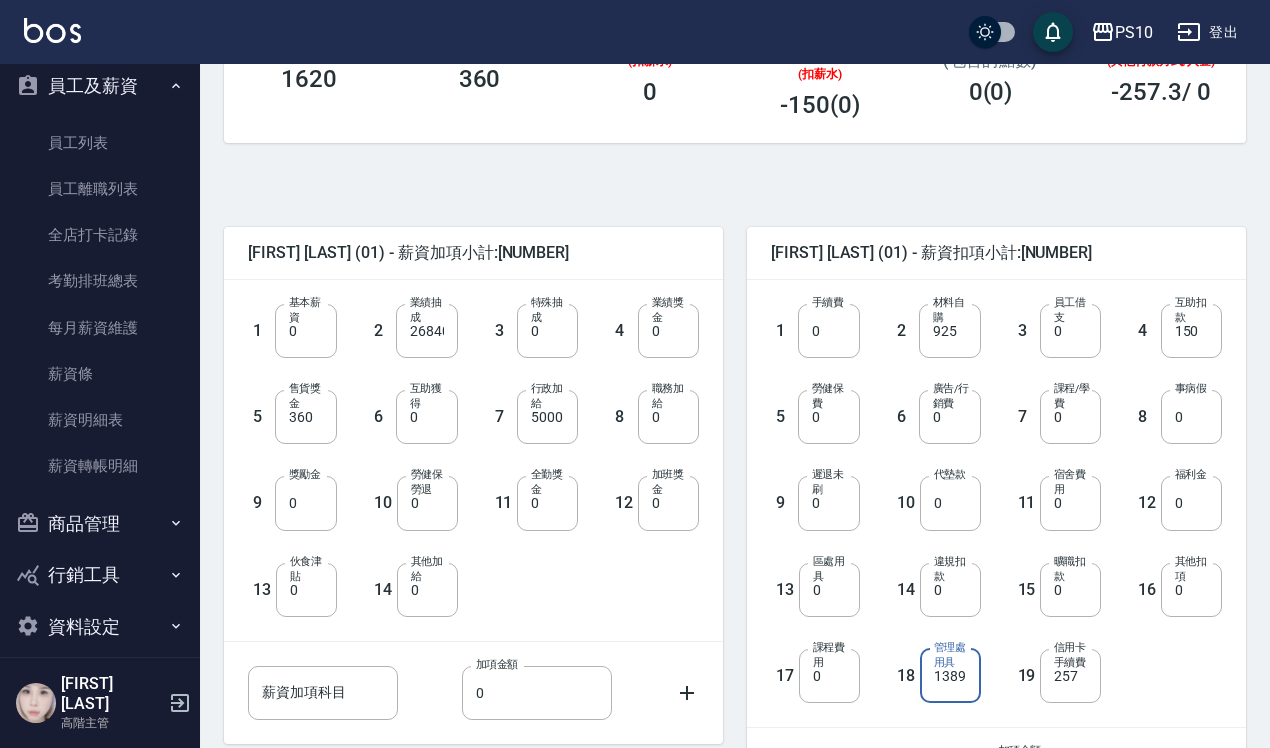 scroll, scrollTop: 375, scrollLeft: 0, axis: vertical 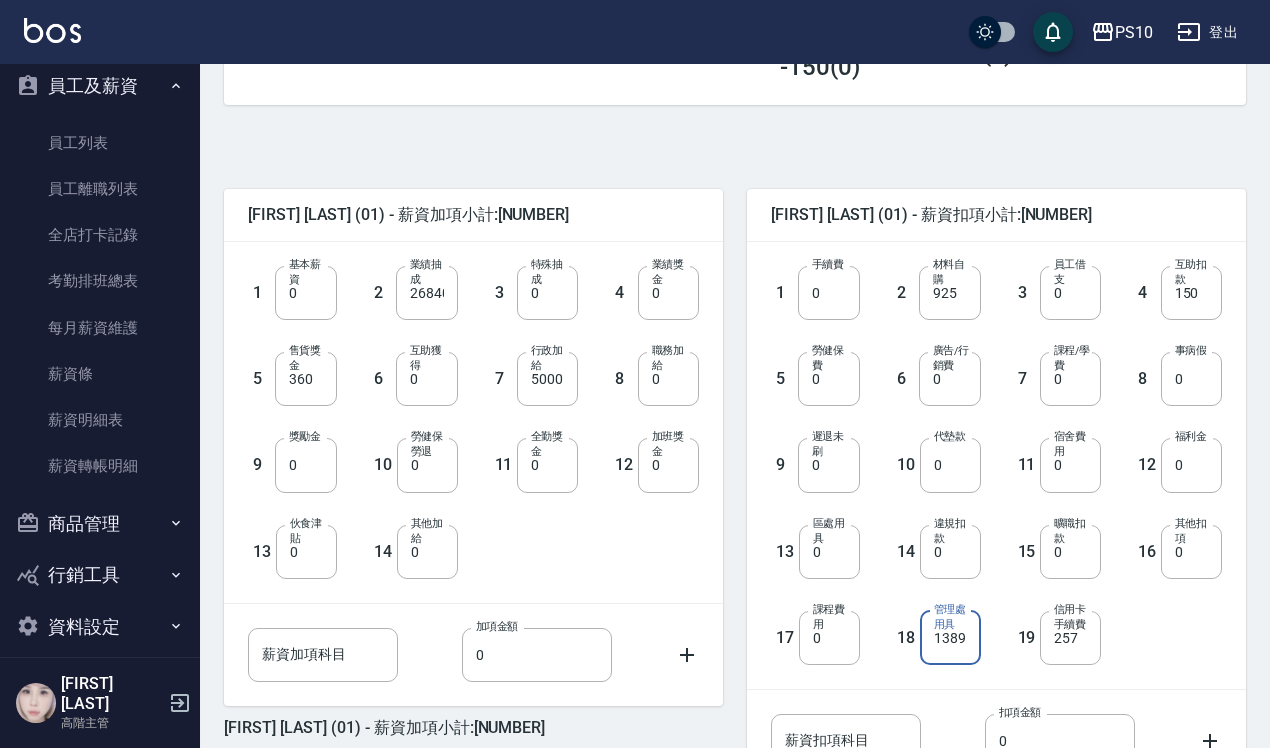 type on "1389" 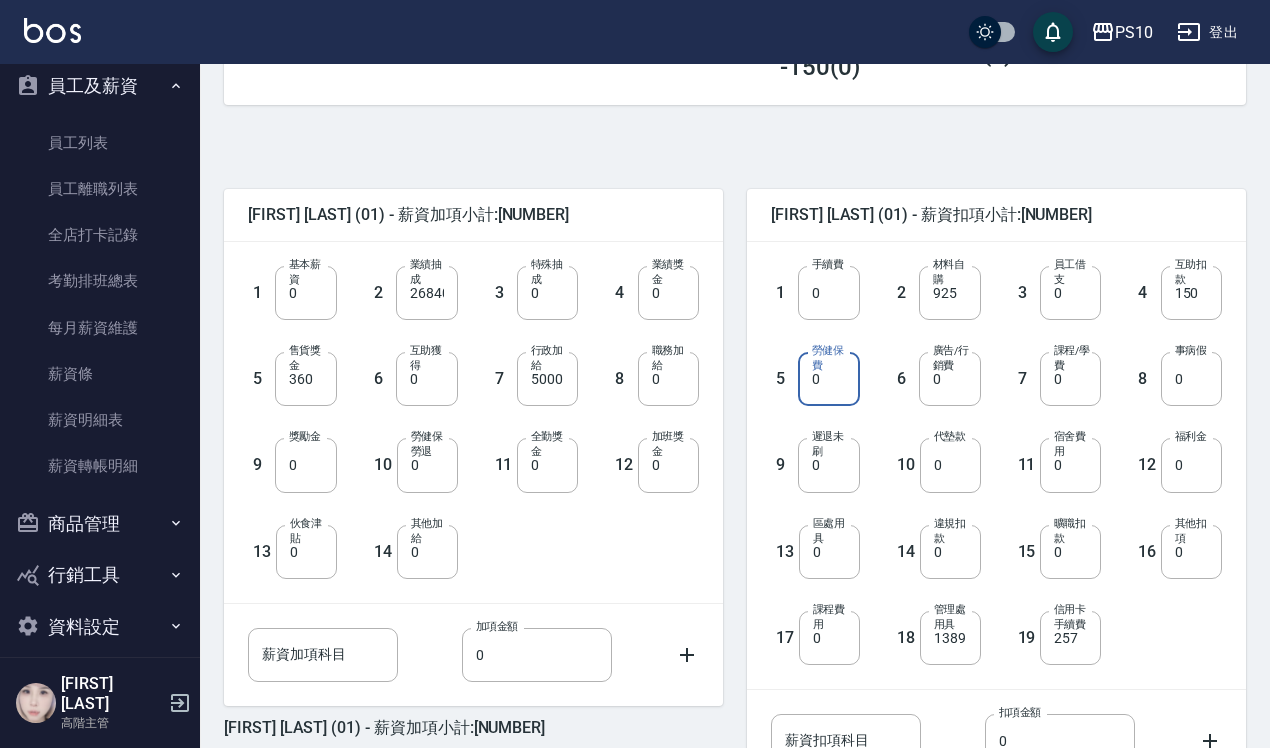 click on "0" at bounding box center (828, 379) 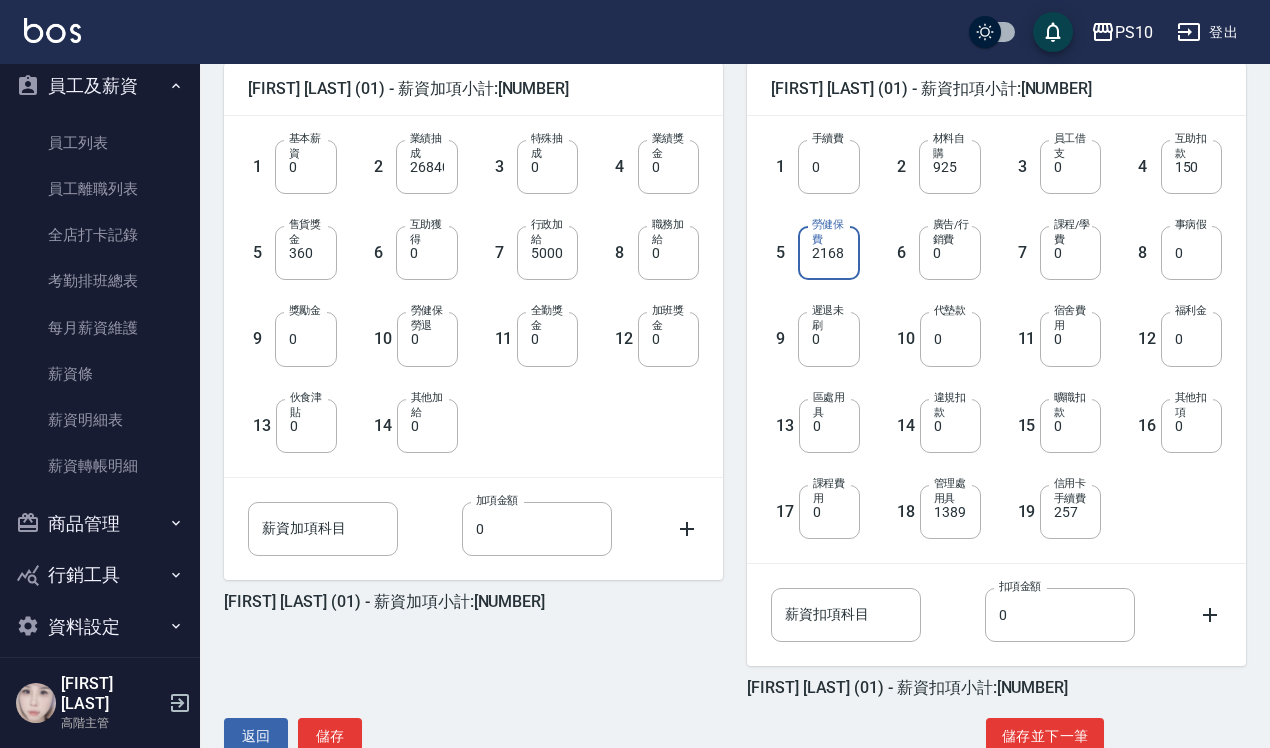 scroll, scrollTop: 551, scrollLeft: 0, axis: vertical 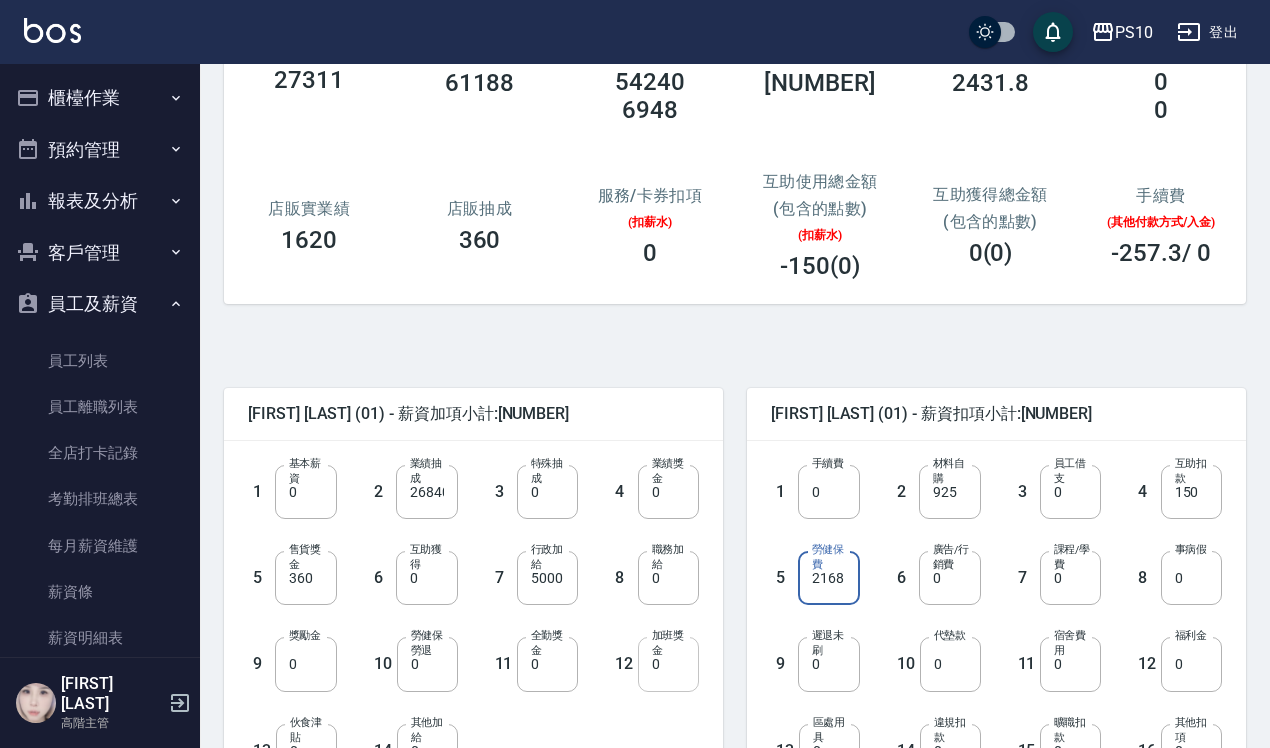 type on "2168" 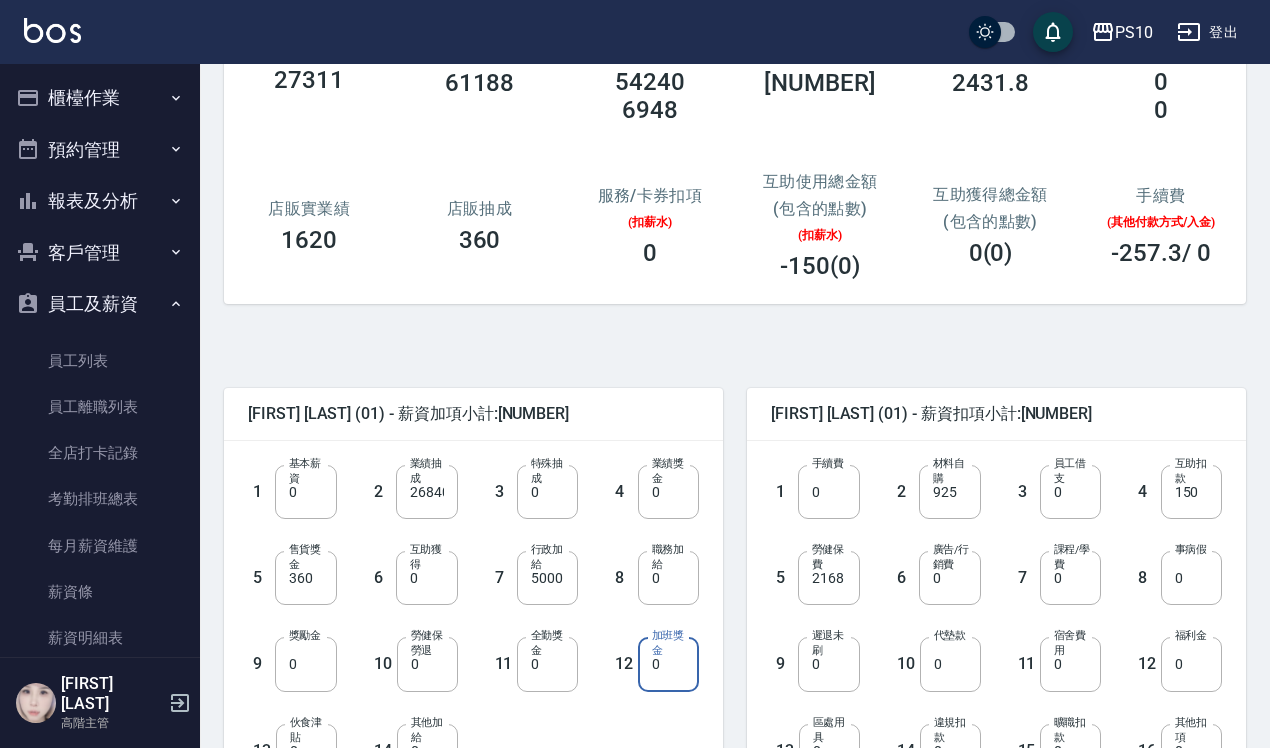 click on "0" at bounding box center (668, 664) 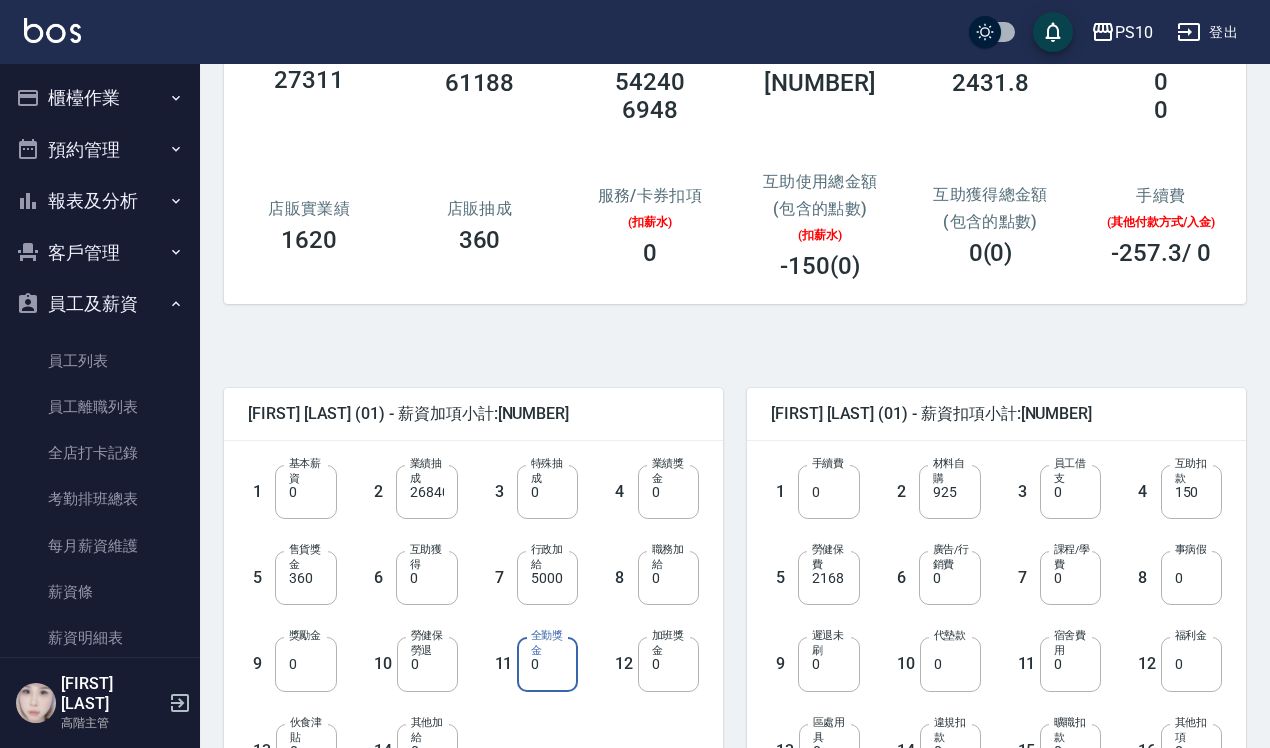 click on "0" at bounding box center [547, 664] 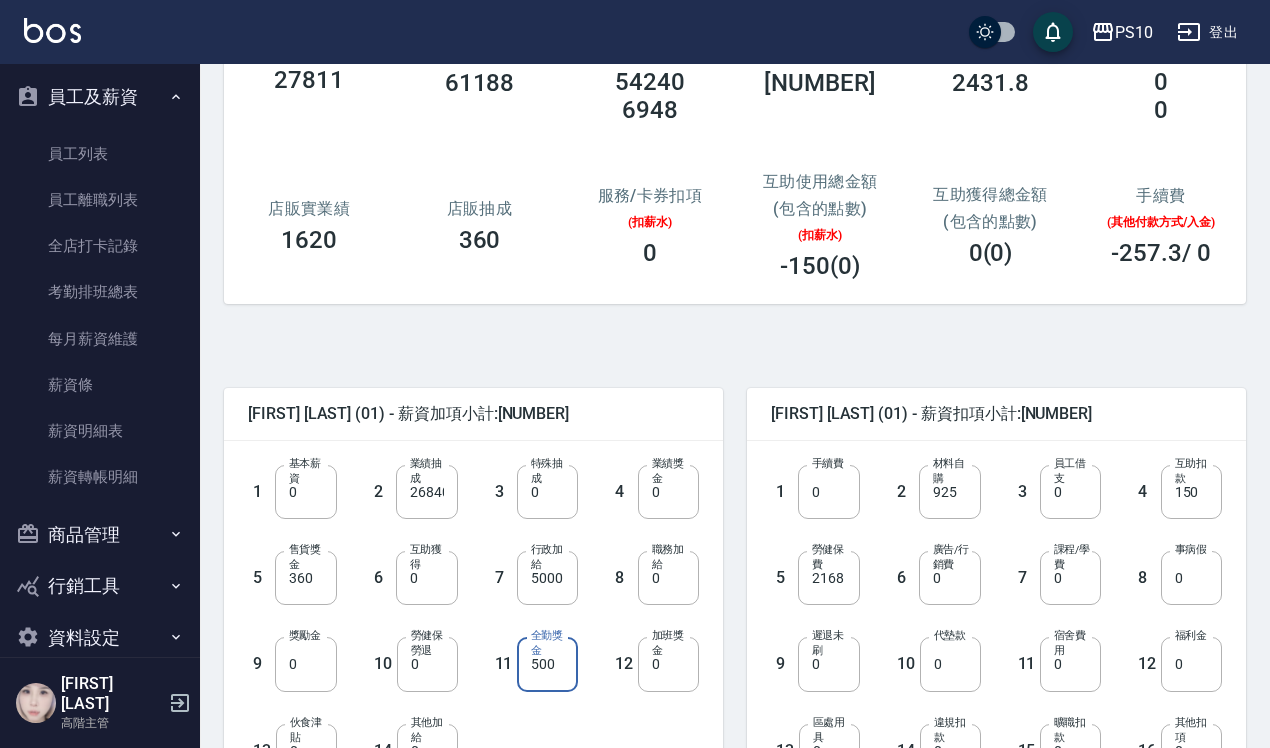 scroll, scrollTop: 218, scrollLeft: 0, axis: vertical 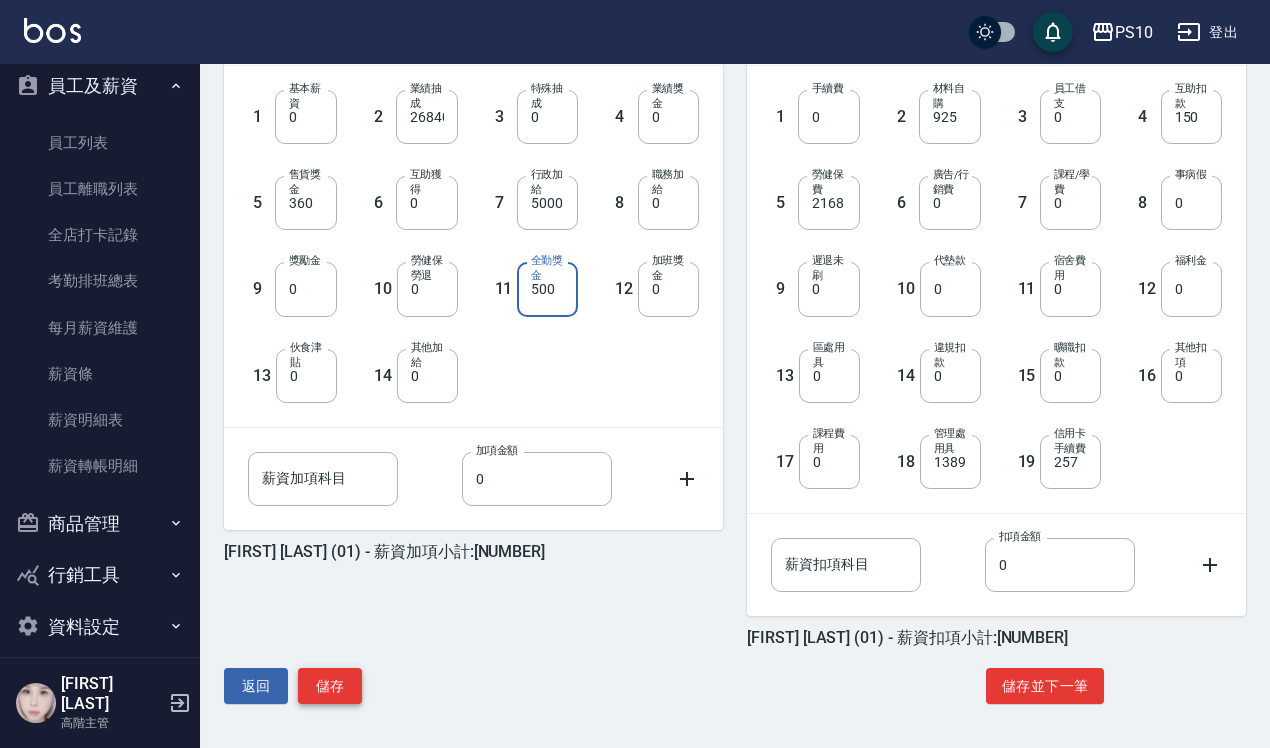 type on "500" 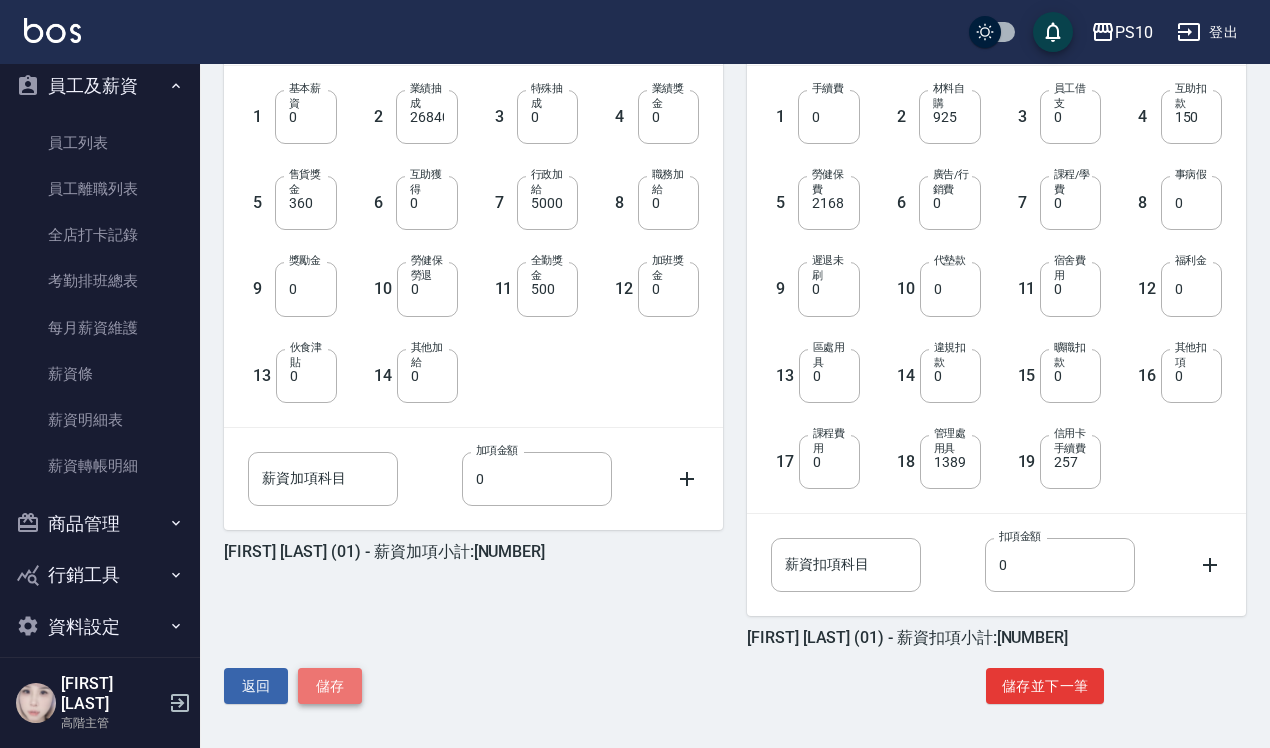 click on "儲存" at bounding box center (330, 686) 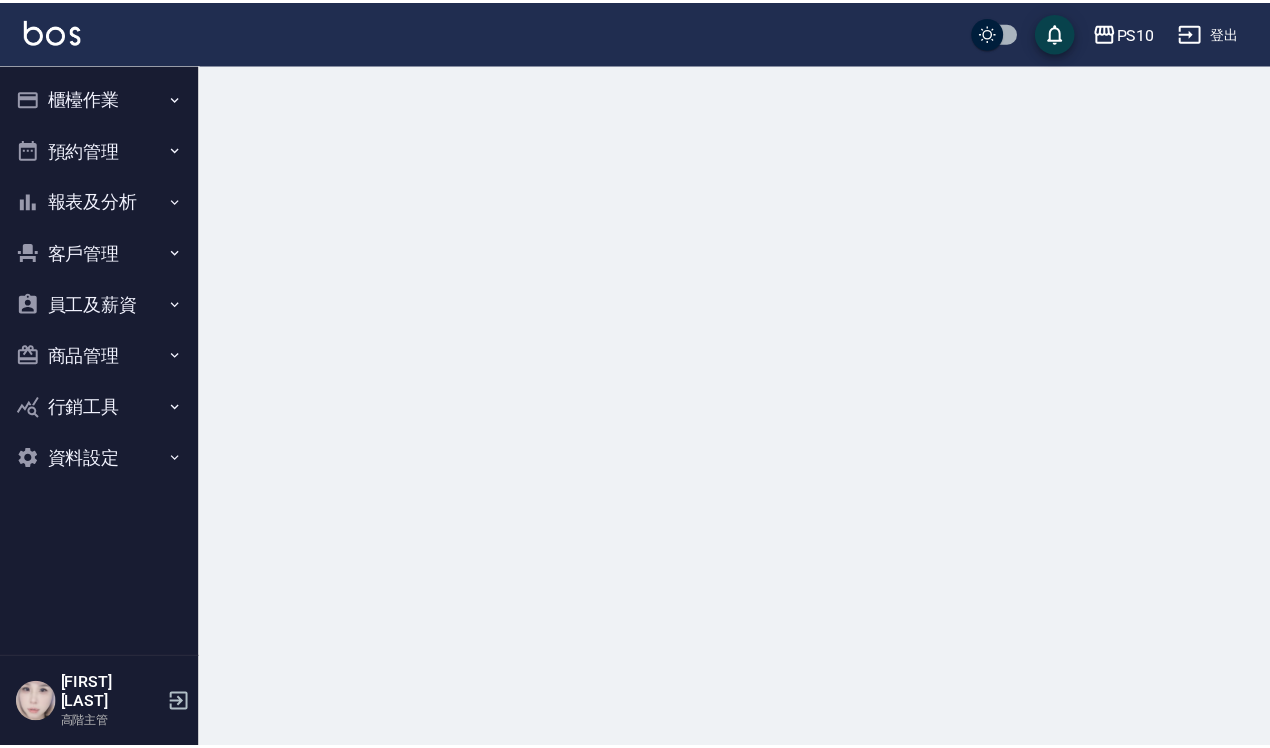 scroll, scrollTop: 0, scrollLeft: 0, axis: both 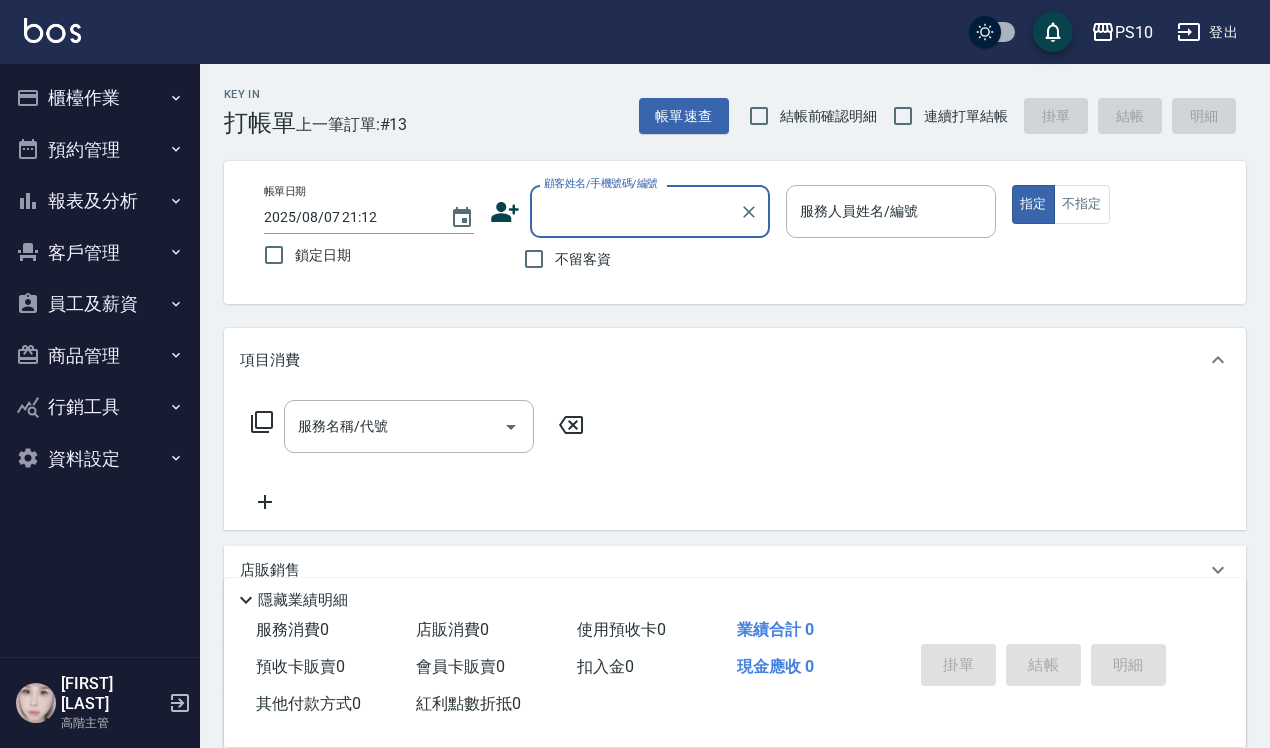 click on "員工及薪資" at bounding box center (100, 304) 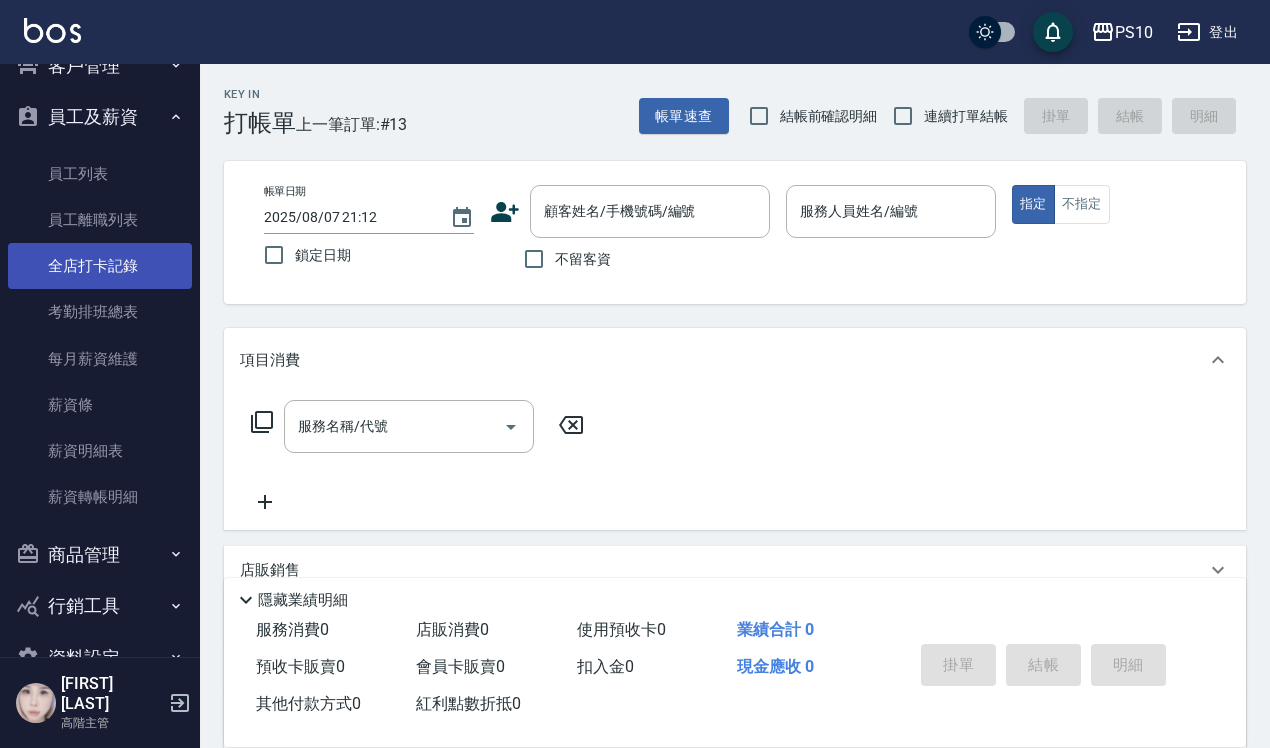 scroll, scrollTop: 218, scrollLeft: 0, axis: vertical 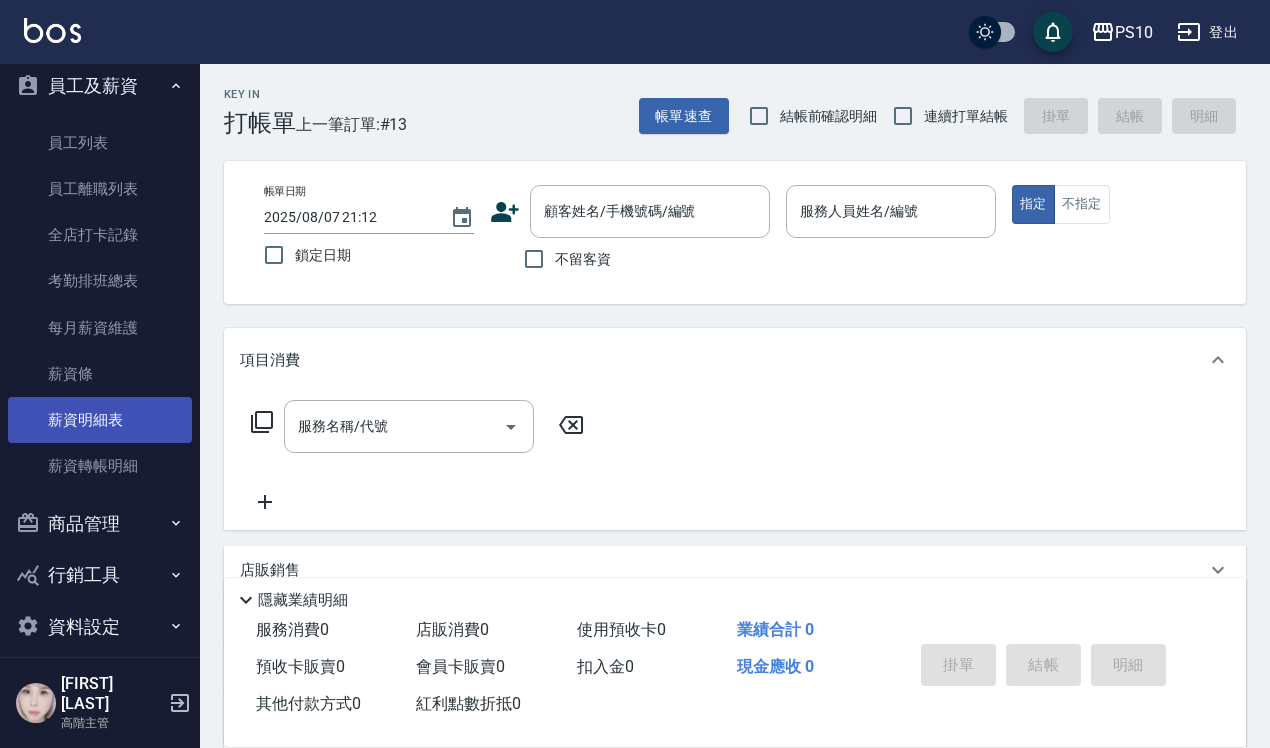 click on "薪資明細表" at bounding box center (100, 420) 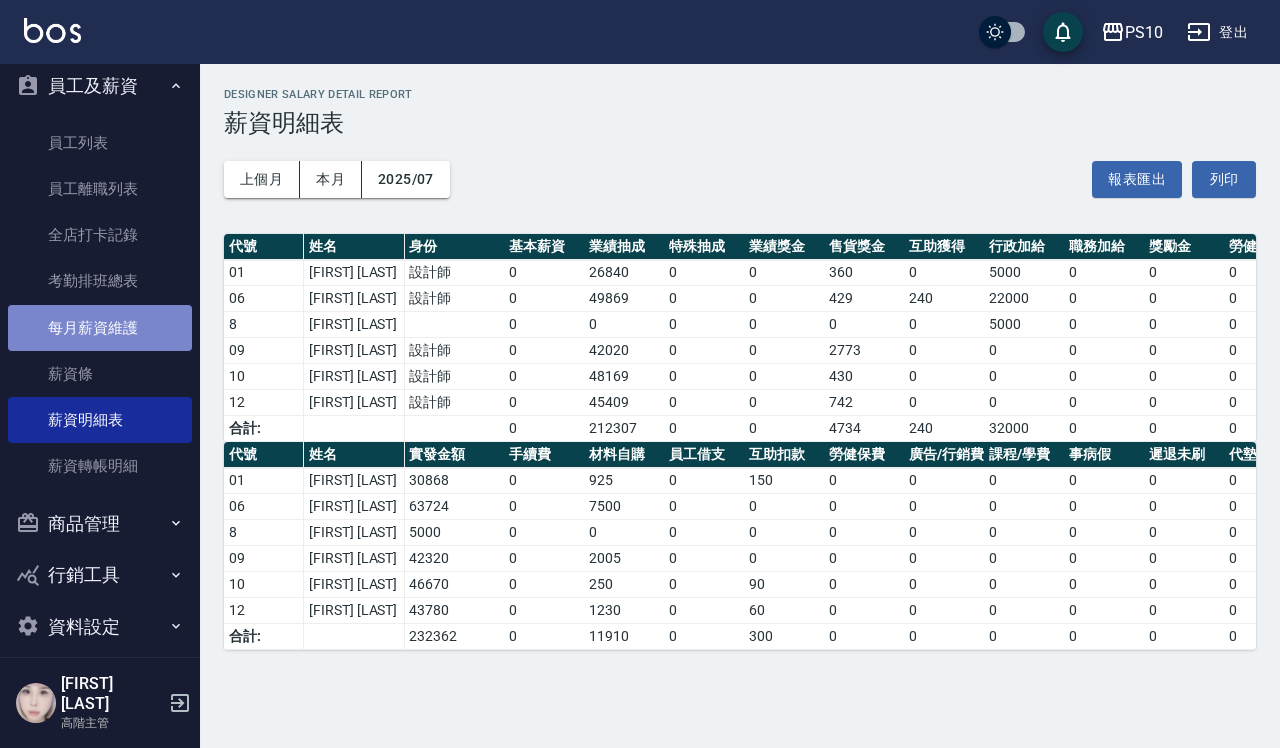 click on "每月薪資維護" at bounding box center (100, 328) 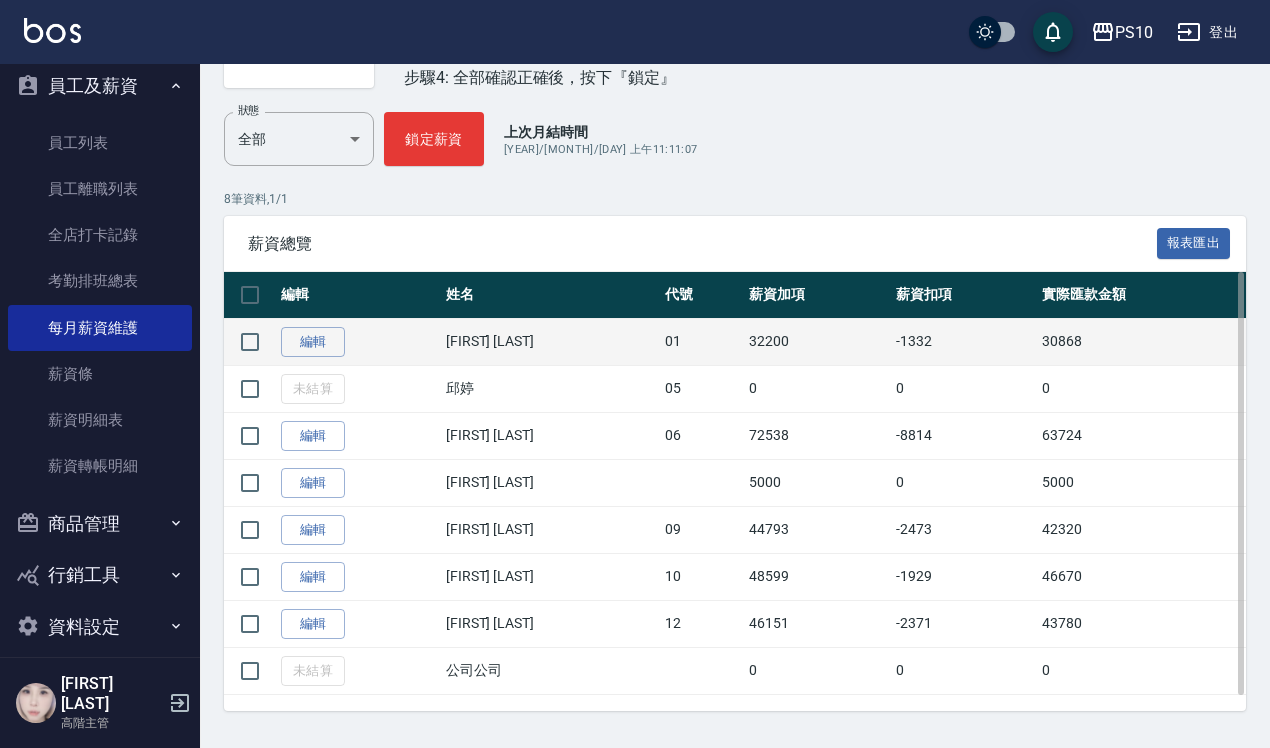 scroll, scrollTop: 223, scrollLeft: 0, axis: vertical 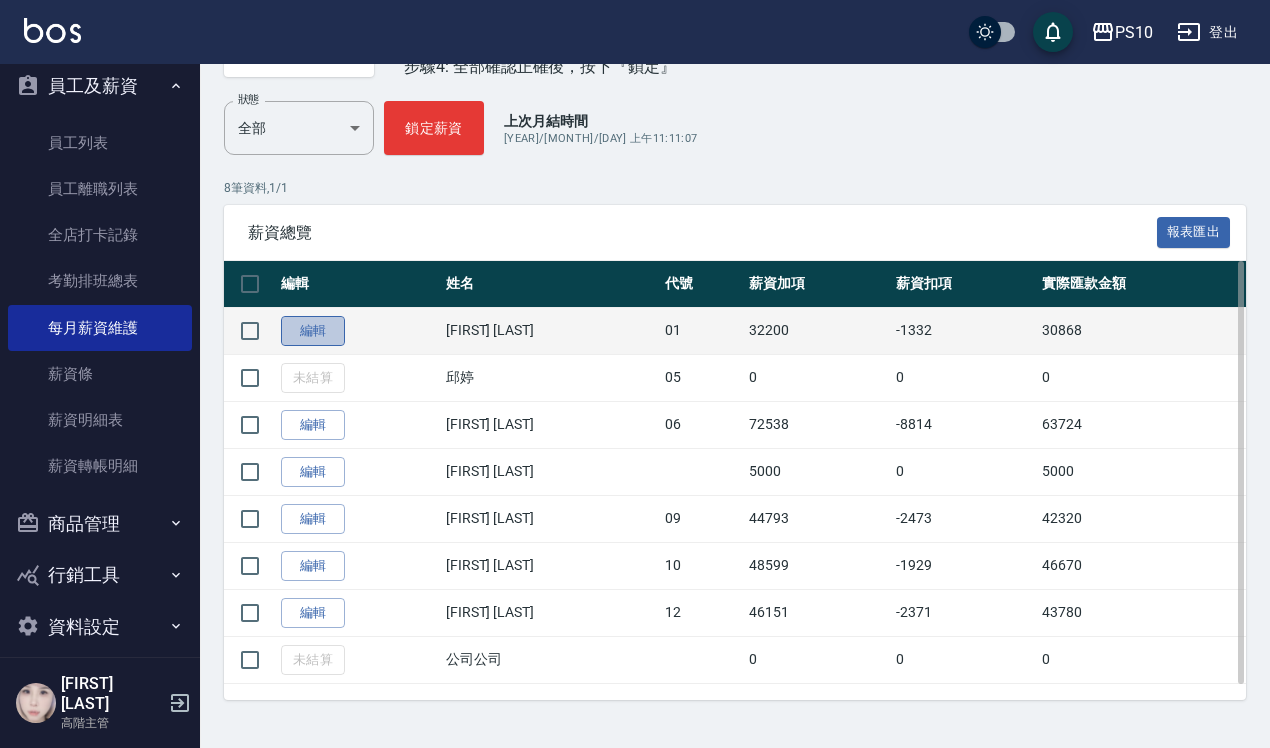 click on "編輯" at bounding box center [313, 331] 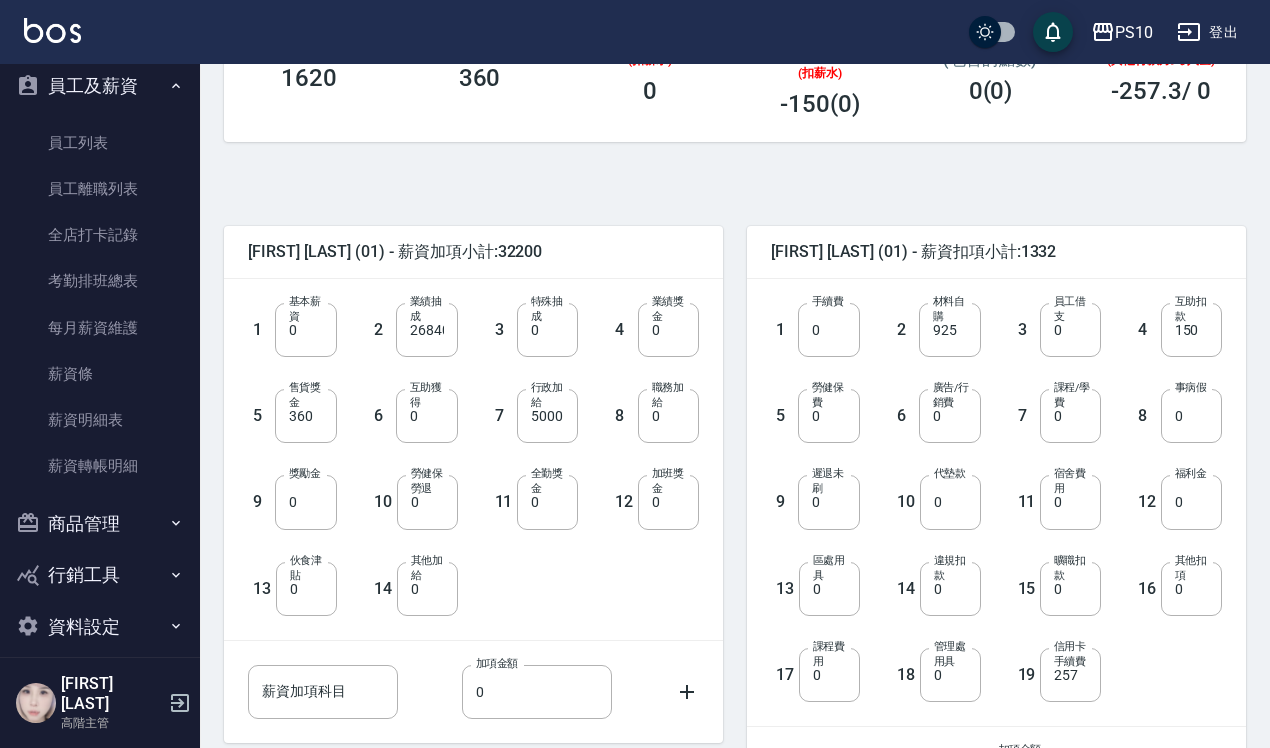 scroll, scrollTop: 375, scrollLeft: 0, axis: vertical 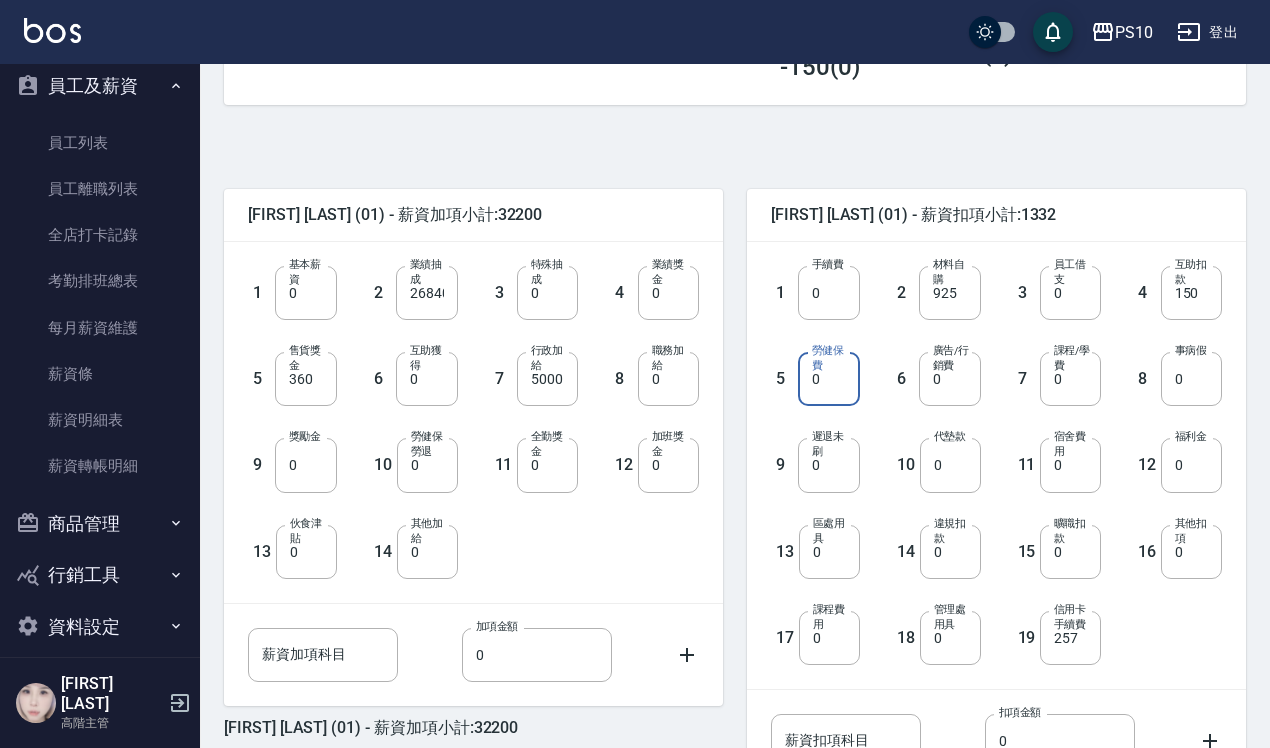 click on "0" at bounding box center [828, 379] 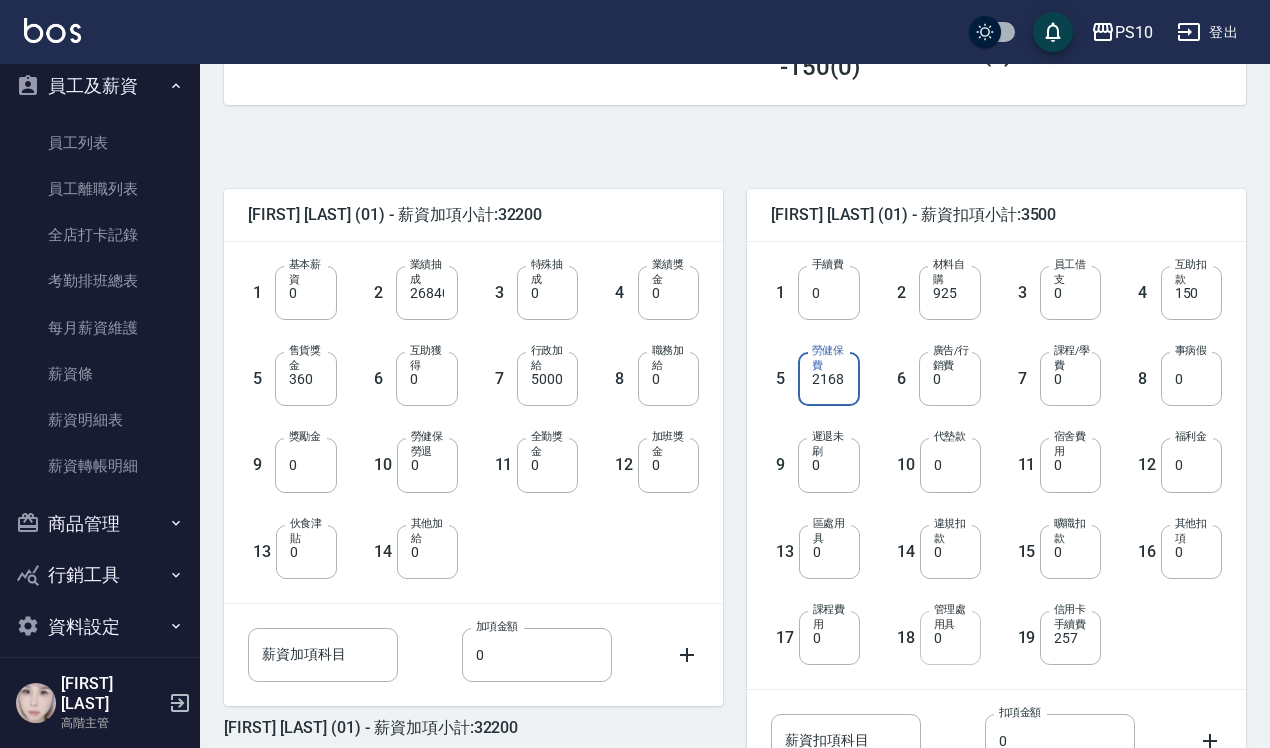 type on "2168" 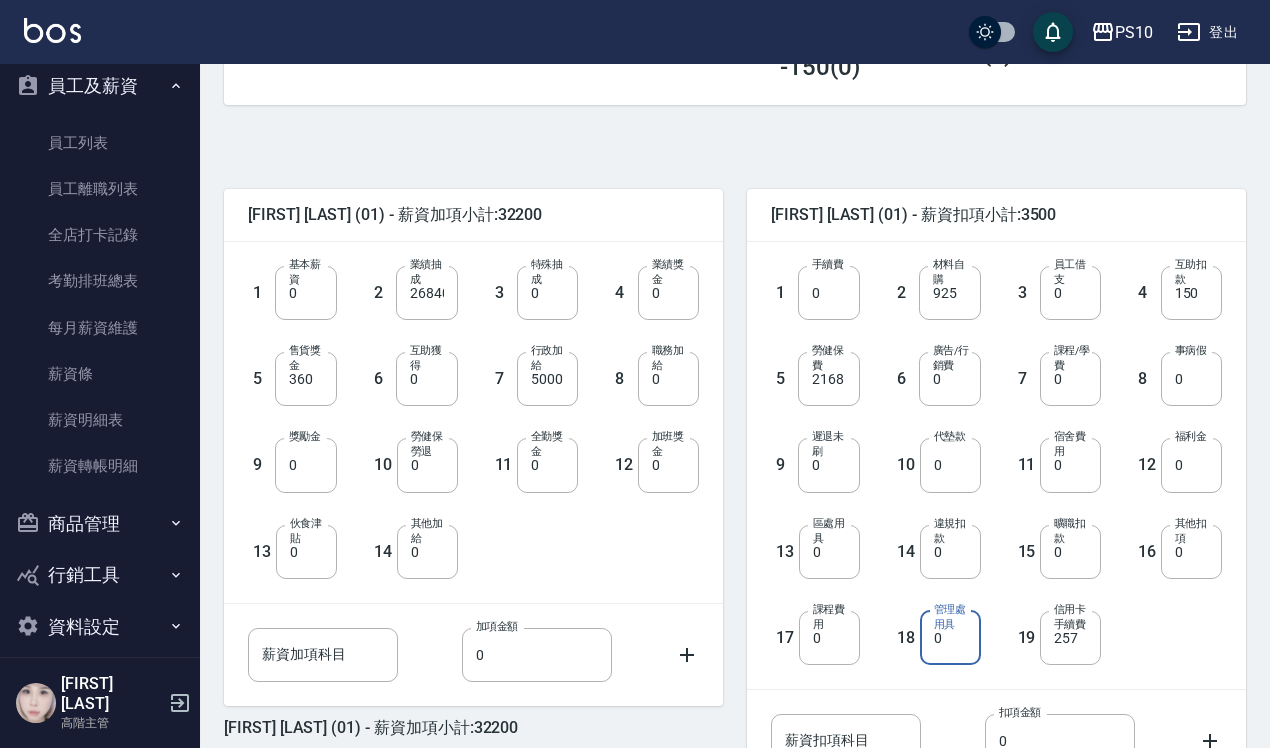 click on "0" at bounding box center (950, 638) 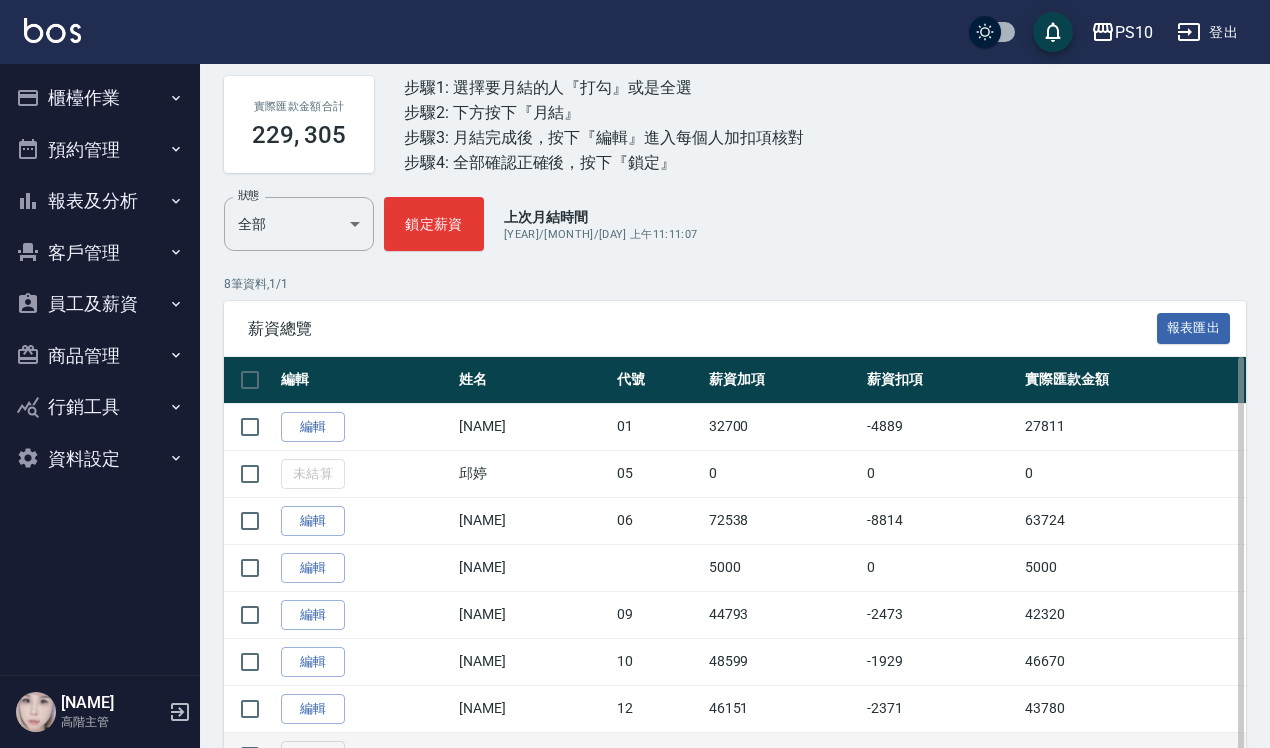 scroll, scrollTop: 223, scrollLeft: 0, axis: vertical 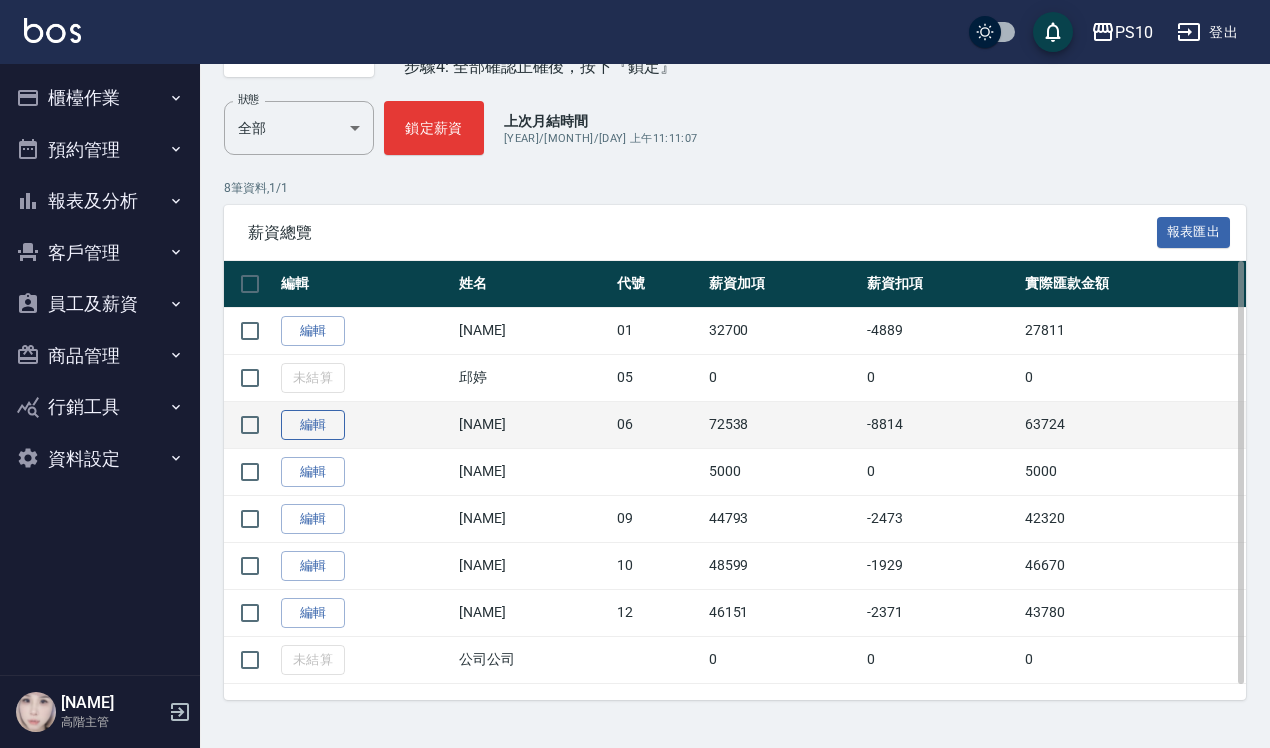 click on "編輯" at bounding box center [313, 425] 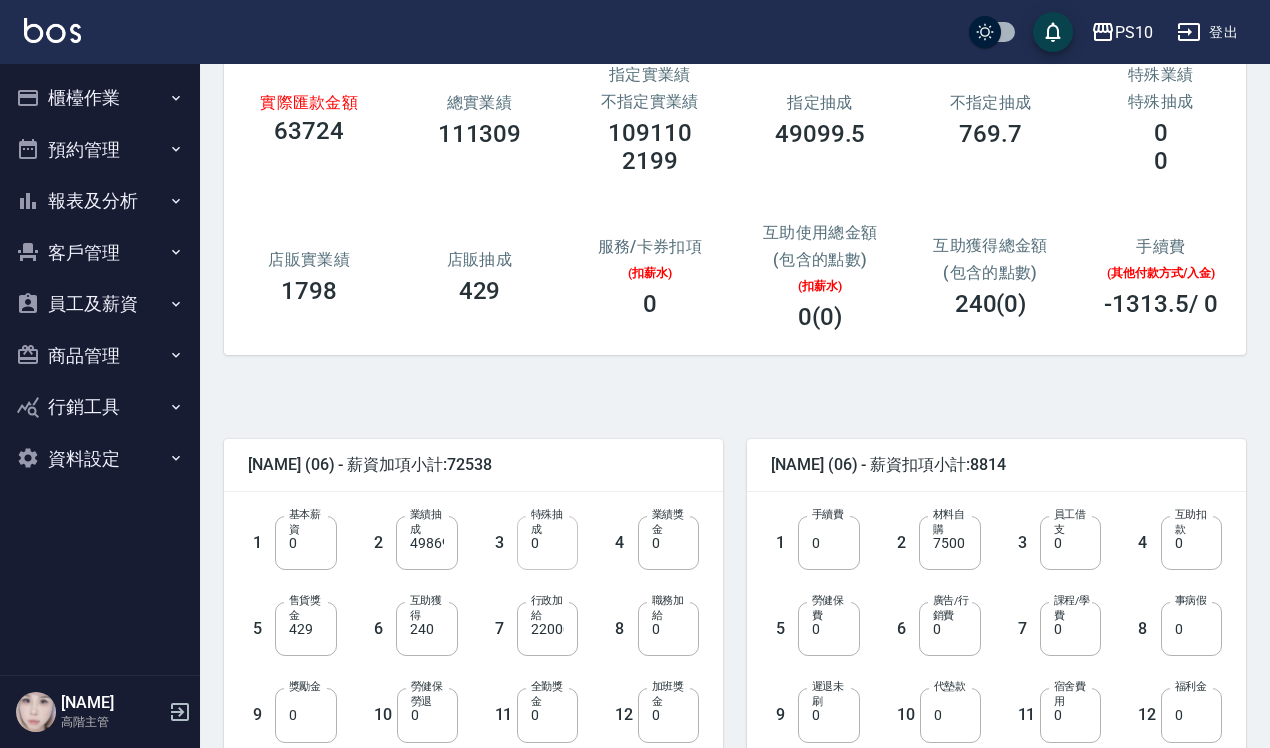 scroll, scrollTop: 250, scrollLeft: 0, axis: vertical 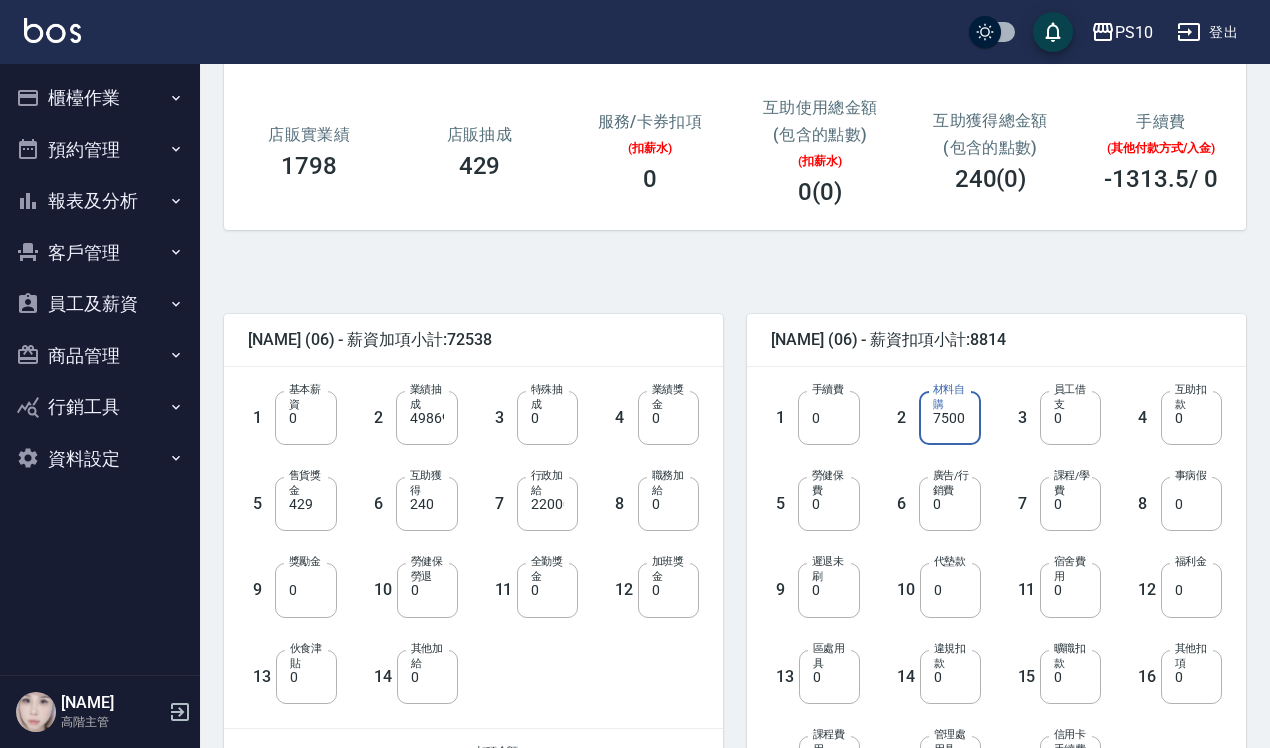 click on "7500" at bounding box center [949, 418] 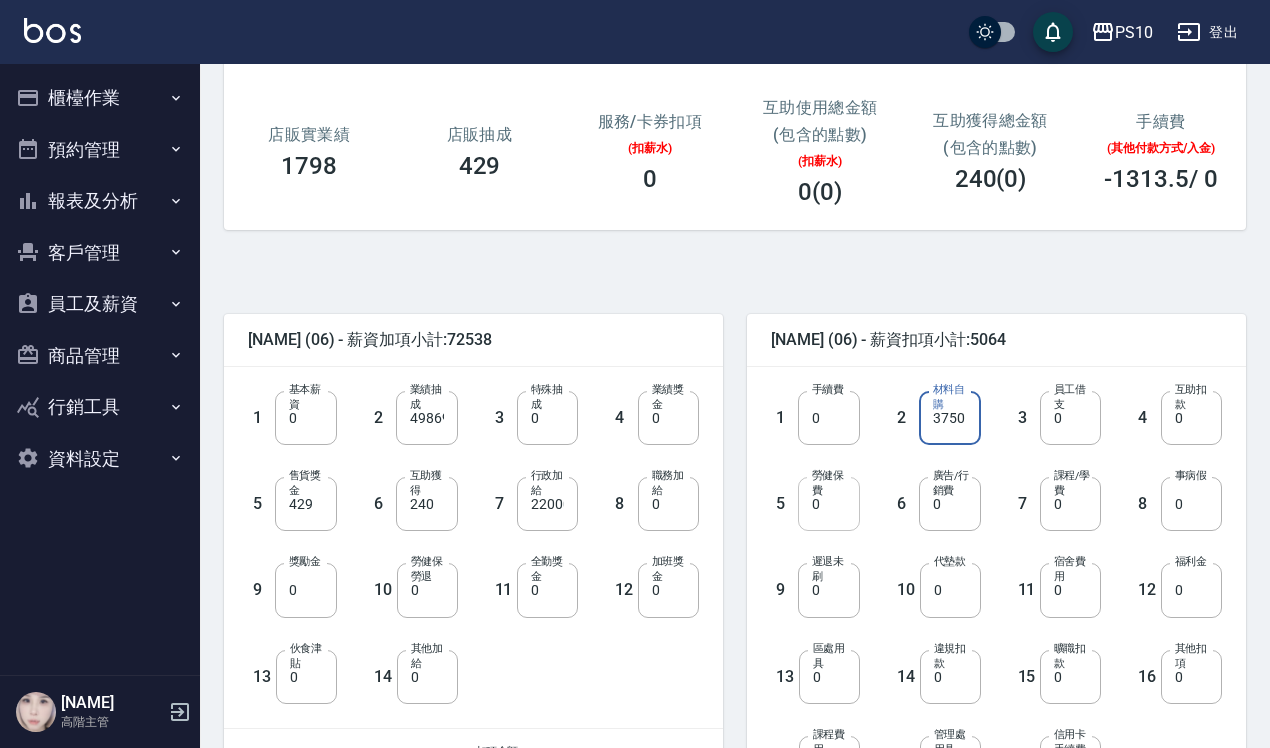 type on "3750" 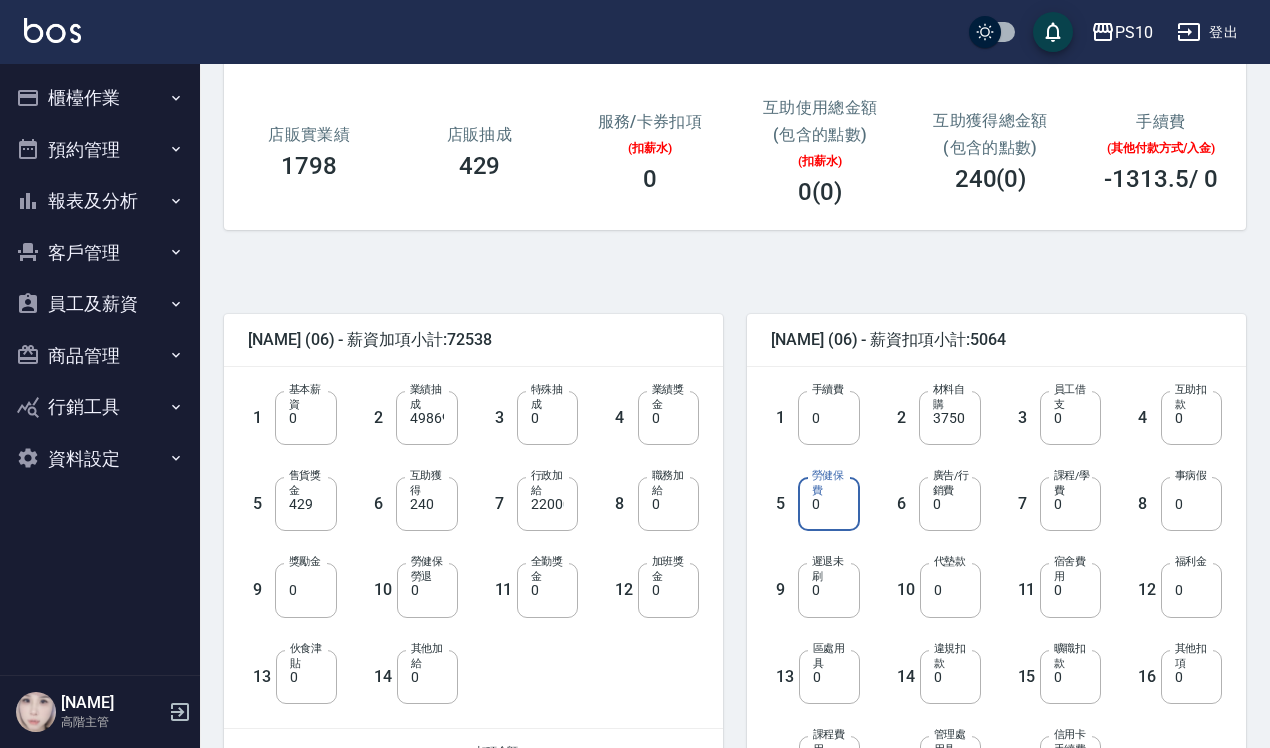 click on "0" at bounding box center (828, 504) 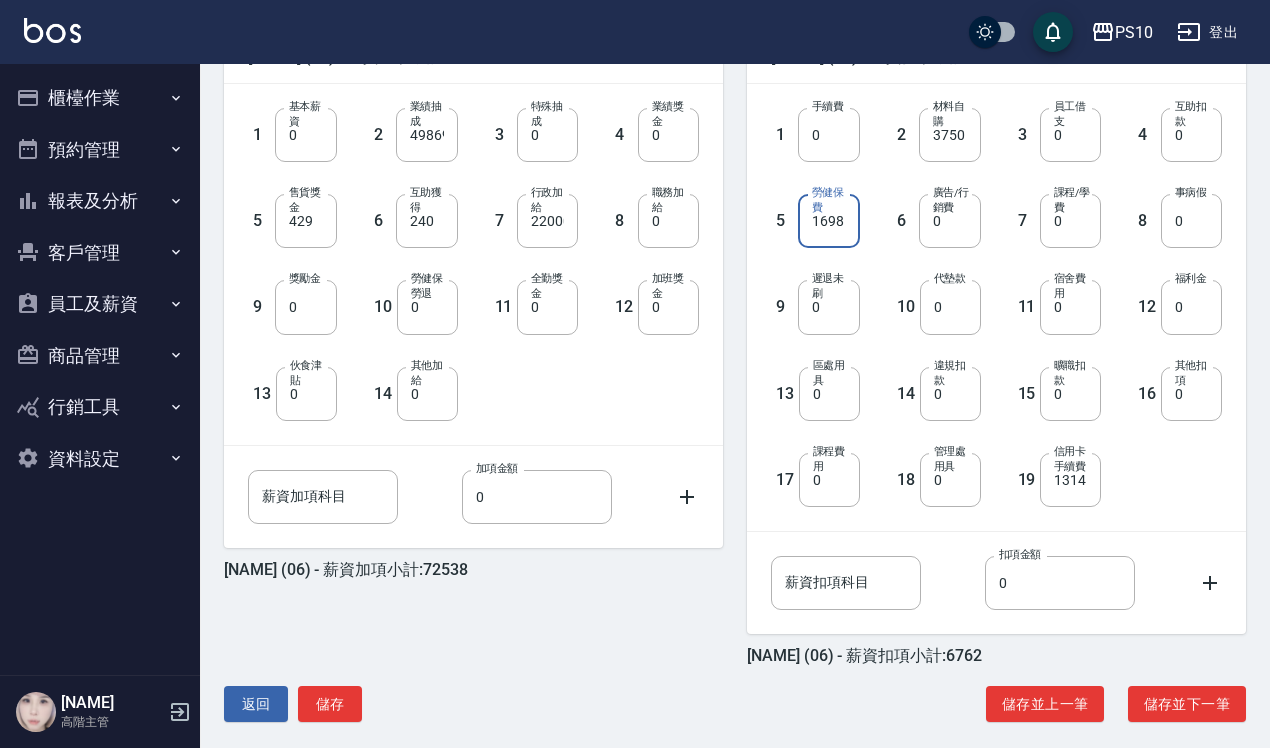 scroll, scrollTop: 551, scrollLeft: 0, axis: vertical 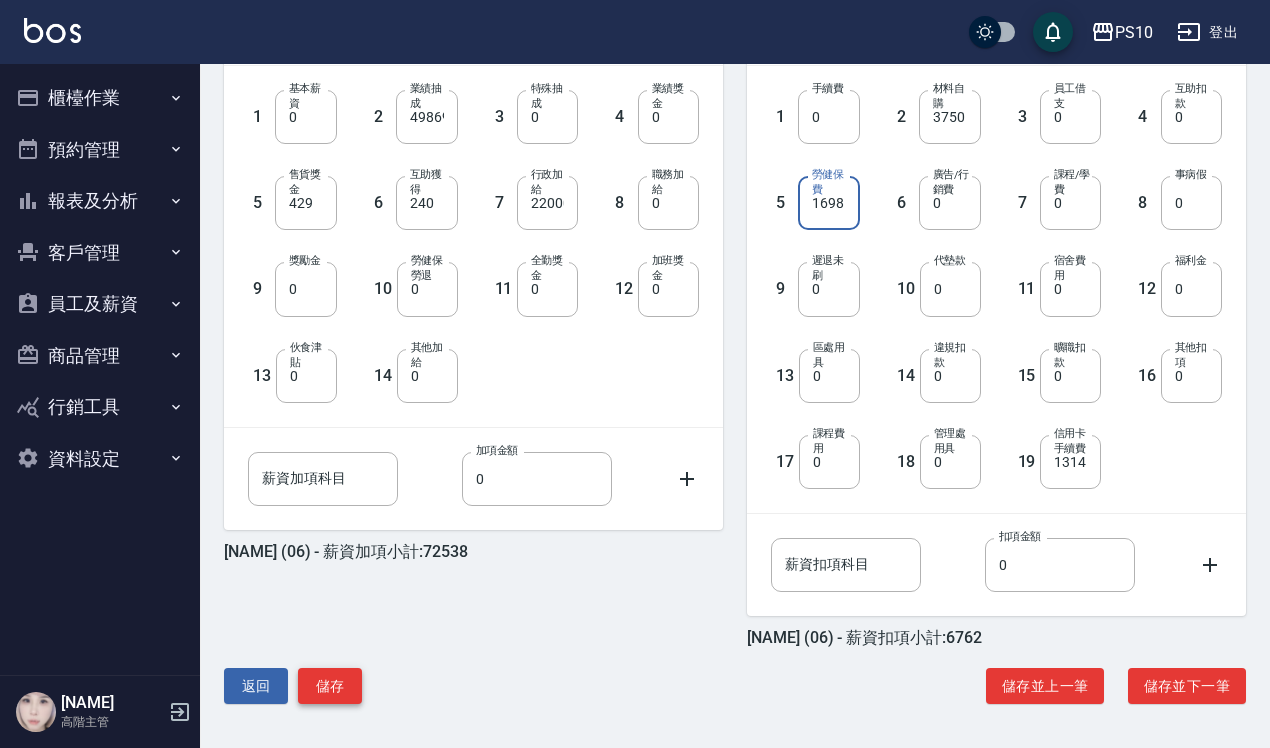 type on "1698" 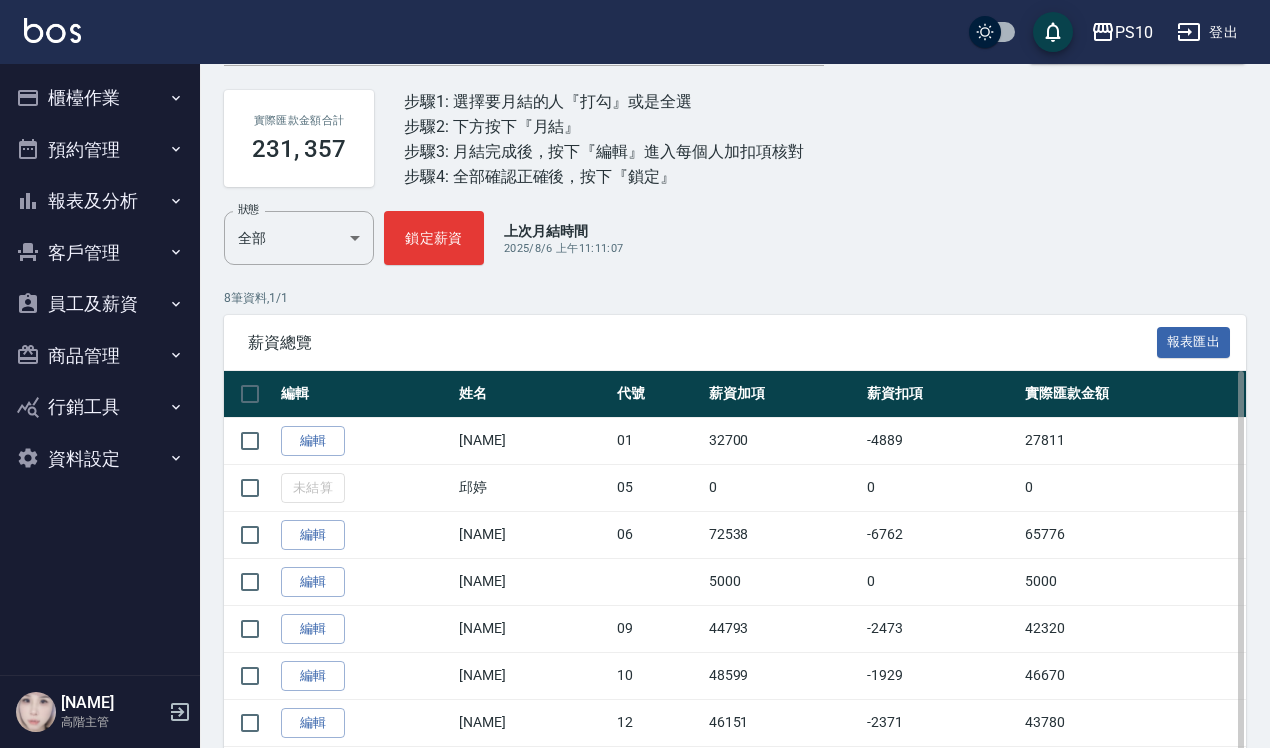 scroll, scrollTop: 223, scrollLeft: 0, axis: vertical 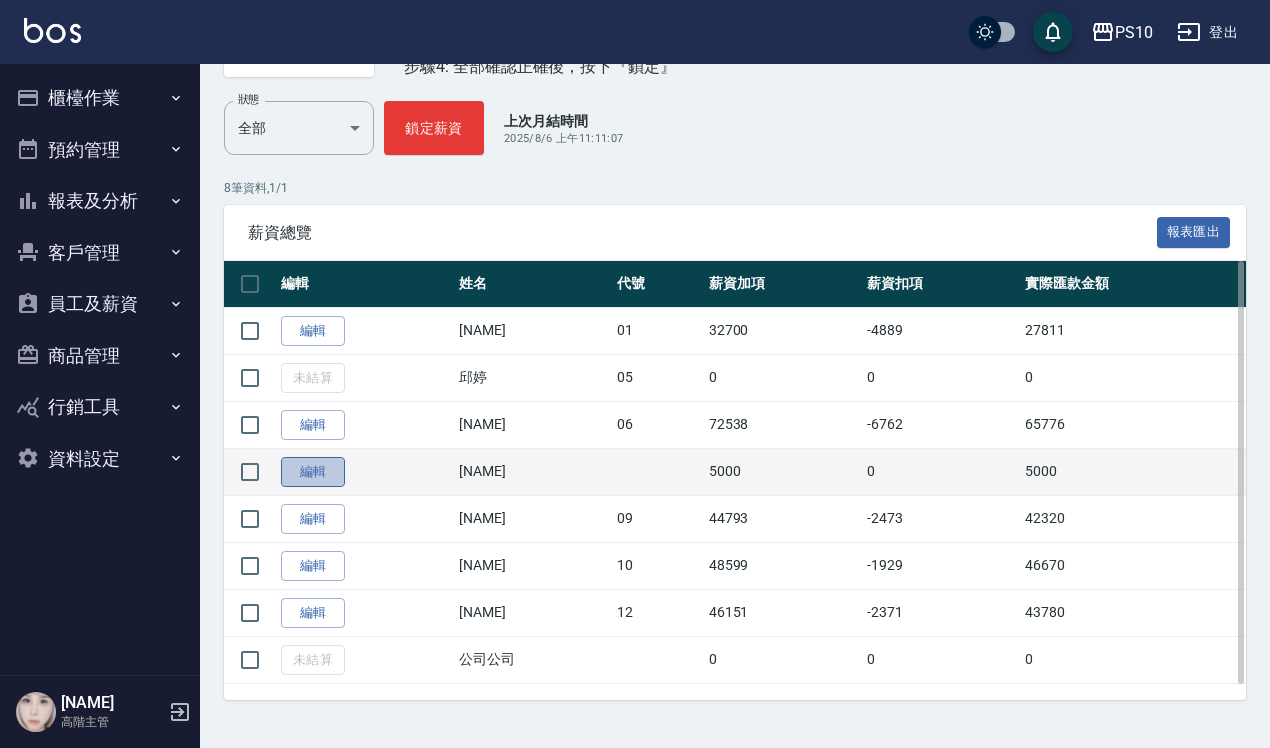 click on "編輯" at bounding box center [313, 472] 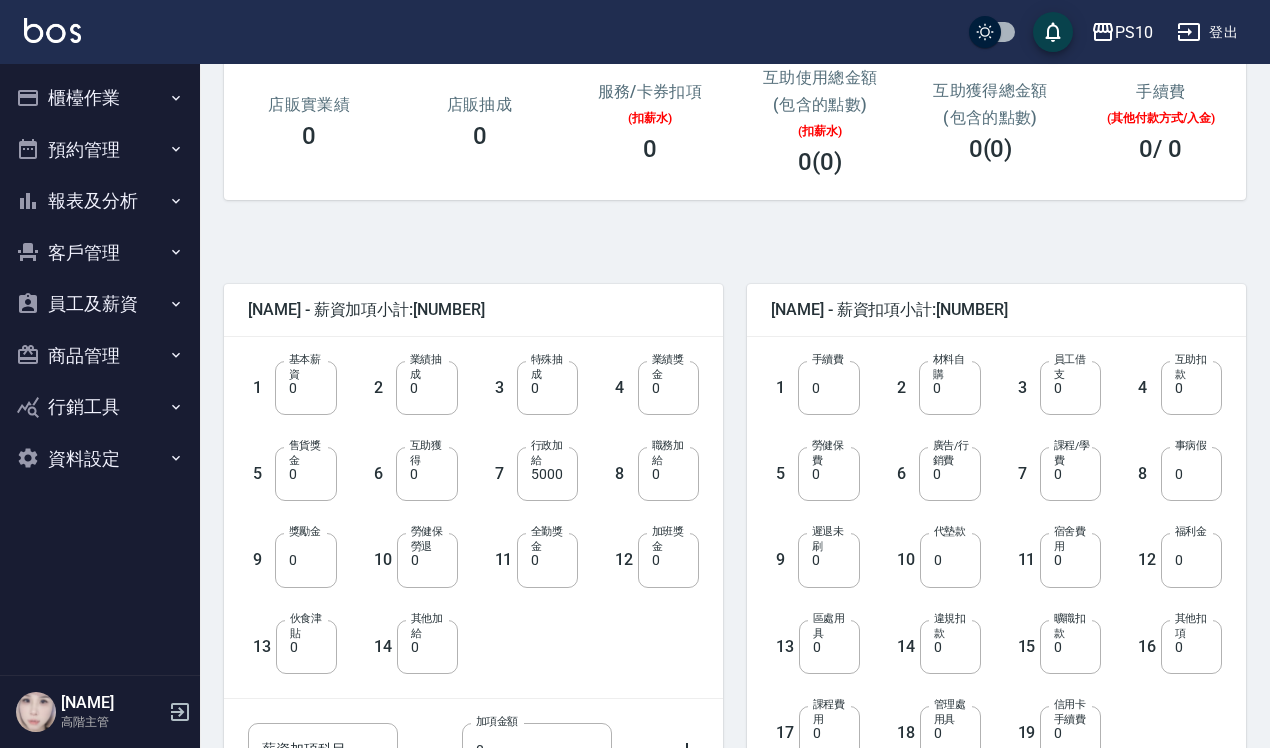 scroll, scrollTop: 0, scrollLeft: 0, axis: both 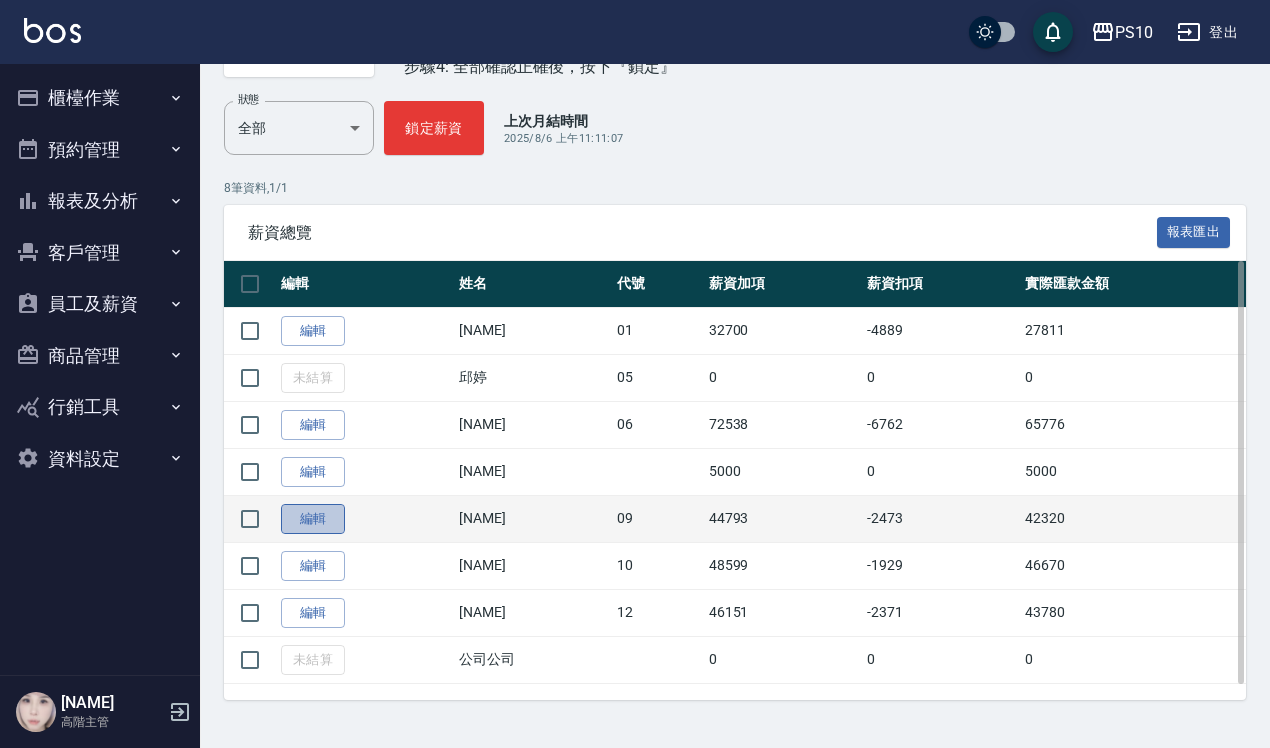 click on "編輯" at bounding box center (313, 519) 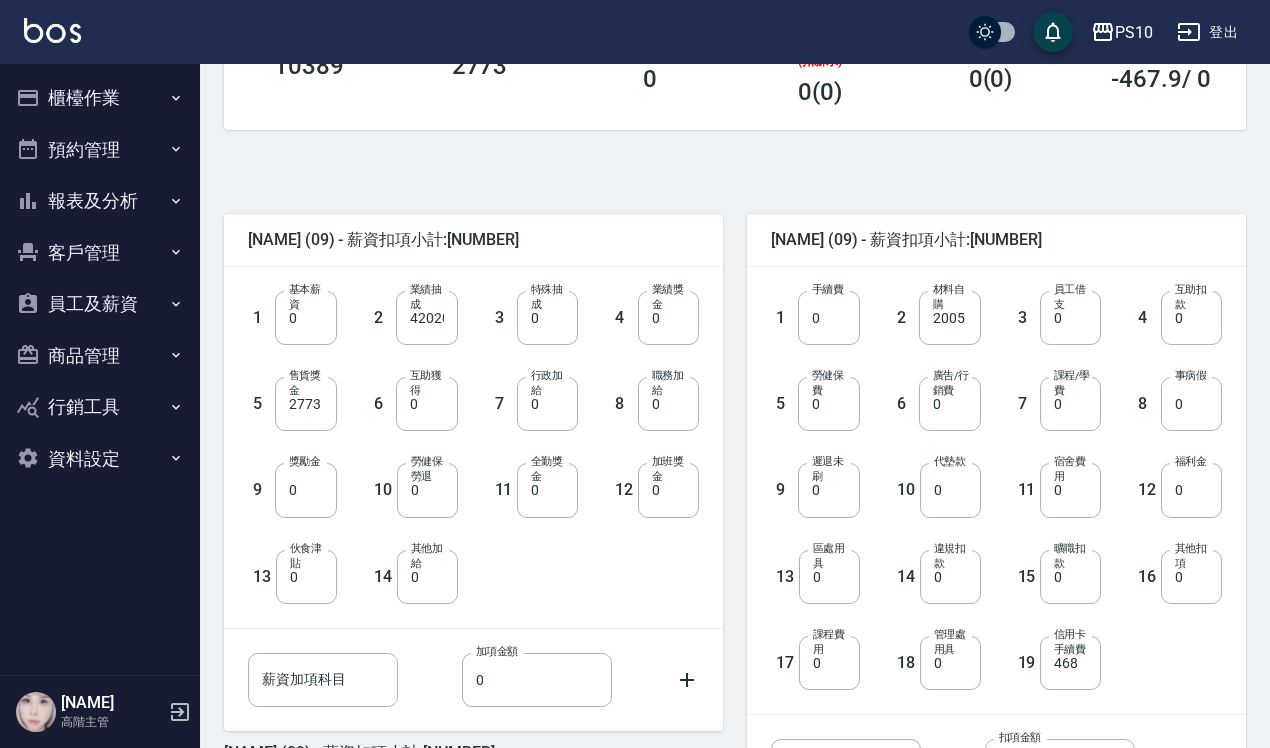 scroll, scrollTop: 375, scrollLeft: 0, axis: vertical 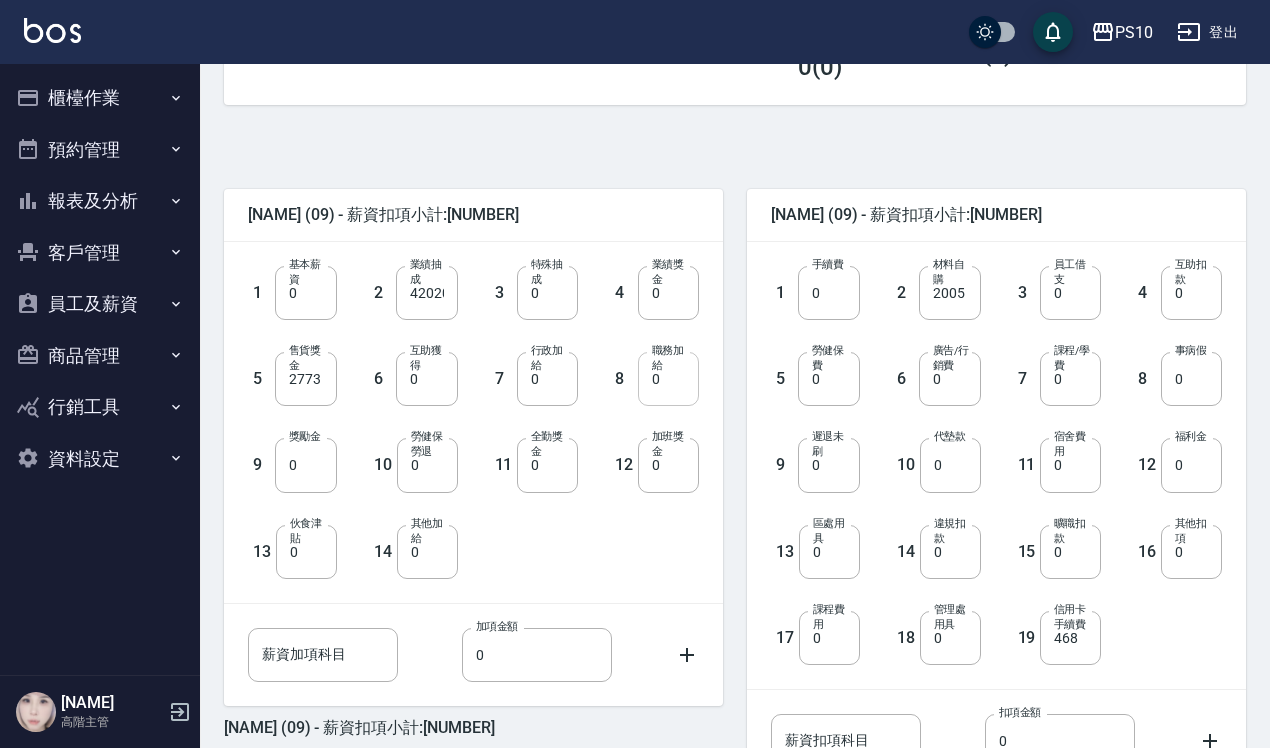 click on "0" at bounding box center [668, 379] 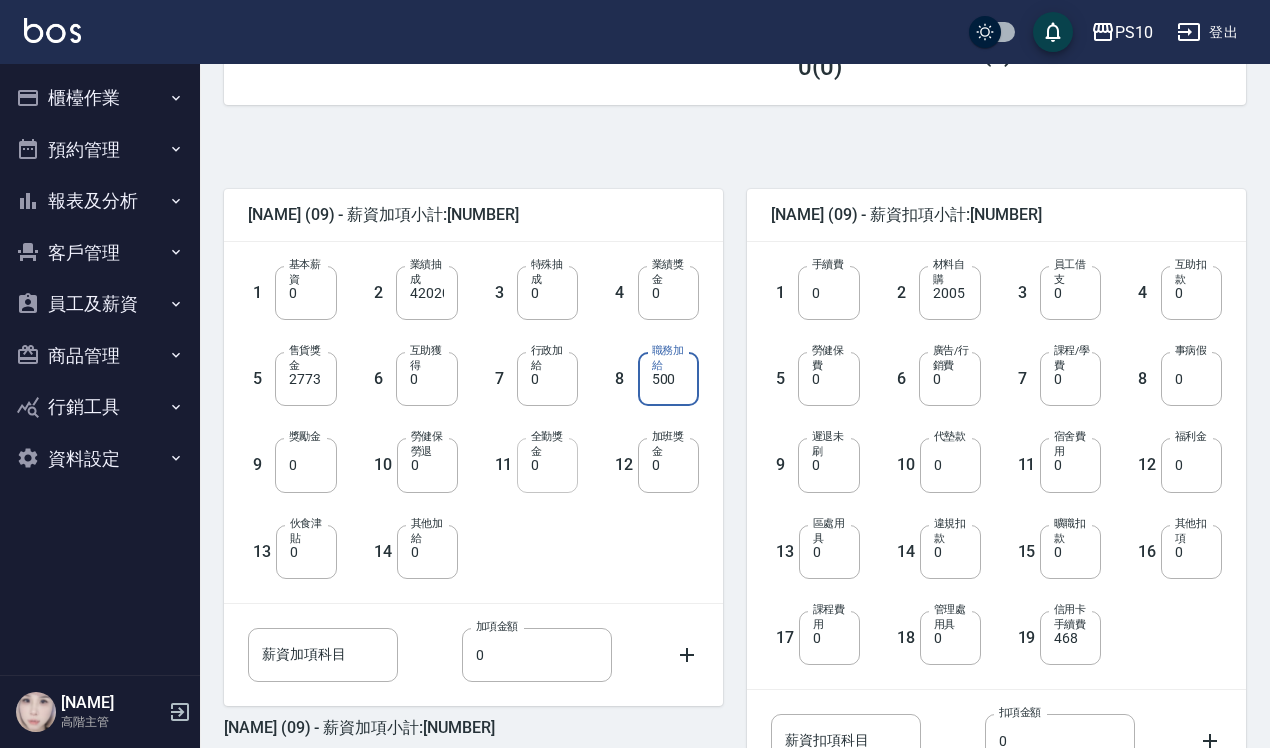 type on "500" 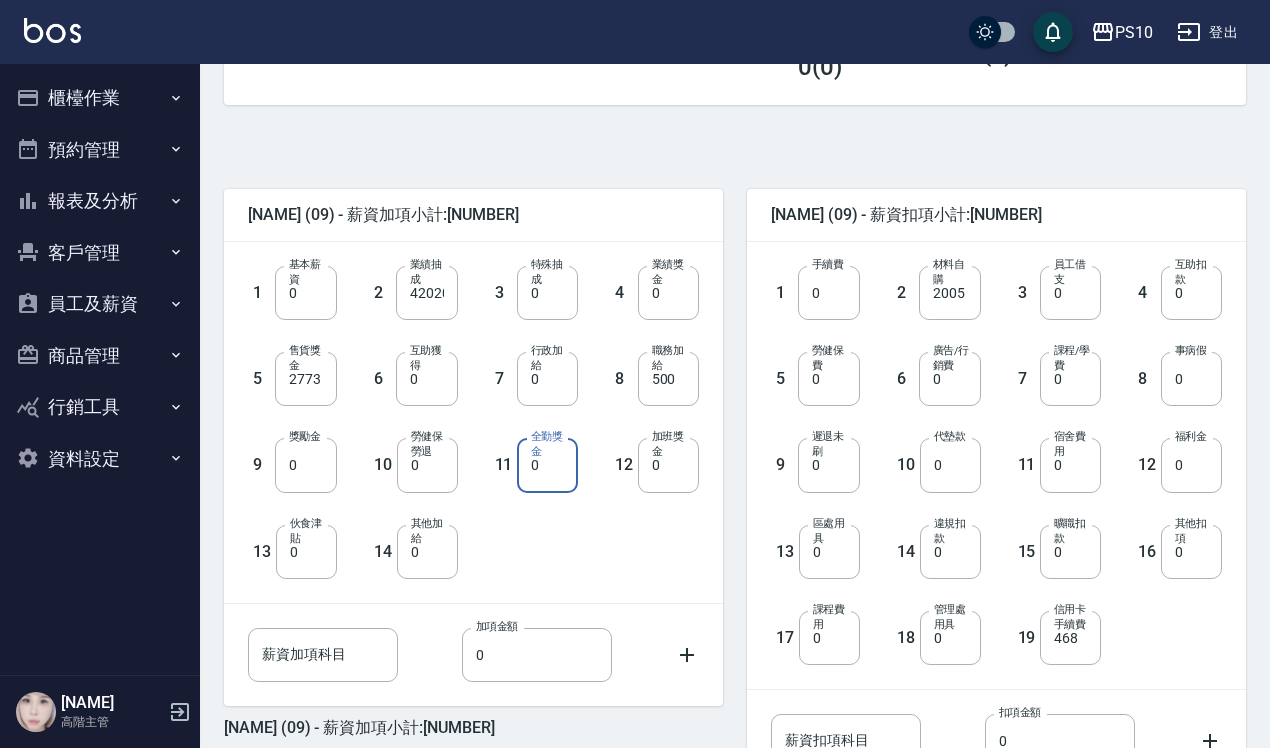 click on "0" at bounding box center (547, 465) 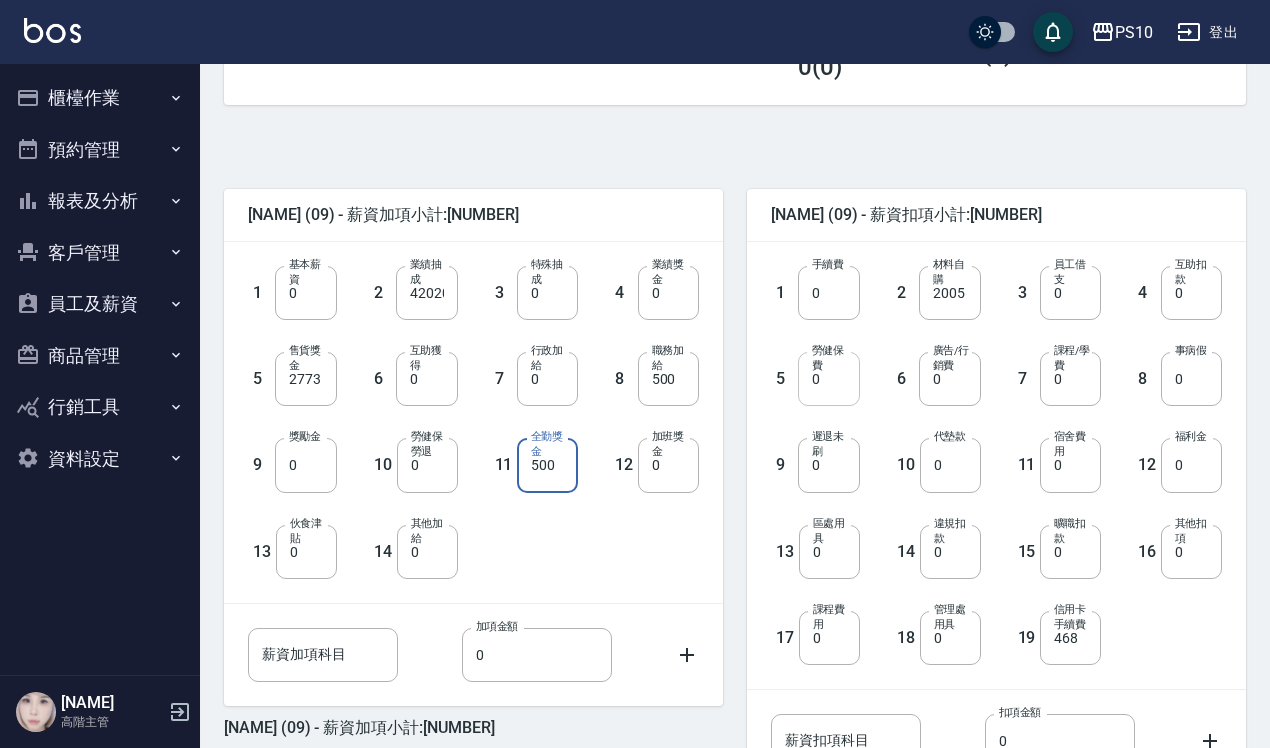 type on "500" 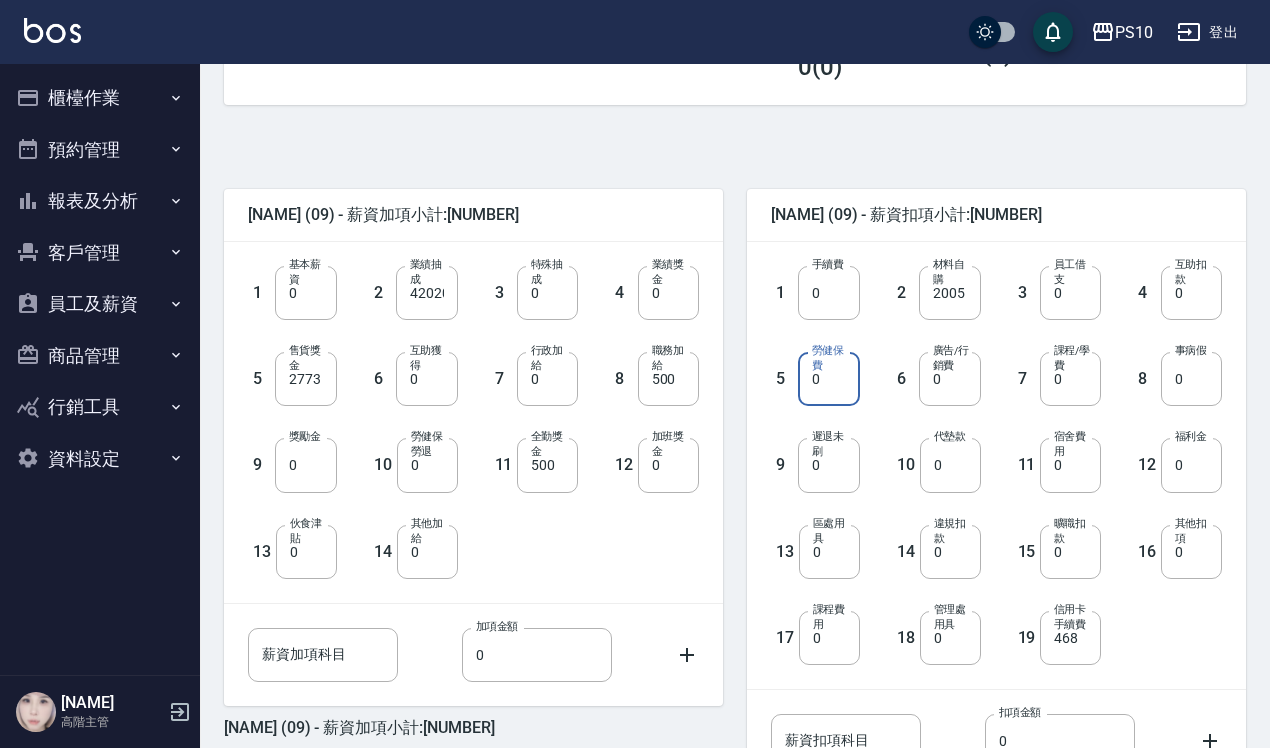 click on "0" at bounding box center [828, 379] 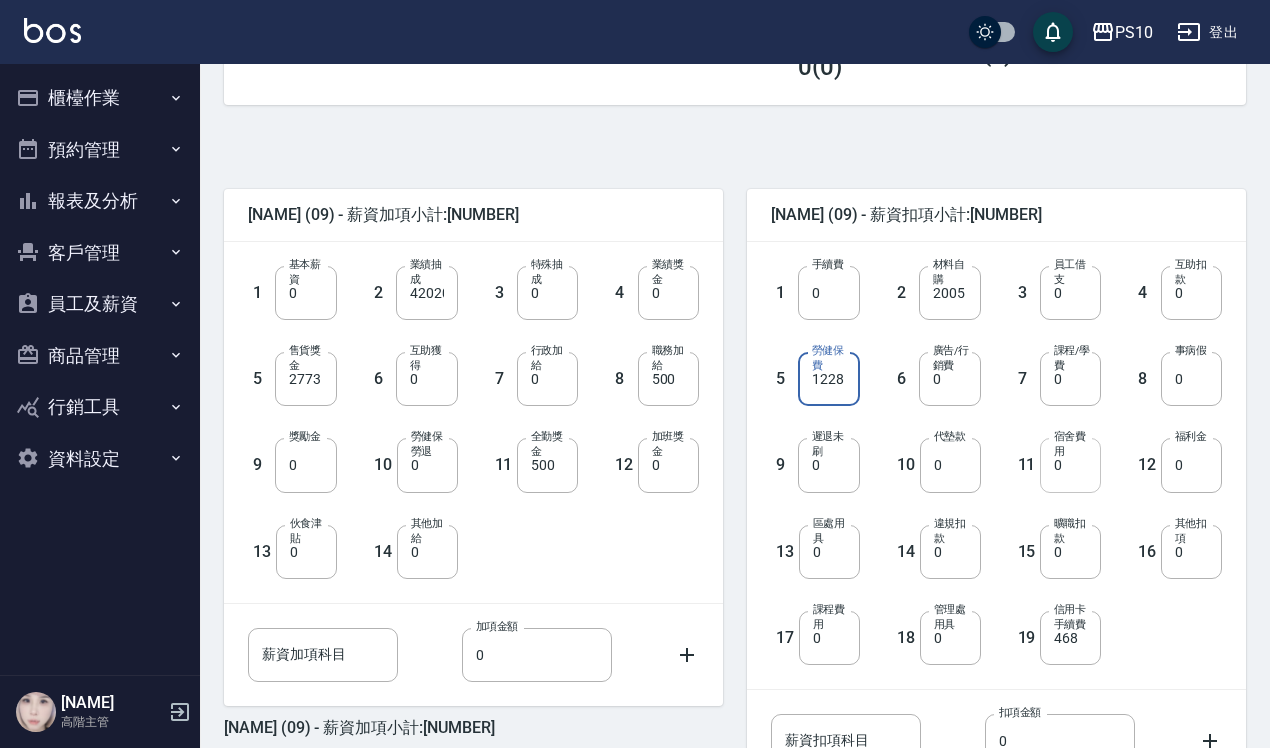 type on "1228" 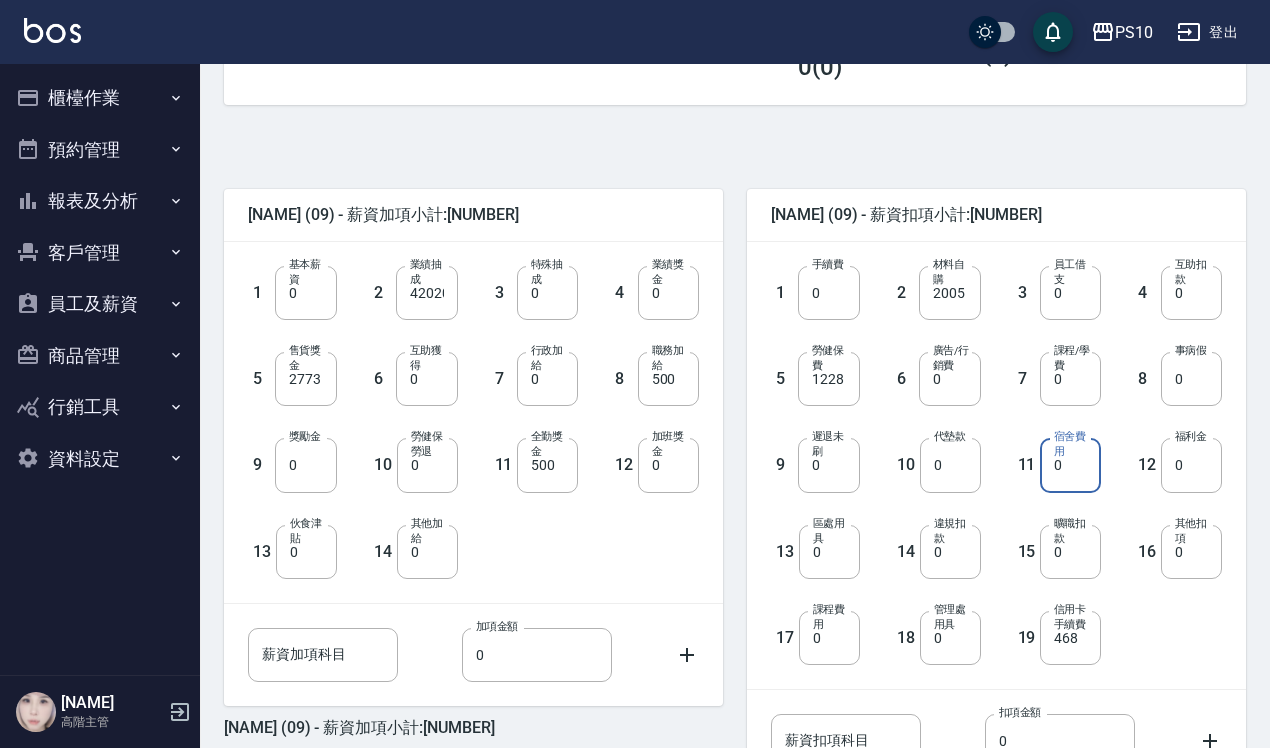 click on "0" at bounding box center (1070, 465) 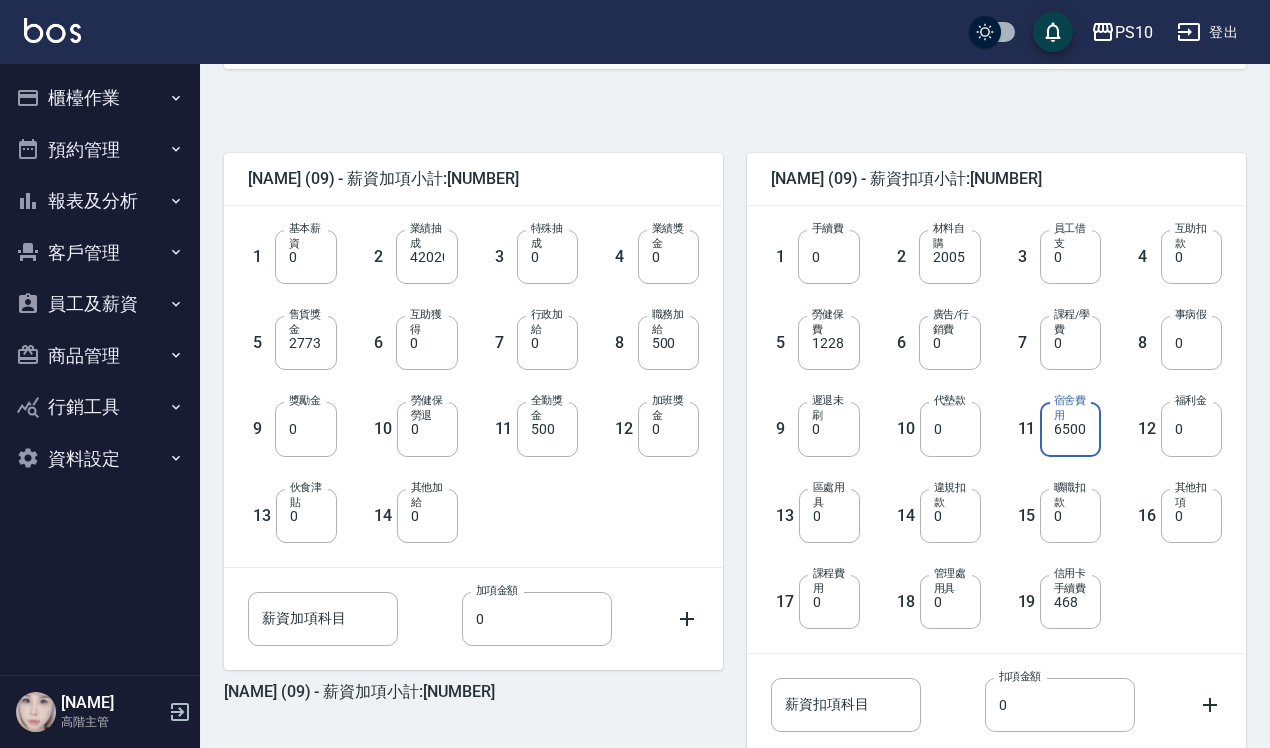 scroll, scrollTop: 551, scrollLeft: 0, axis: vertical 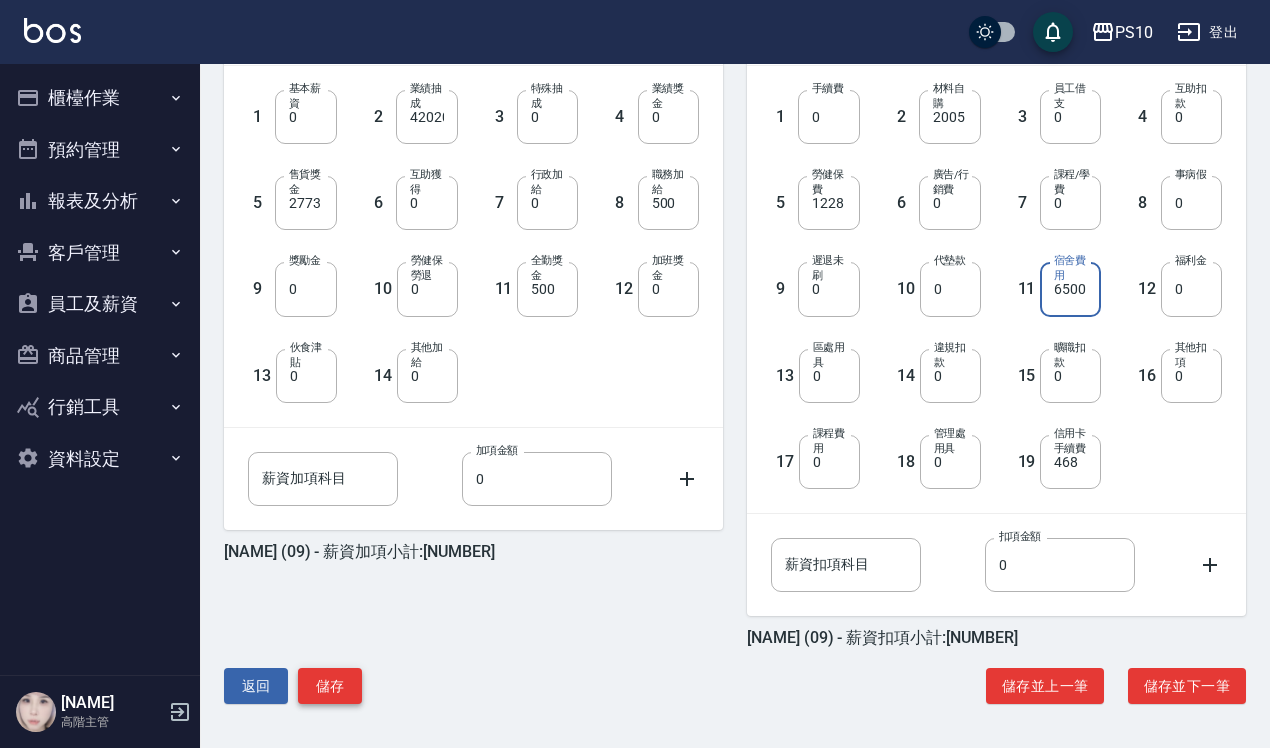 type on "6500" 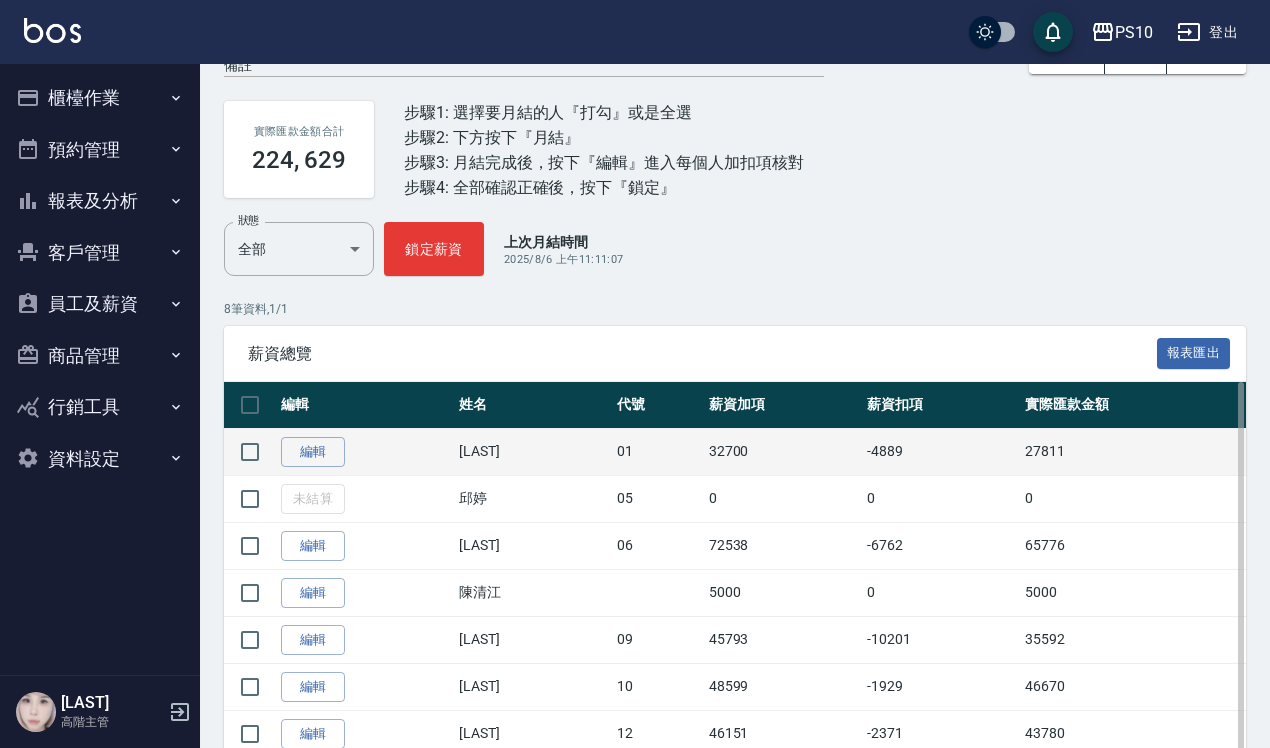 scroll, scrollTop: 223, scrollLeft: 0, axis: vertical 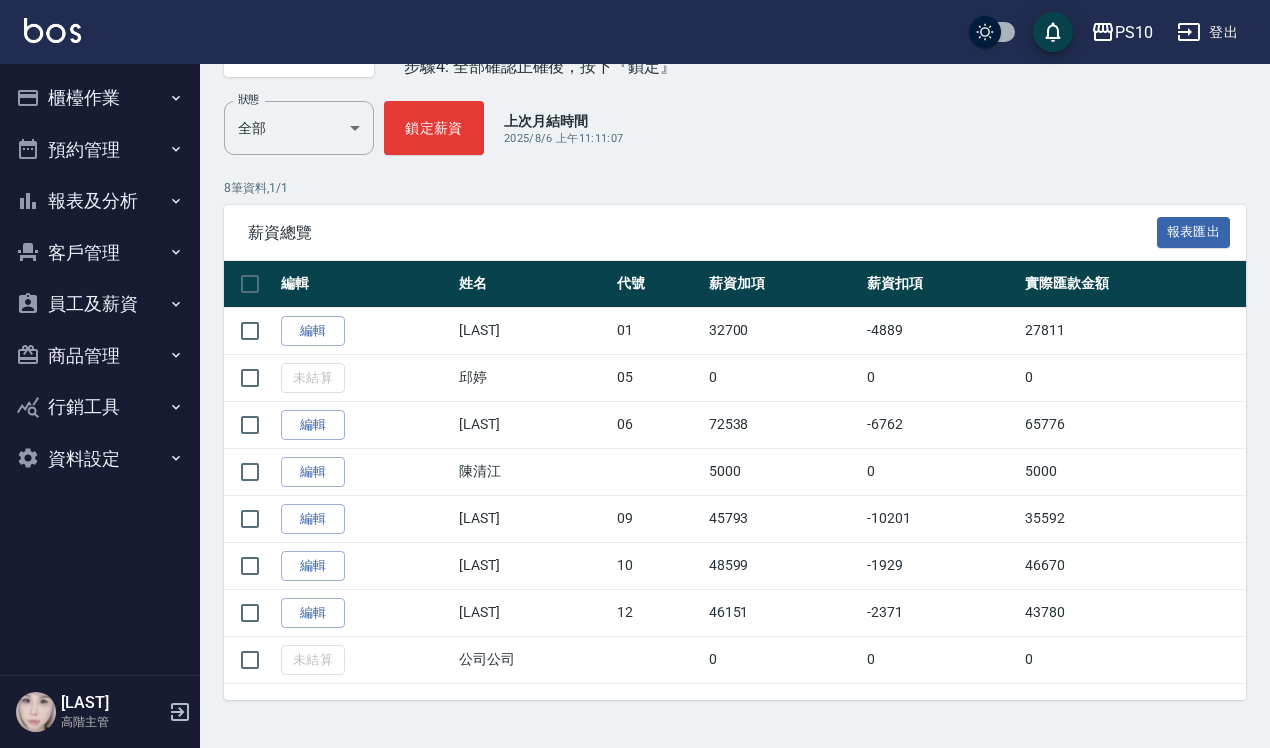 drag, startPoint x: 298, startPoint y: 560, endPoint x: 286, endPoint y: 560, distance: 12 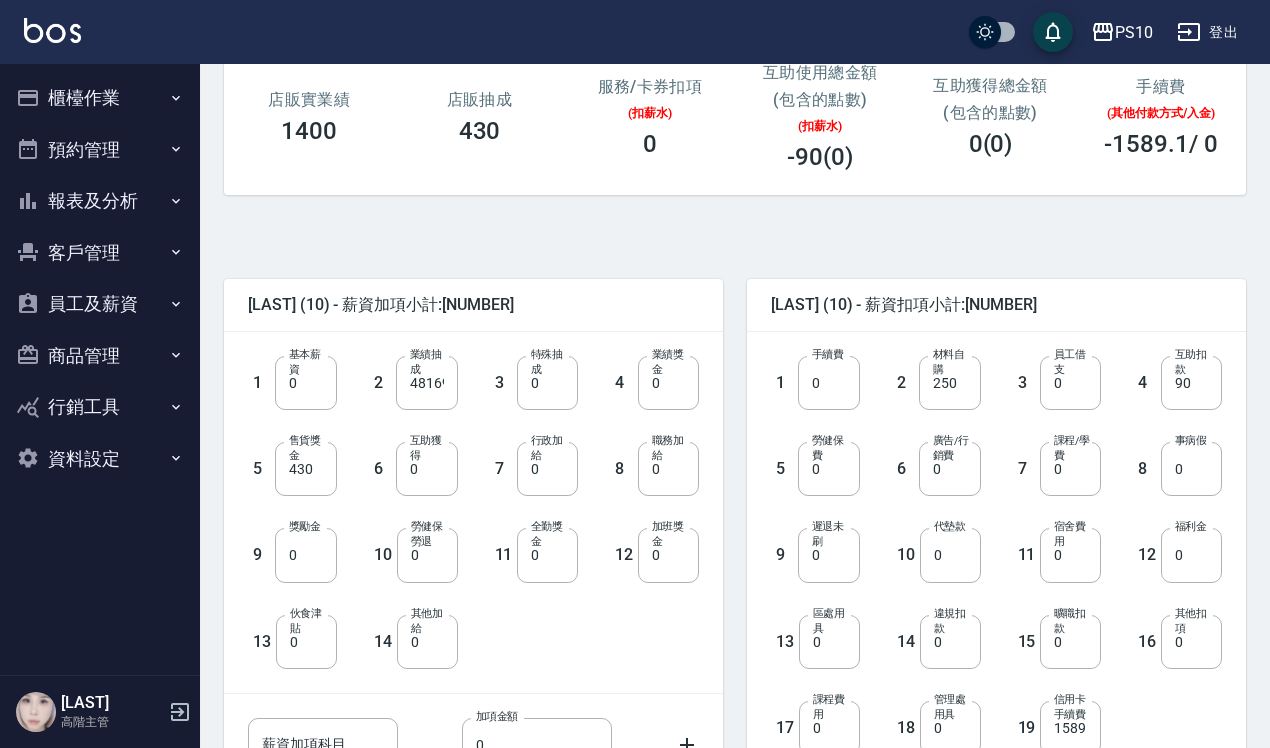 scroll, scrollTop: 375, scrollLeft: 0, axis: vertical 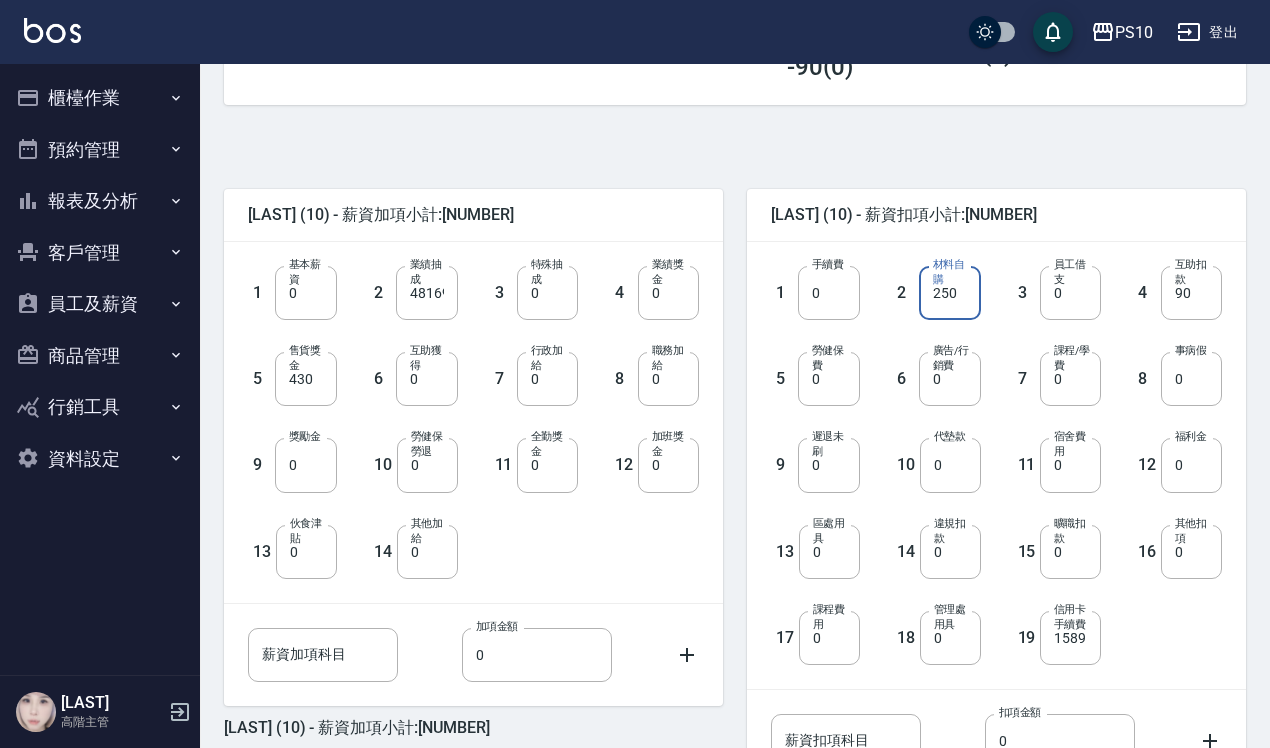 click on "250" at bounding box center (949, 293) 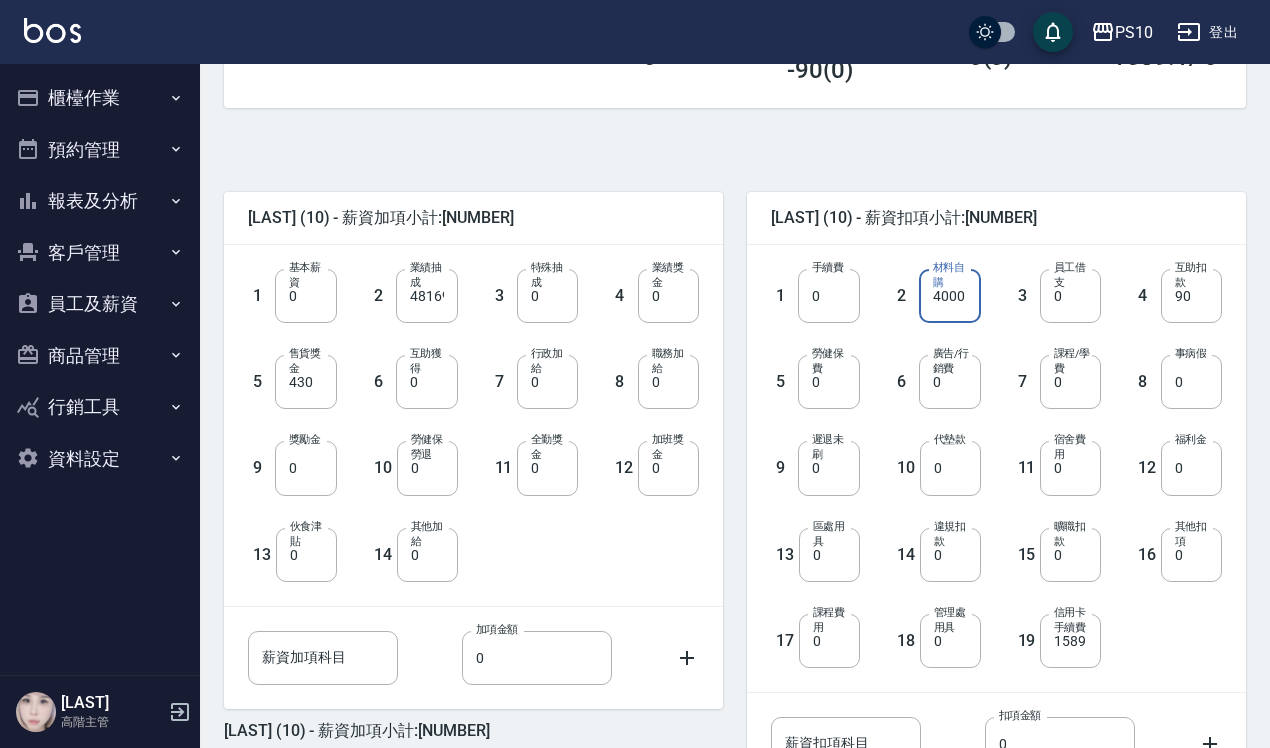 scroll, scrollTop: 375, scrollLeft: 0, axis: vertical 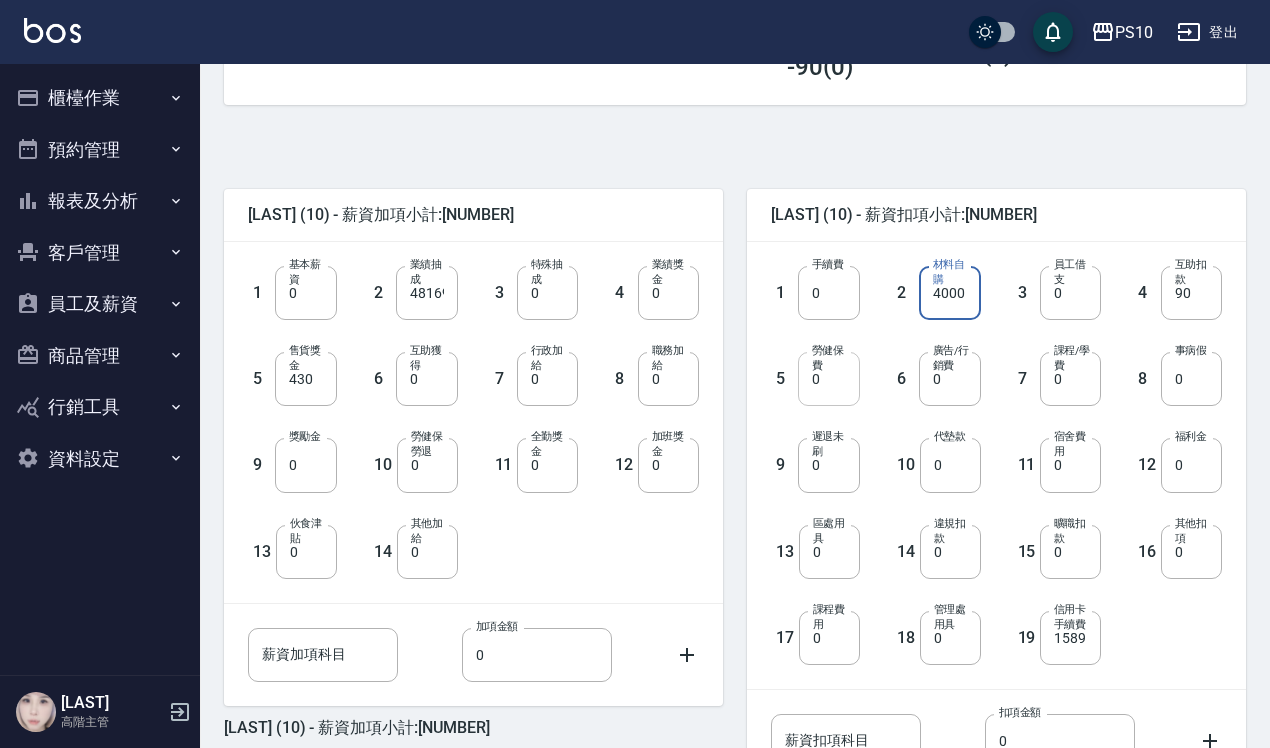 type on "4000" 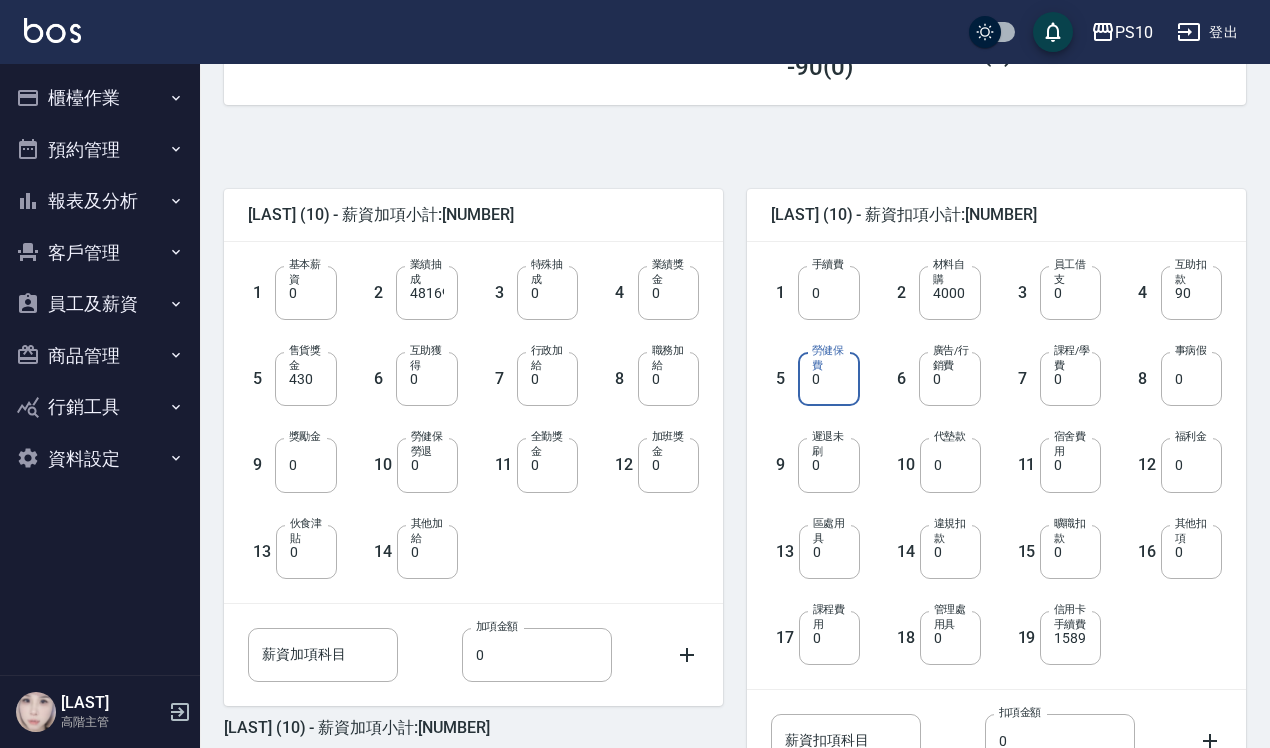 click on "0" at bounding box center (828, 379) 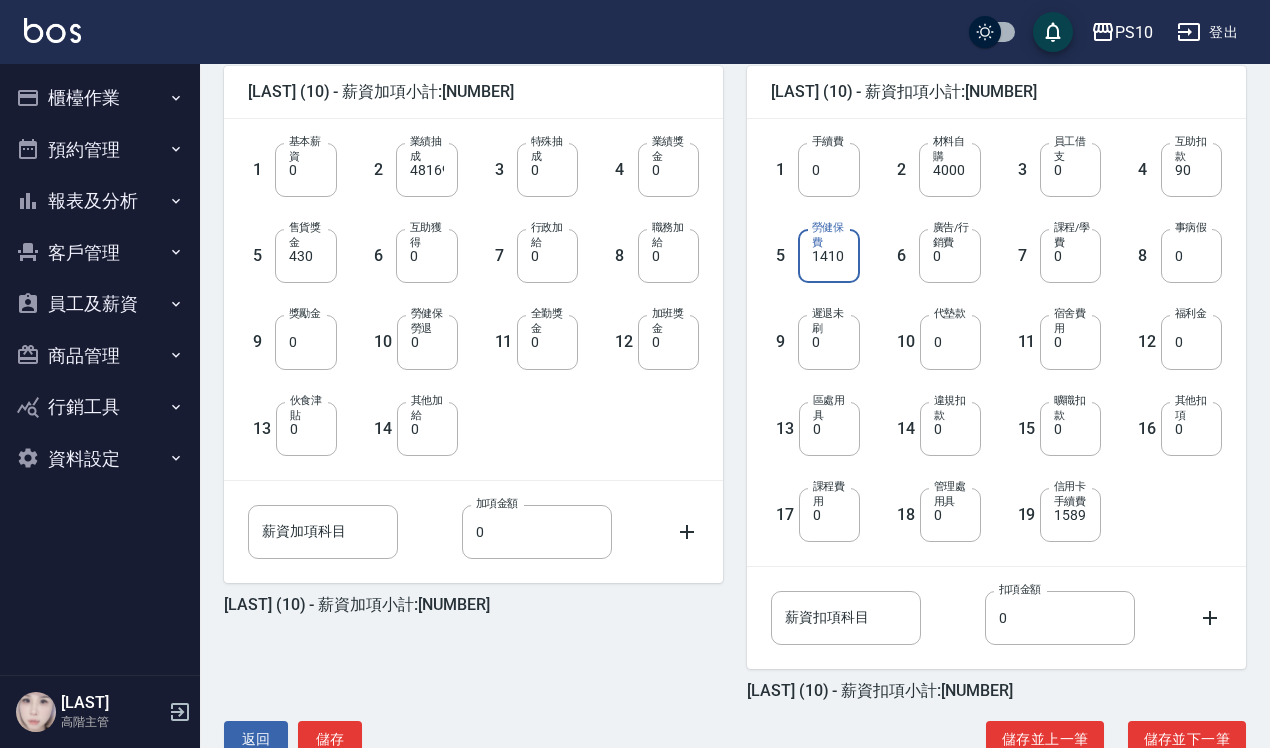 scroll, scrollTop: 500, scrollLeft: 0, axis: vertical 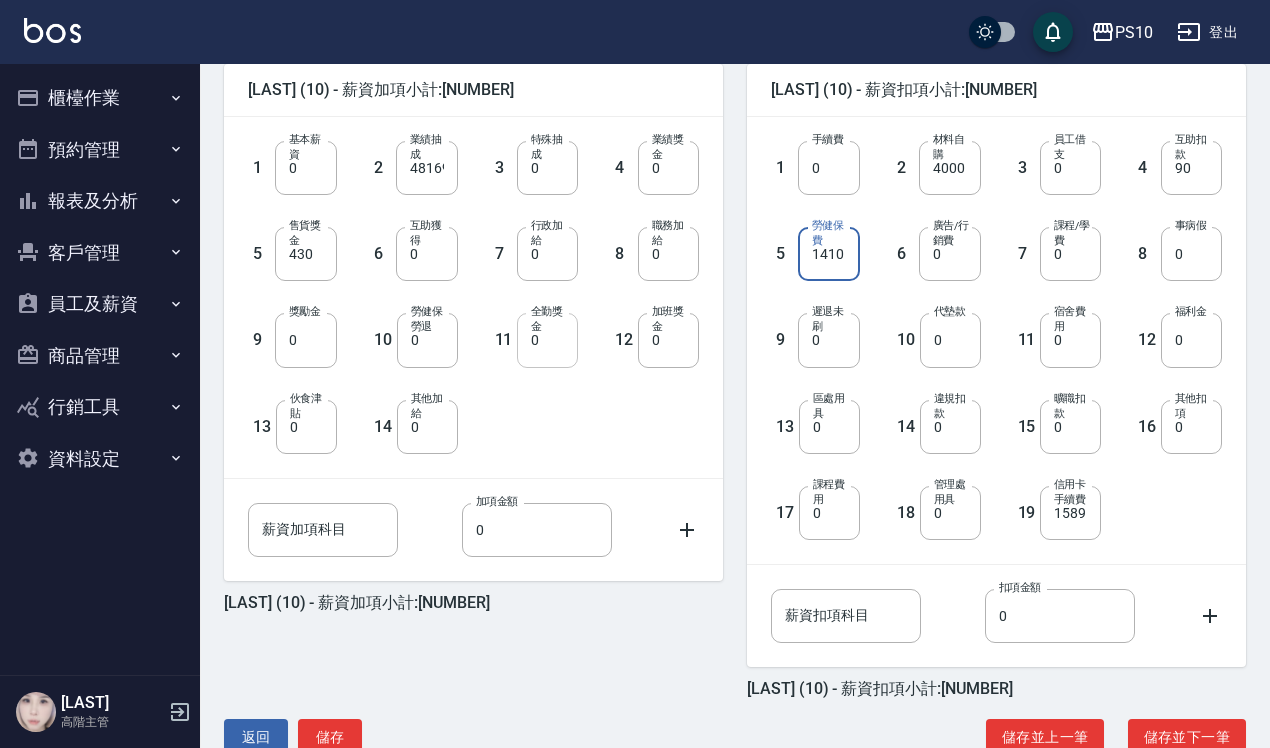 type on "1410" 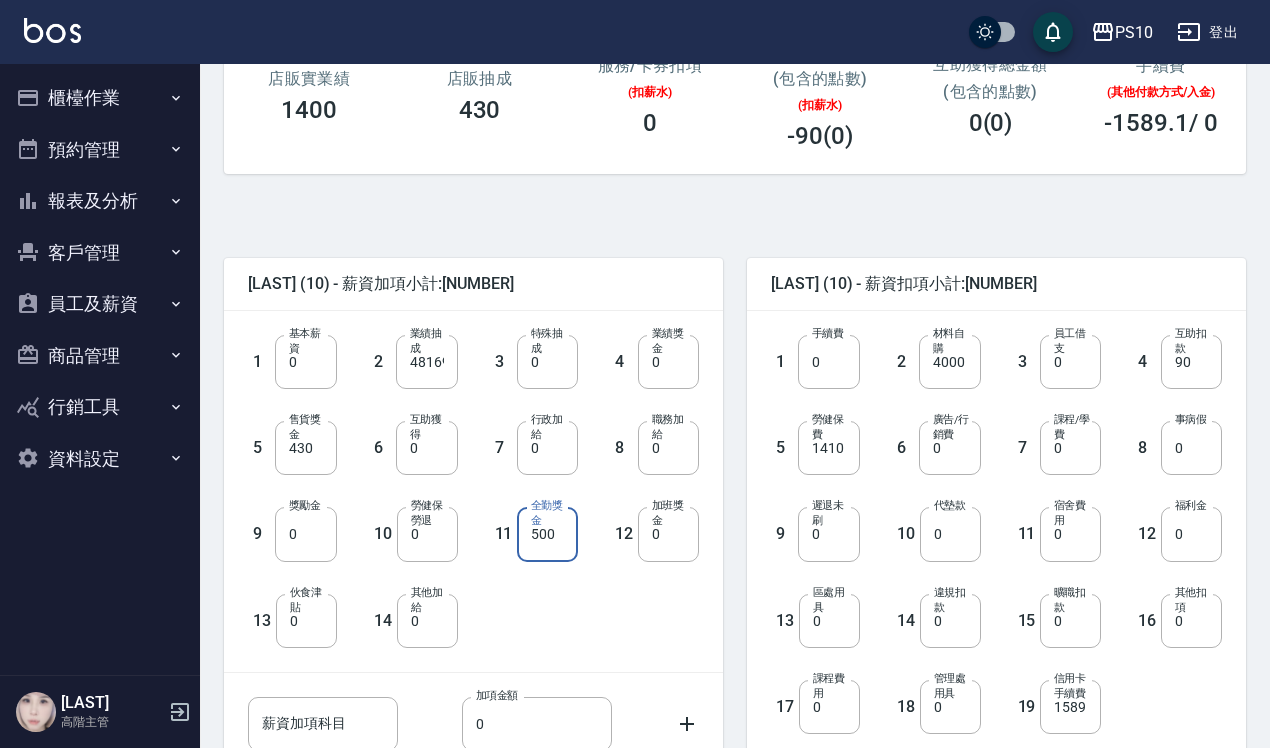 scroll, scrollTop: 551, scrollLeft: 0, axis: vertical 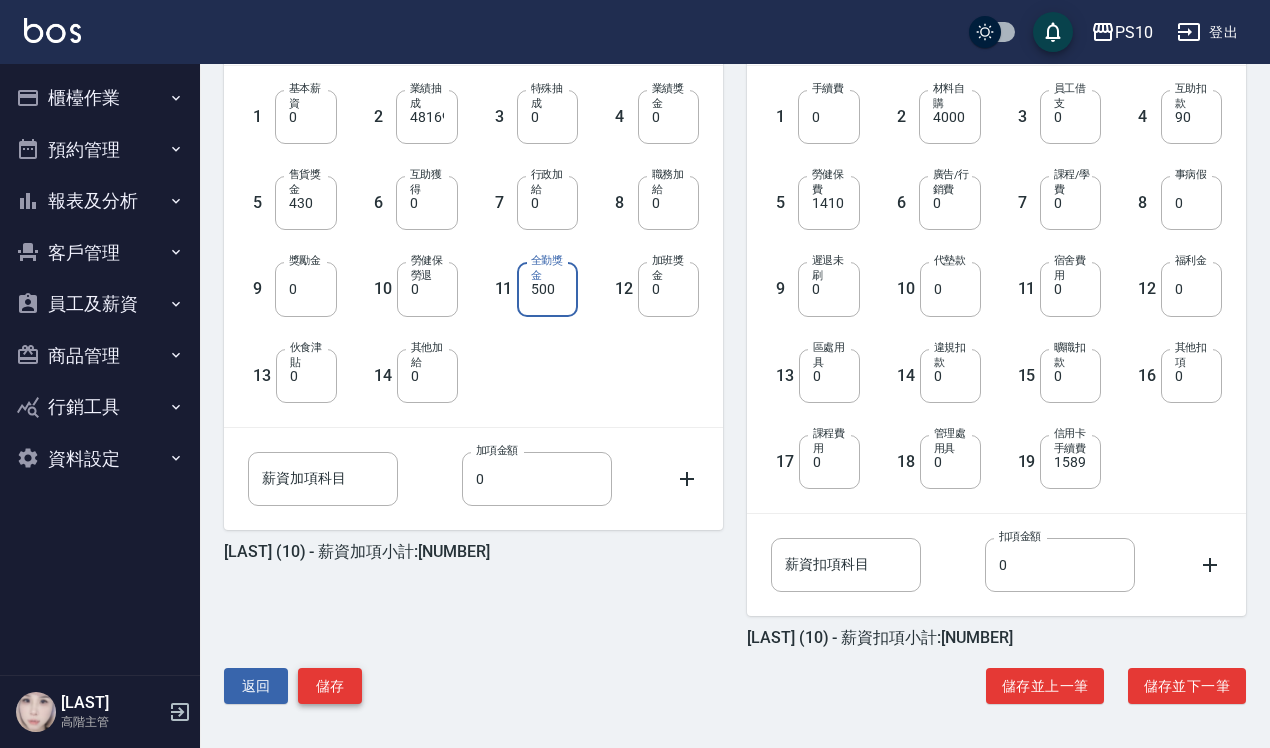 type on "500" 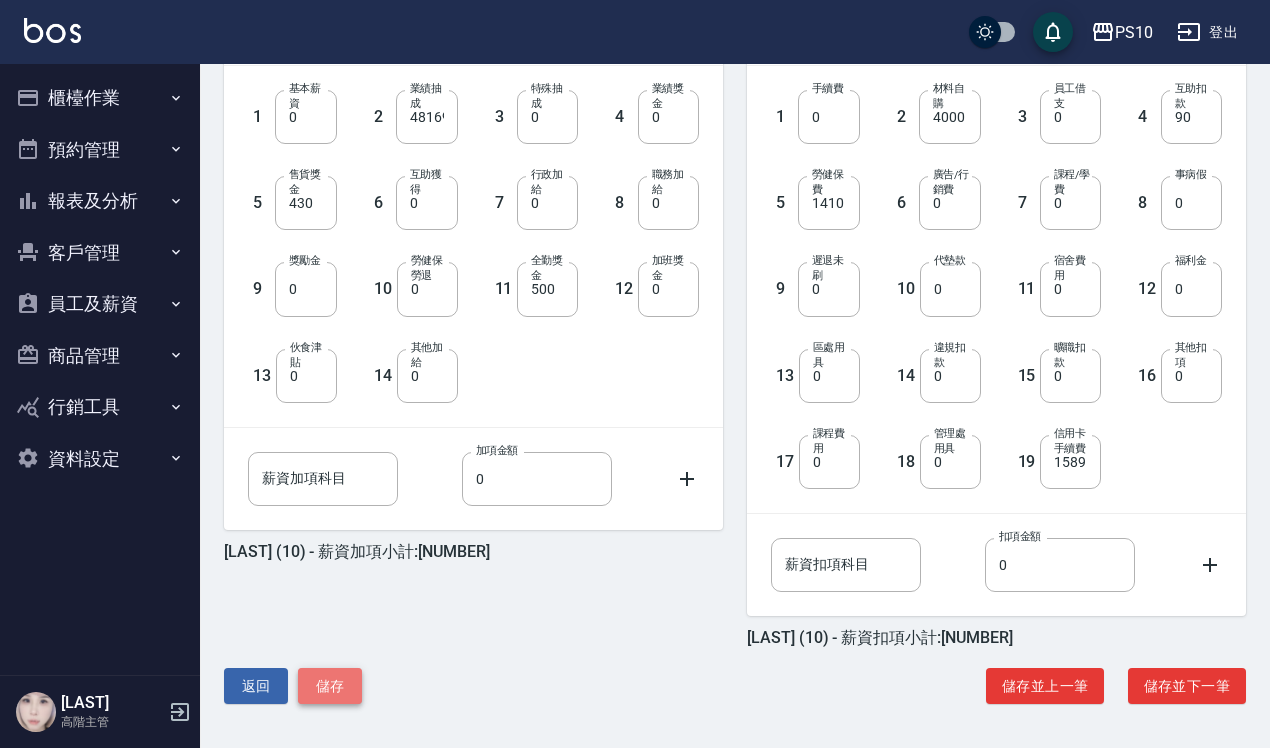 click on "儲存" at bounding box center (330, 686) 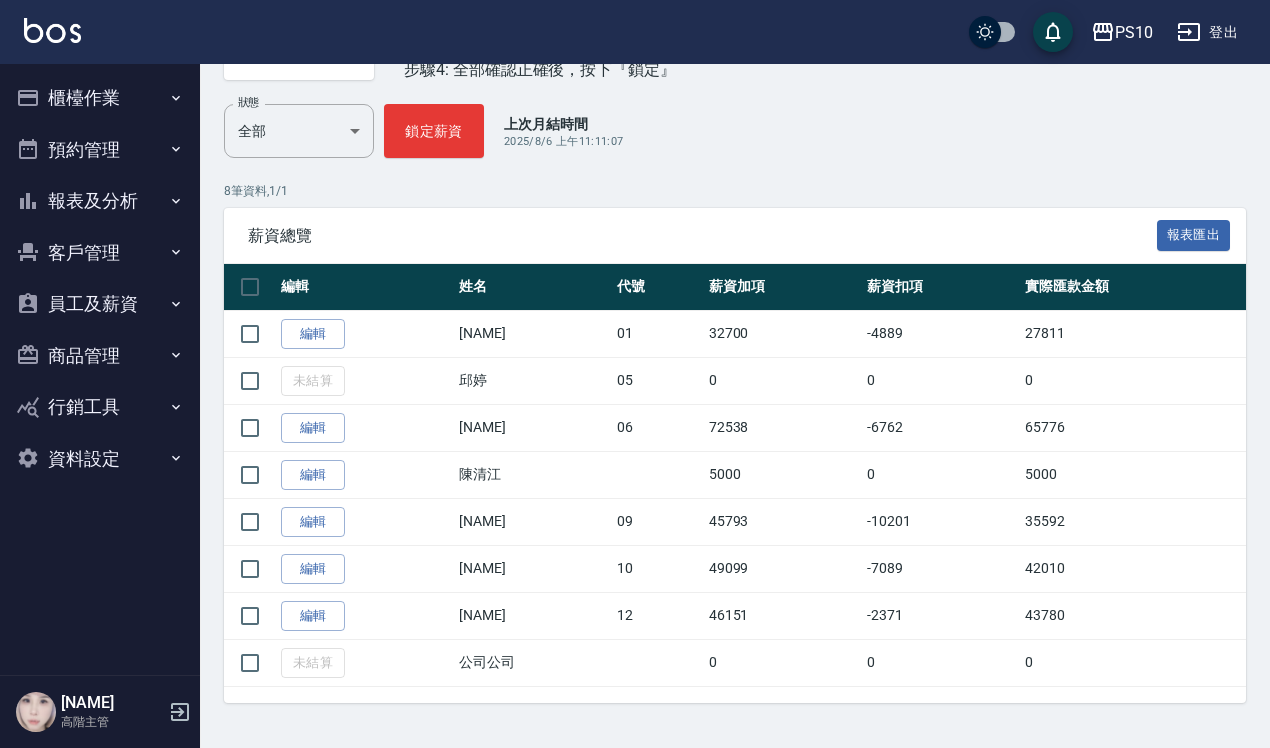scroll, scrollTop: 223, scrollLeft: 0, axis: vertical 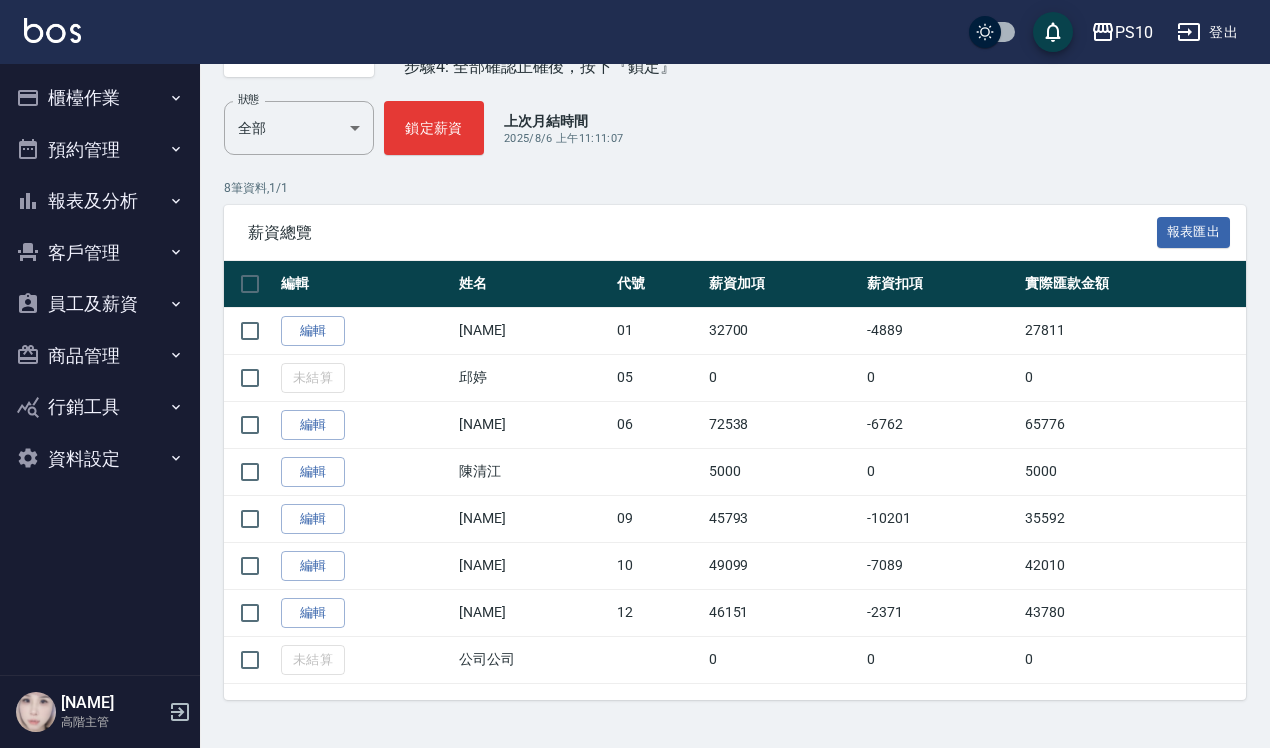 click on "編輯" at bounding box center [313, 613] 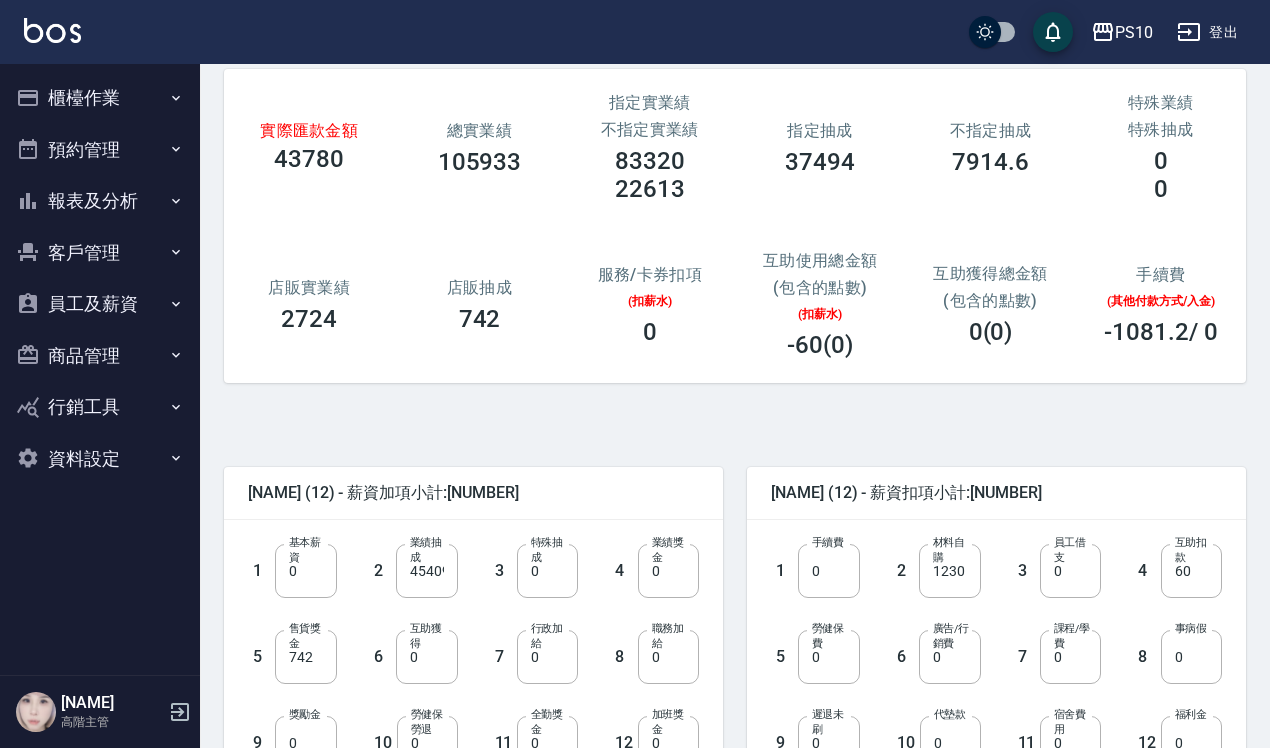 scroll, scrollTop: 375, scrollLeft: 0, axis: vertical 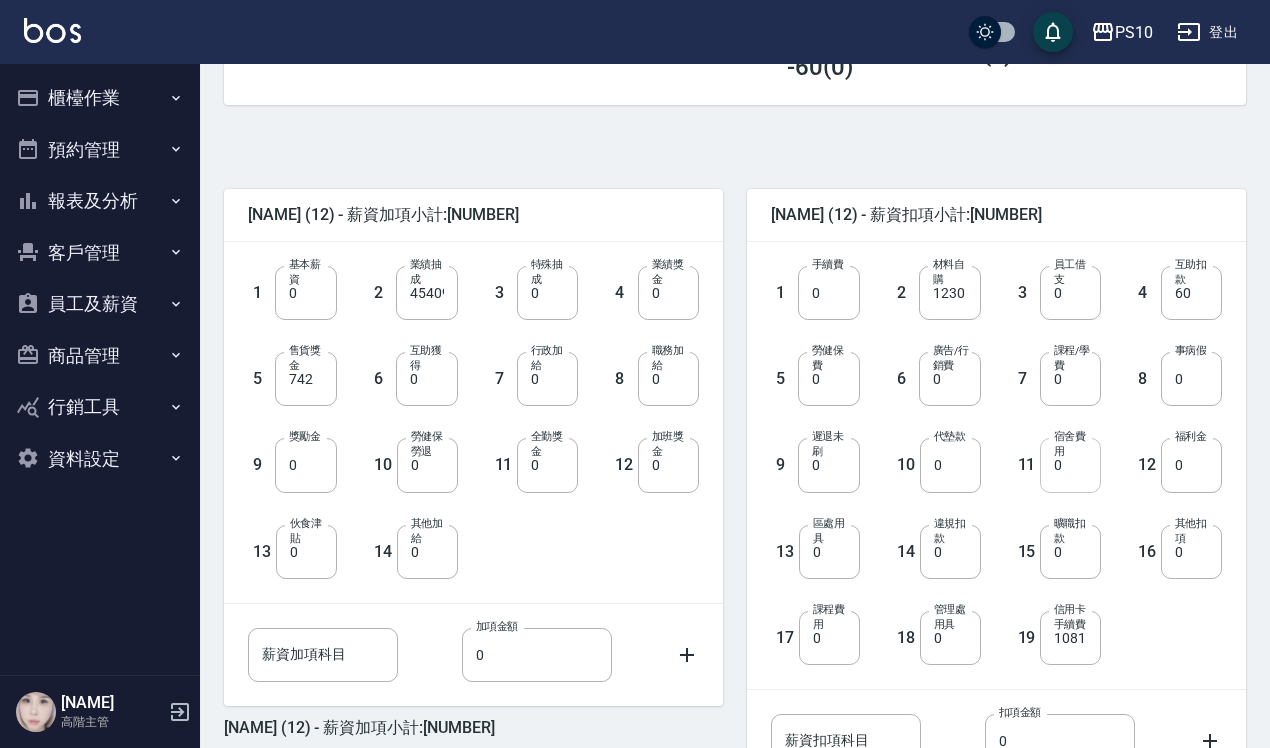 click on "0" at bounding box center [1070, 465] 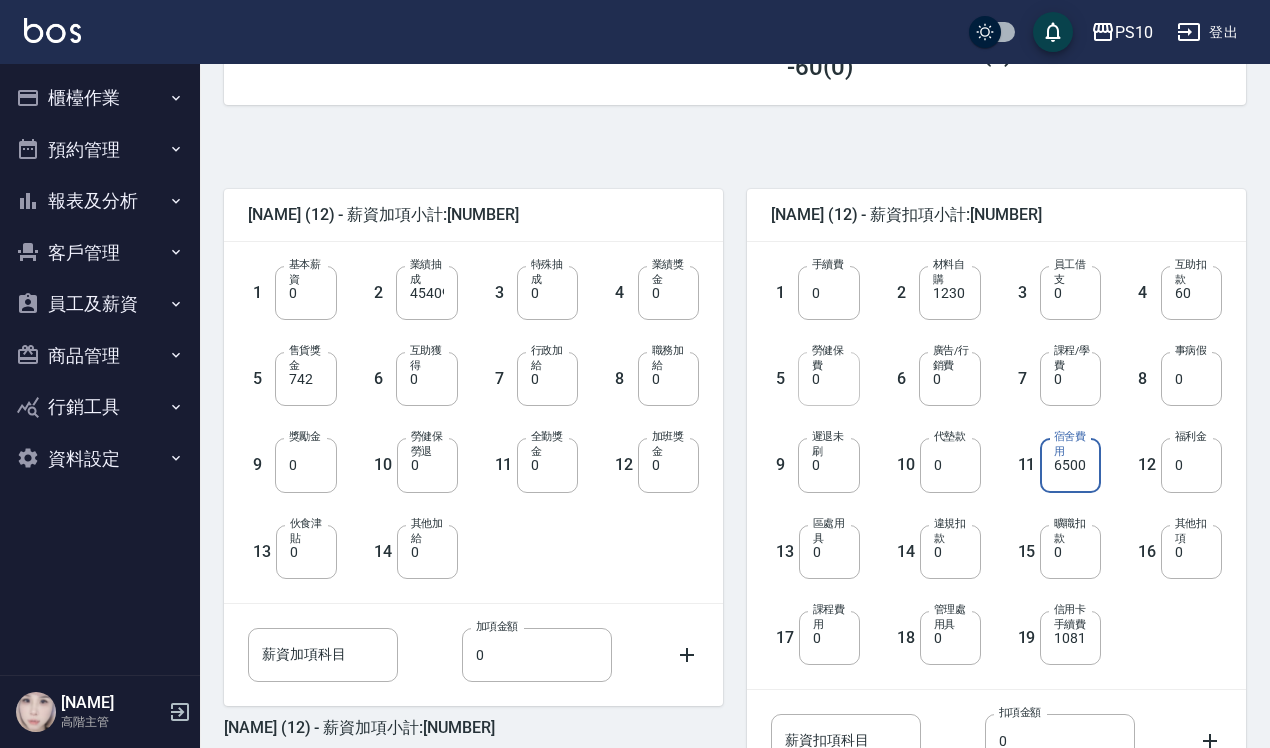 type on "6500" 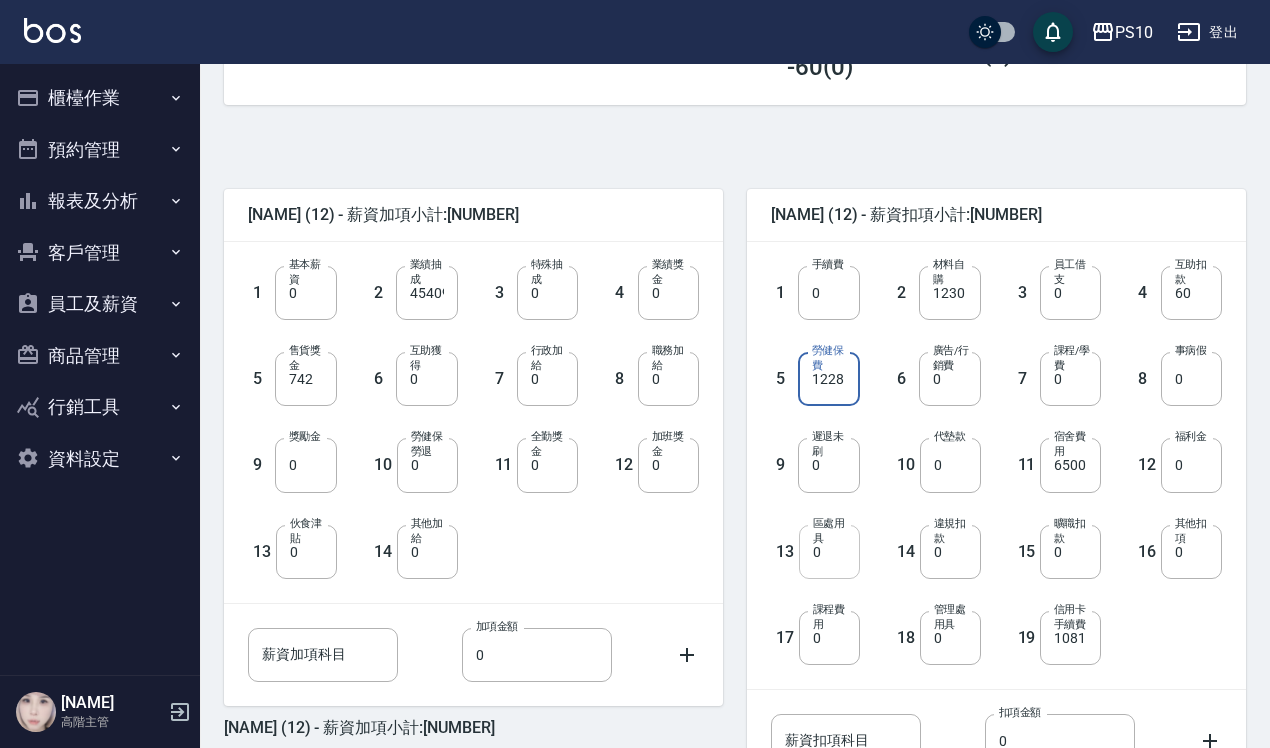 scroll, scrollTop: 500, scrollLeft: 0, axis: vertical 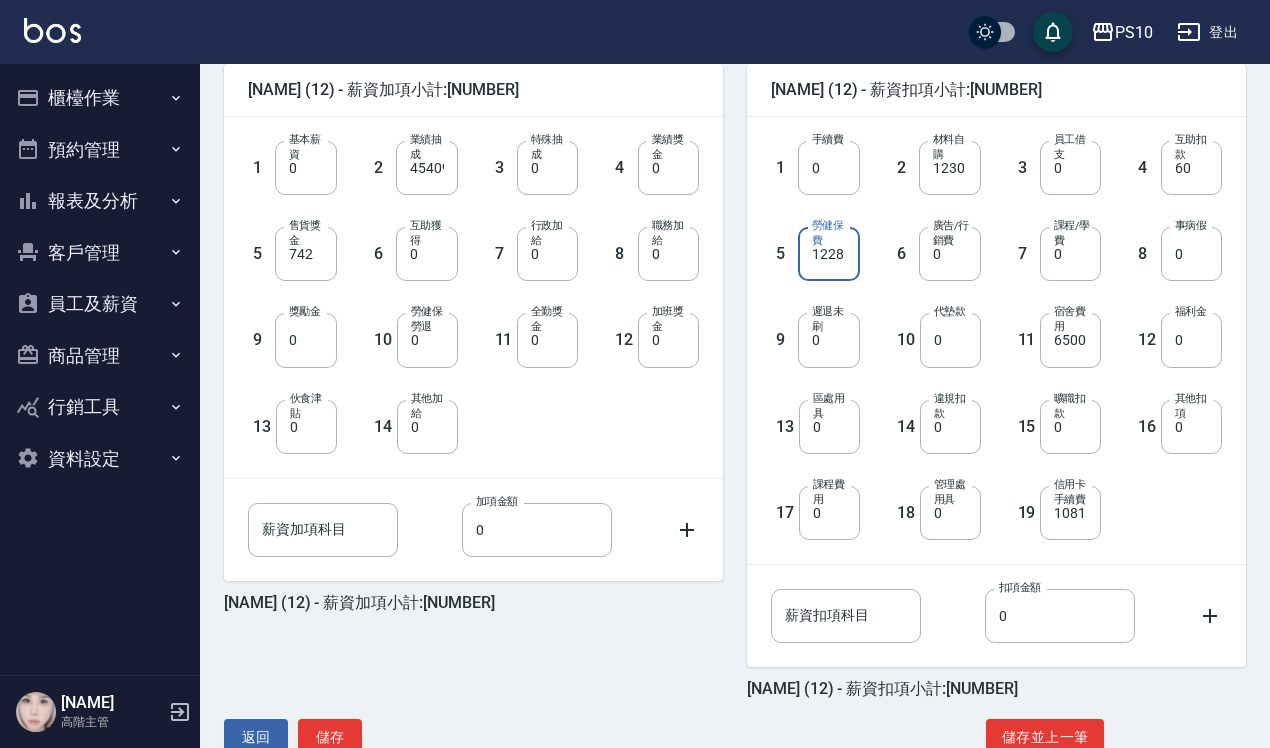 type on "1228" 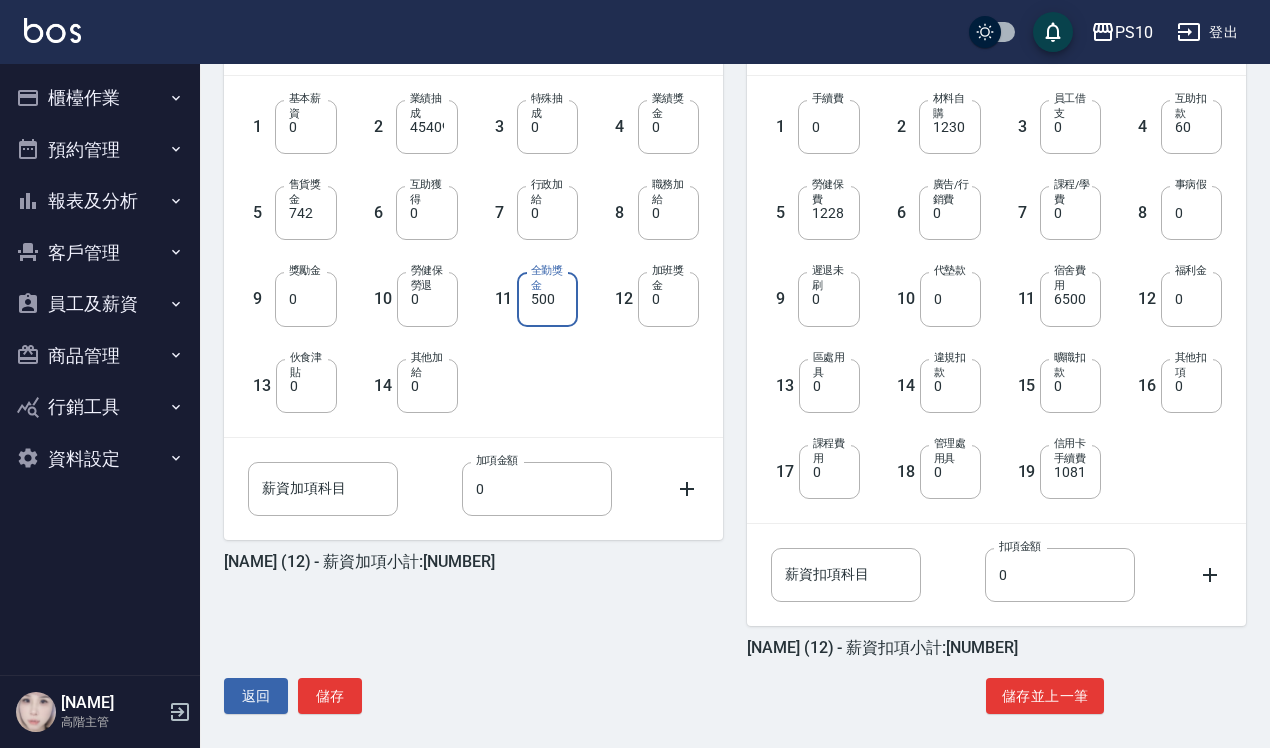 scroll, scrollTop: 551, scrollLeft: 0, axis: vertical 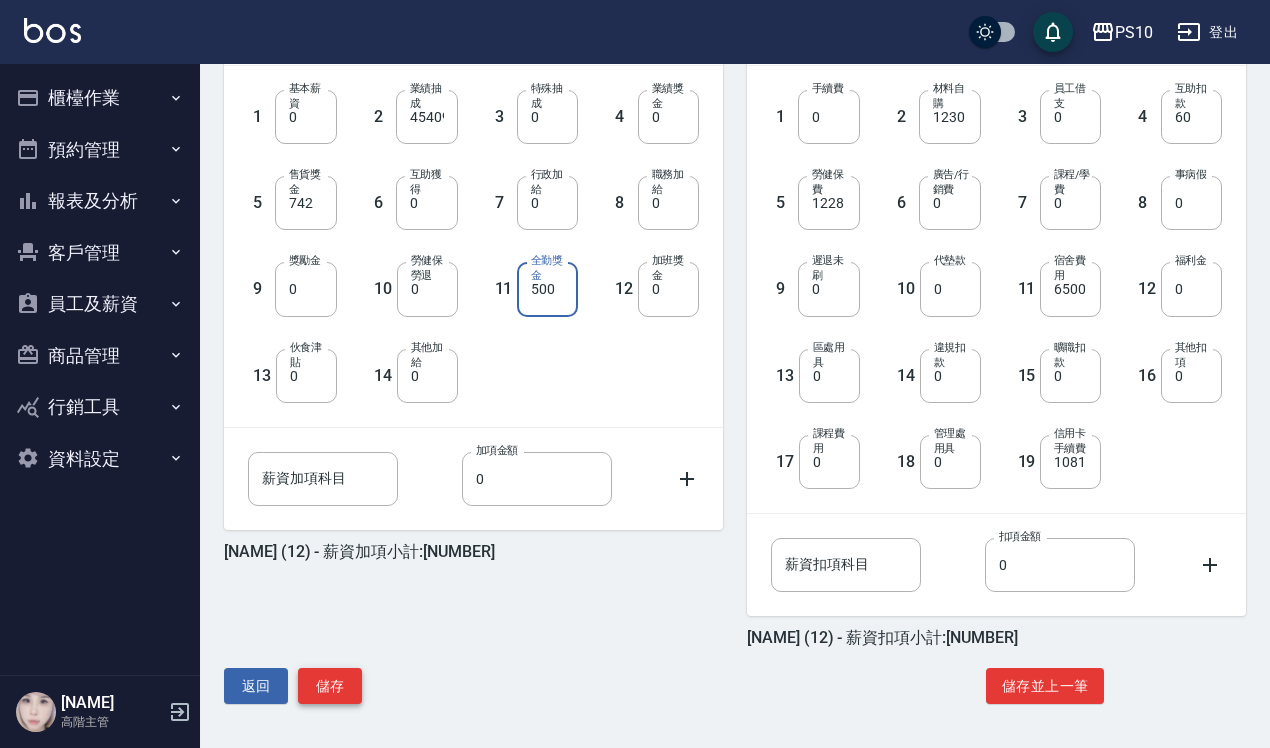 type on "500" 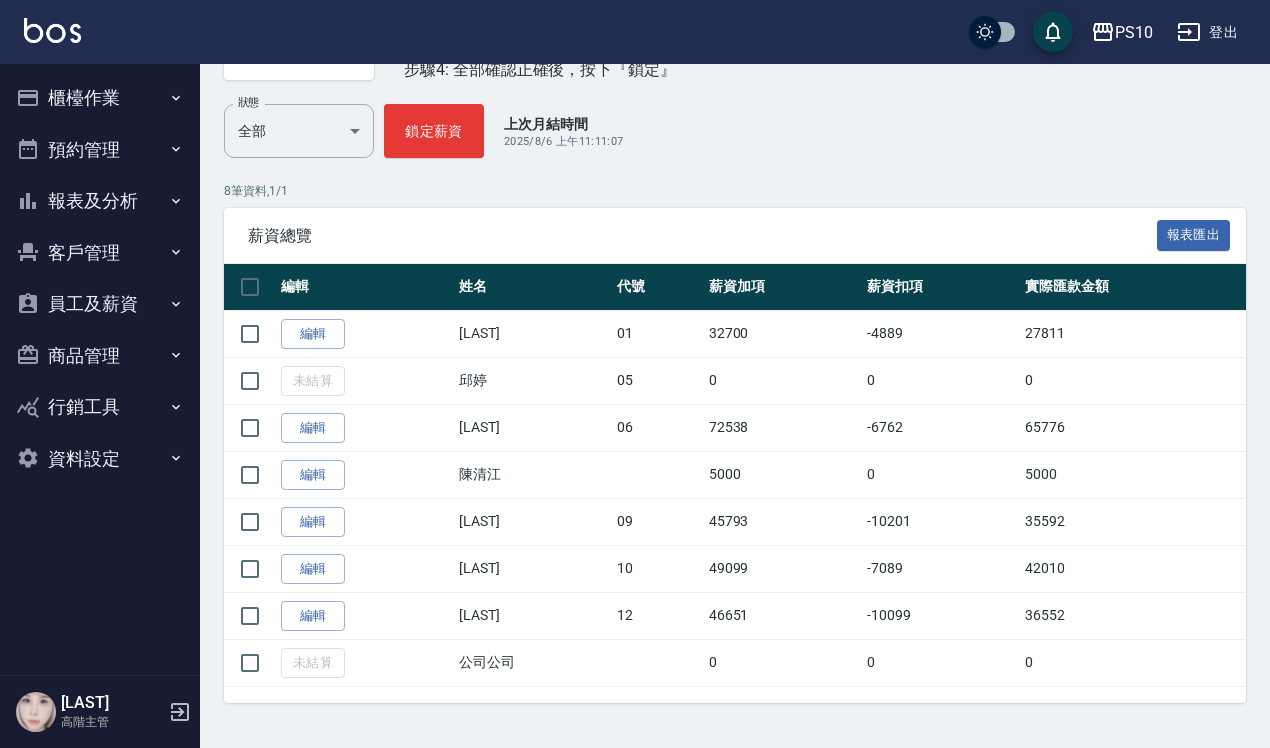 scroll, scrollTop: 223, scrollLeft: 0, axis: vertical 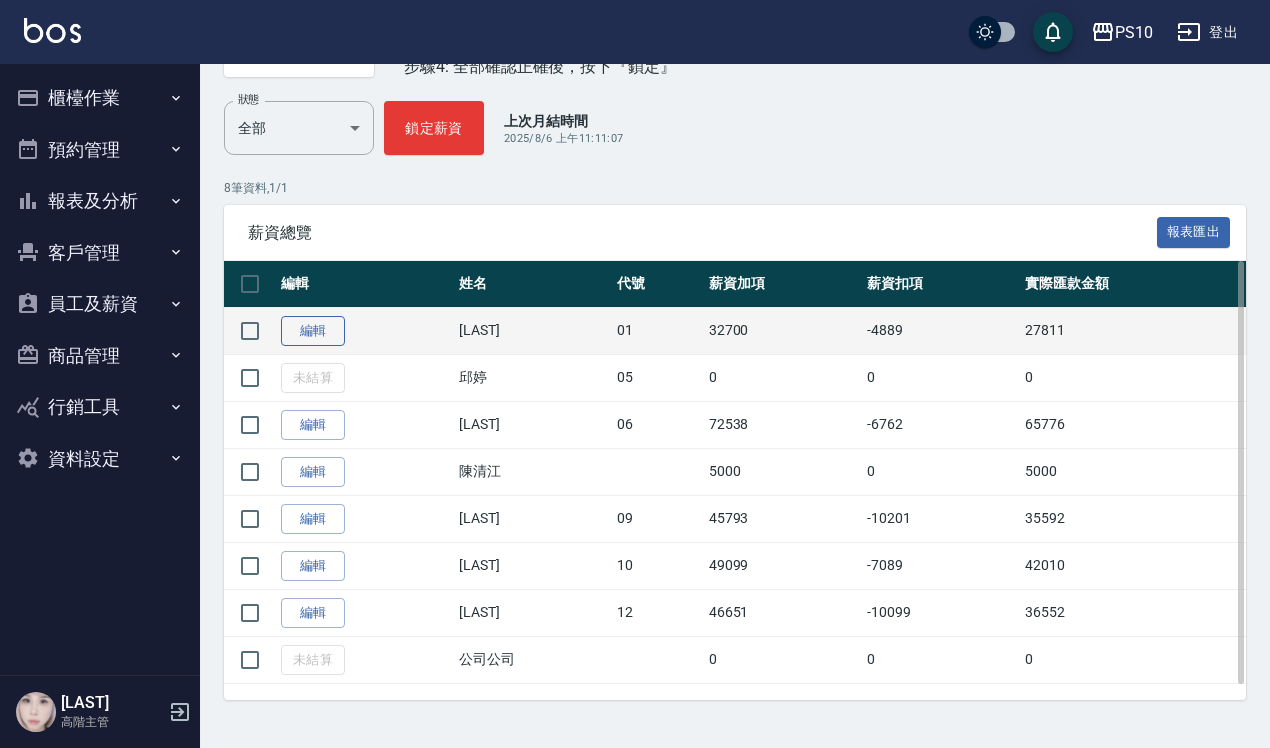 click on "編輯" at bounding box center (313, 331) 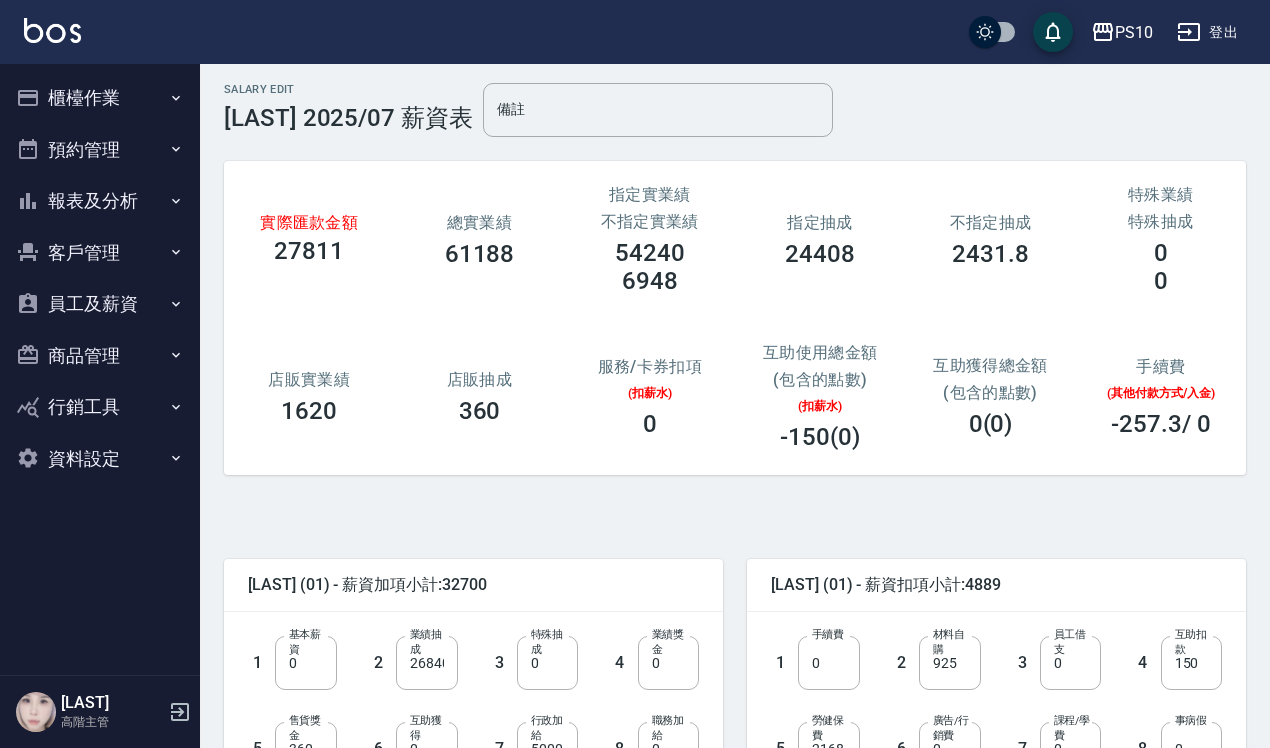 scroll, scrollTop: 0, scrollLeft: 0, axis: both 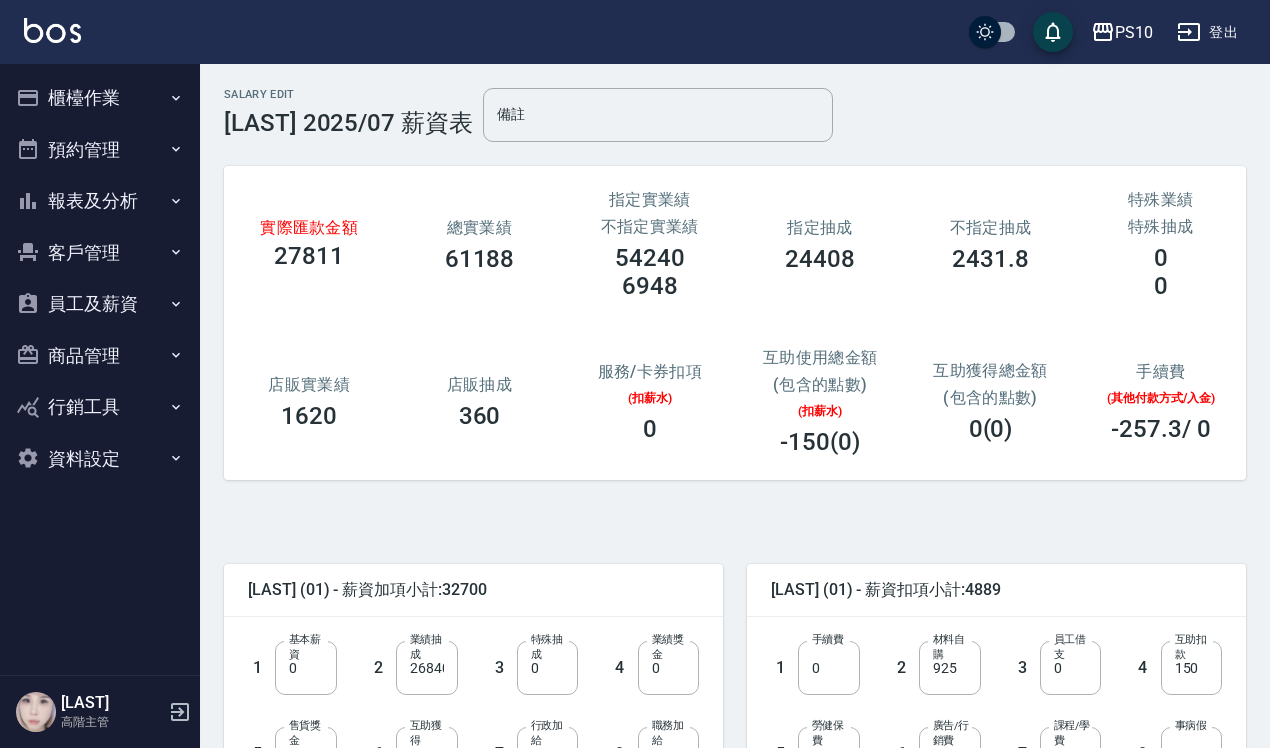 click on "員工及薪資" at bounding box center [100, 304] 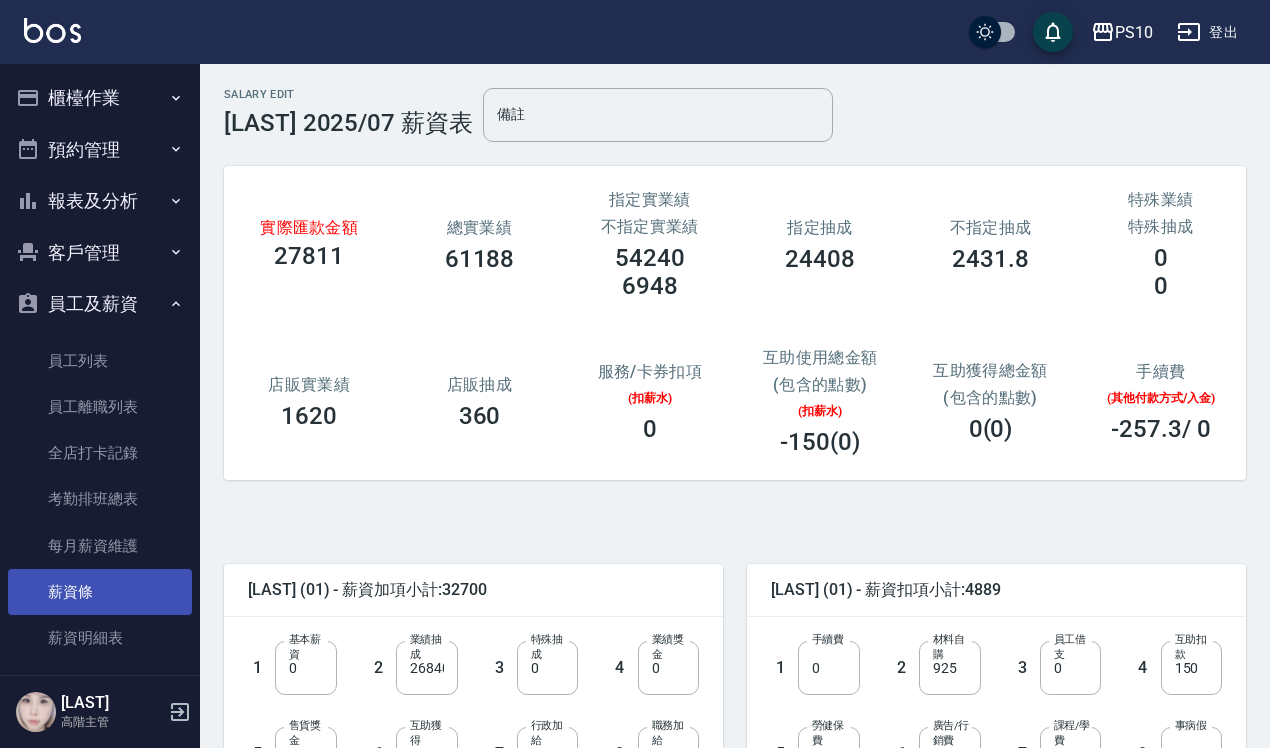 click on "薪資條" at bounding box center (100, 592) 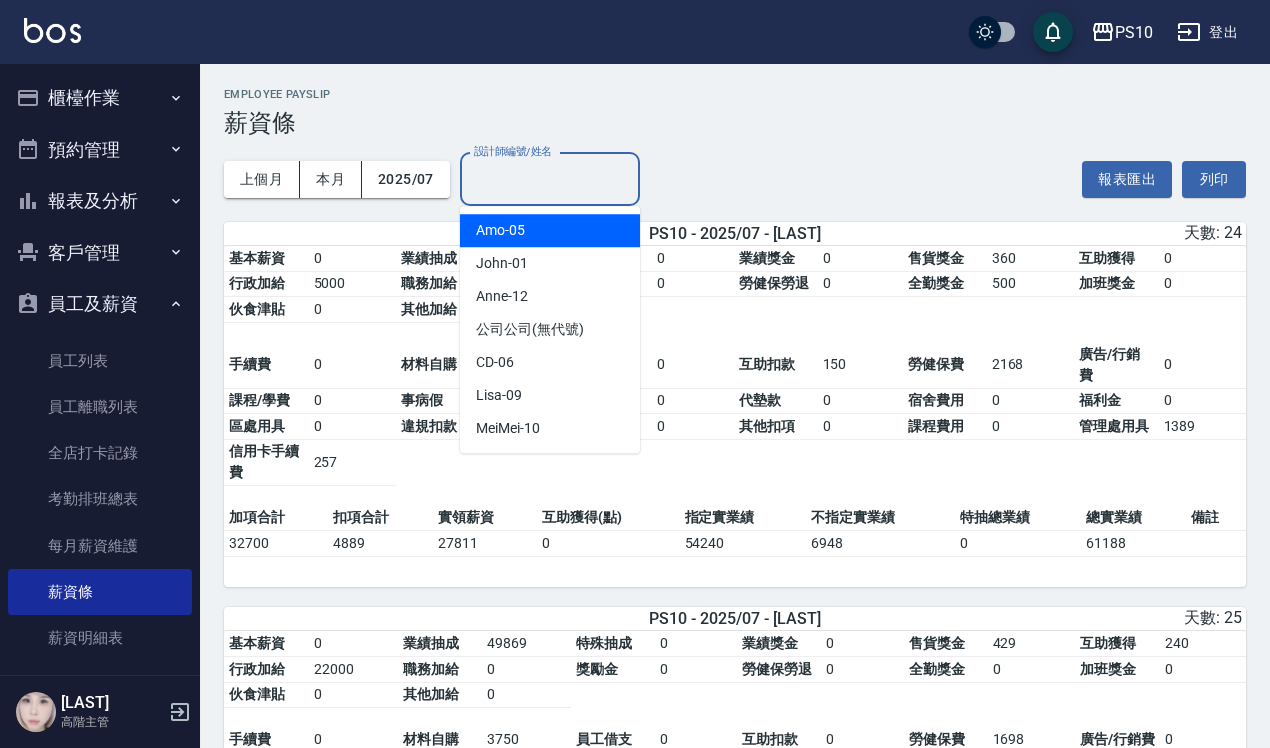 click on "設計師編號/姓名" at bounding box center [550, 179] 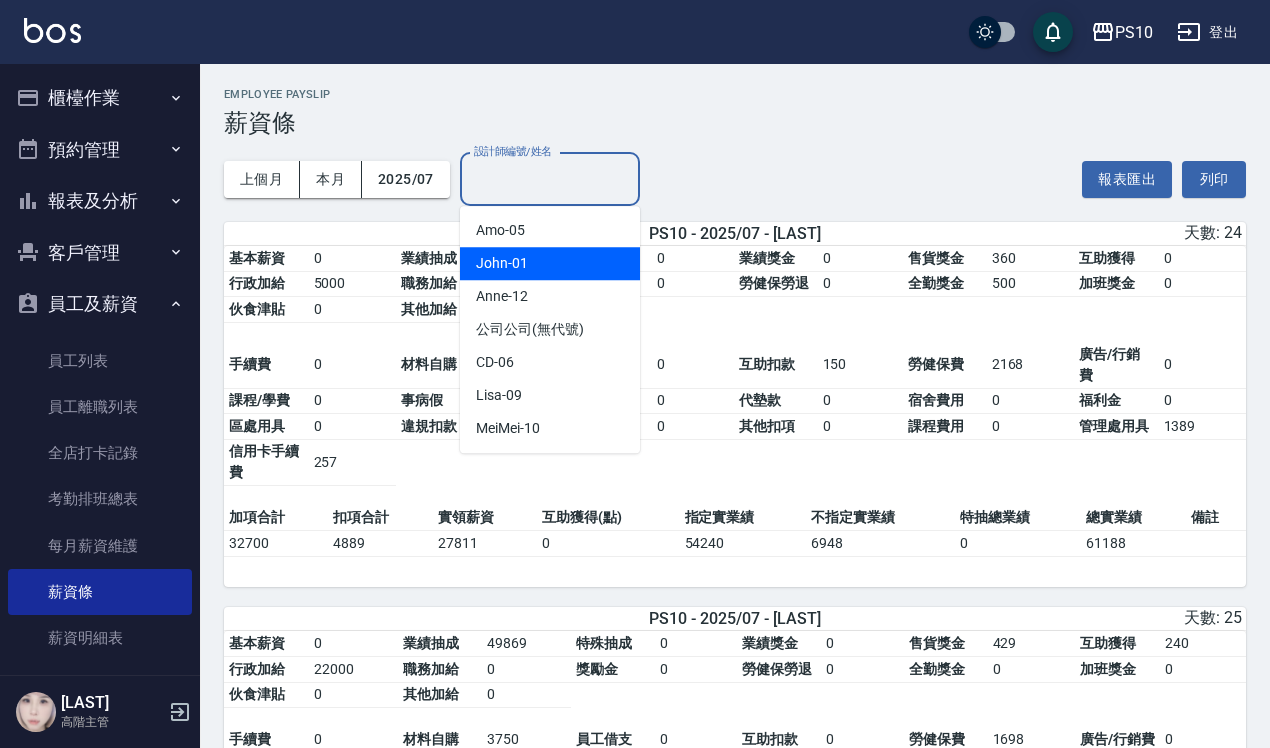 click on "John -01" at bounding box center [550, 263] 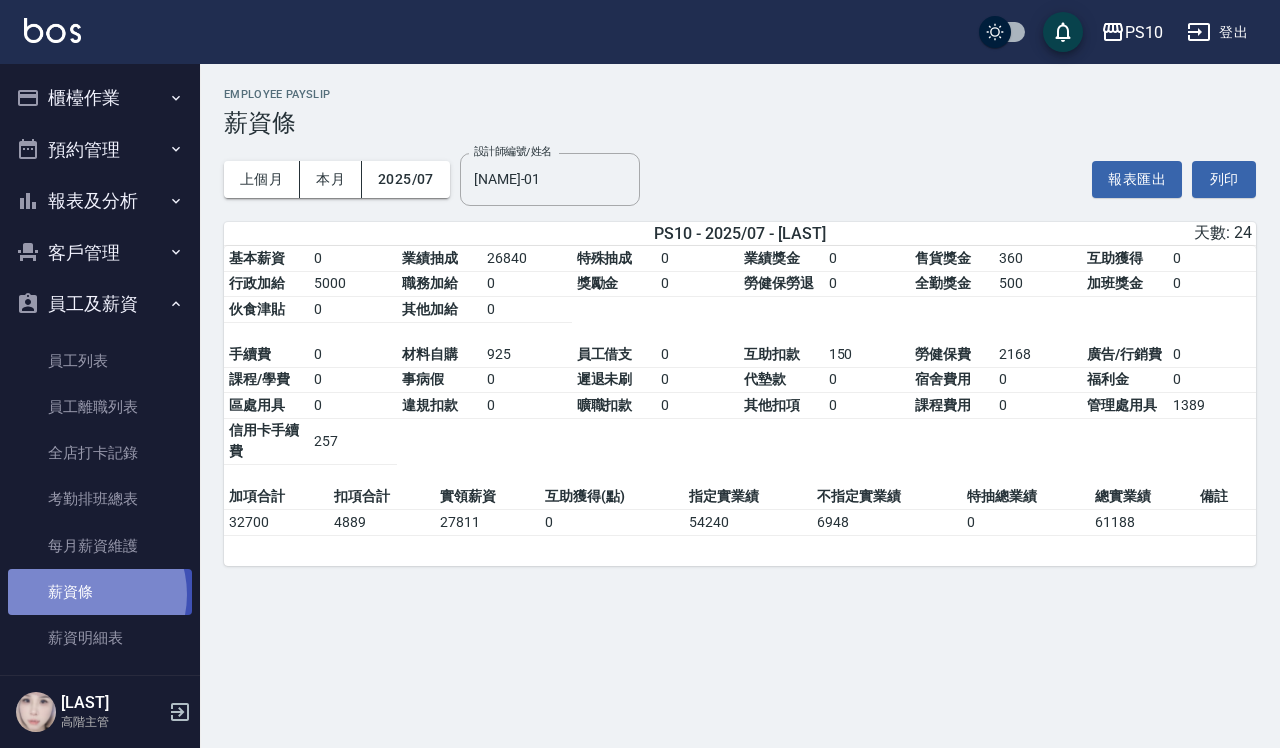 click on "薪資條" at bounding box center [100, 592] 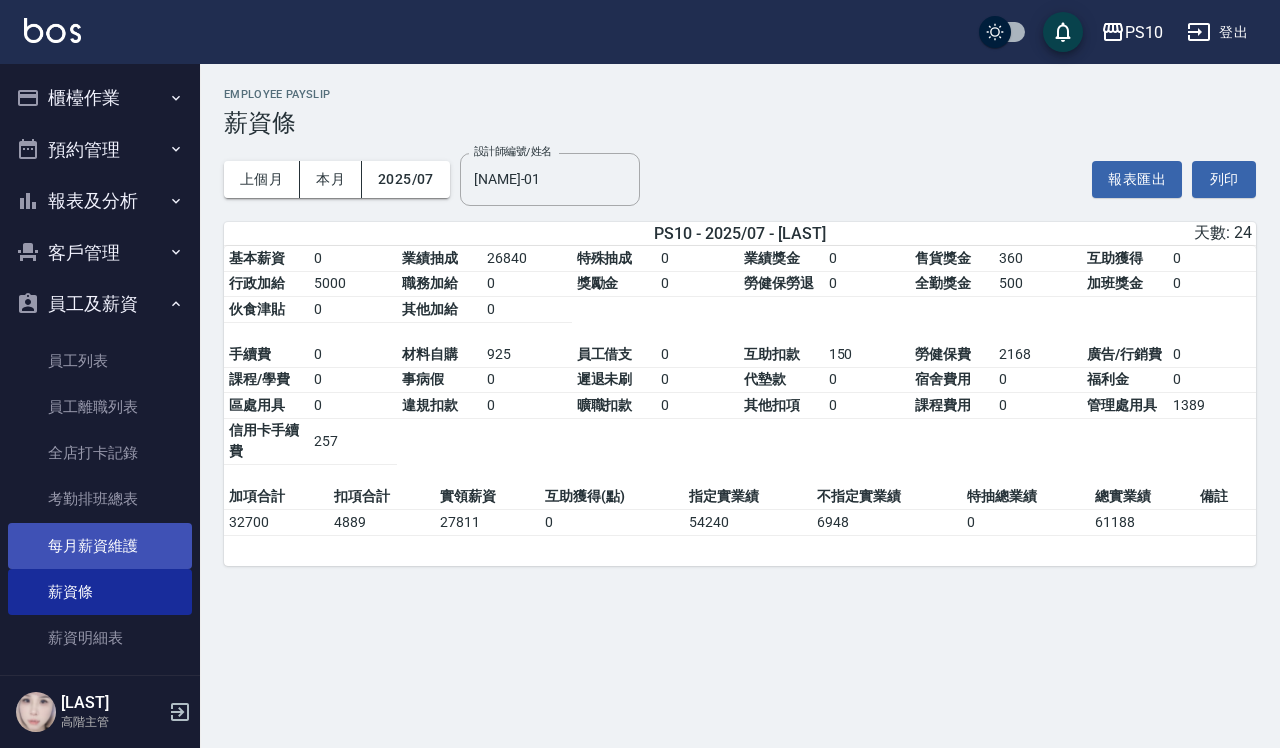 click on "每月薪資維護" at bounding box center (100, 546) 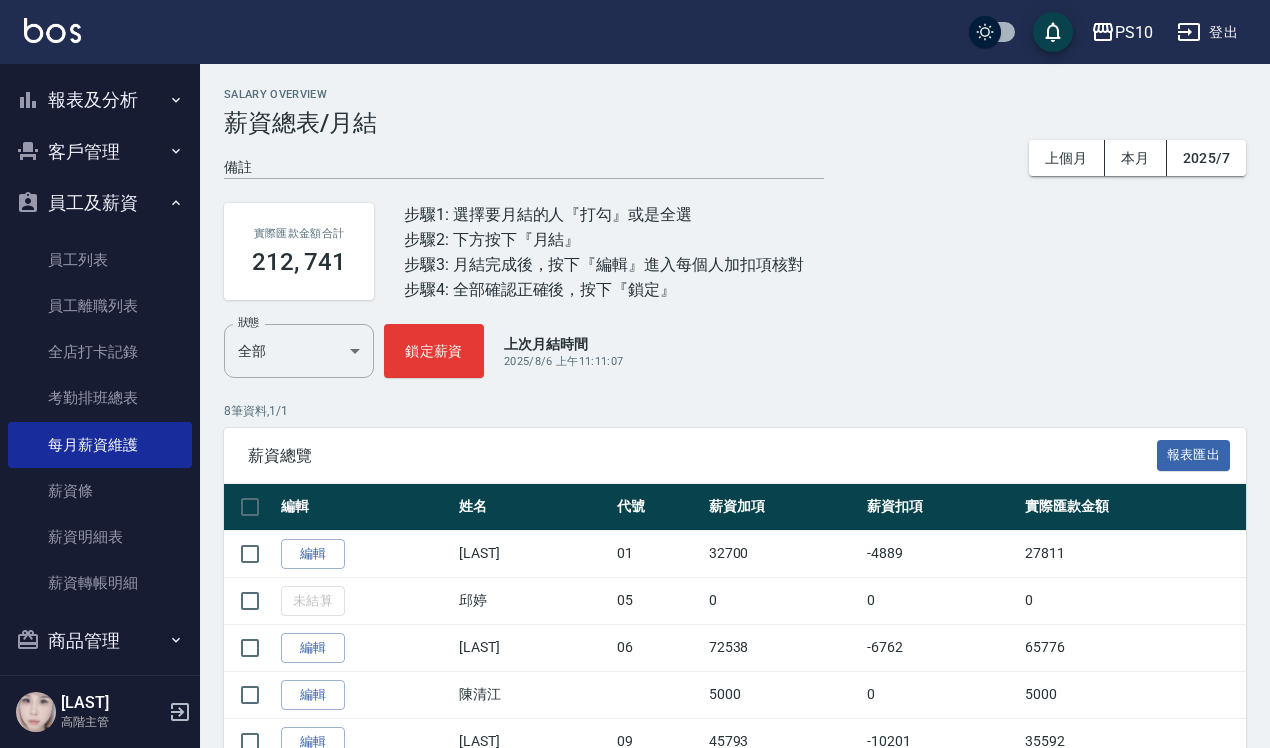 scroll, scrollTop: 218, scrollLeft: 0, axis: vertical 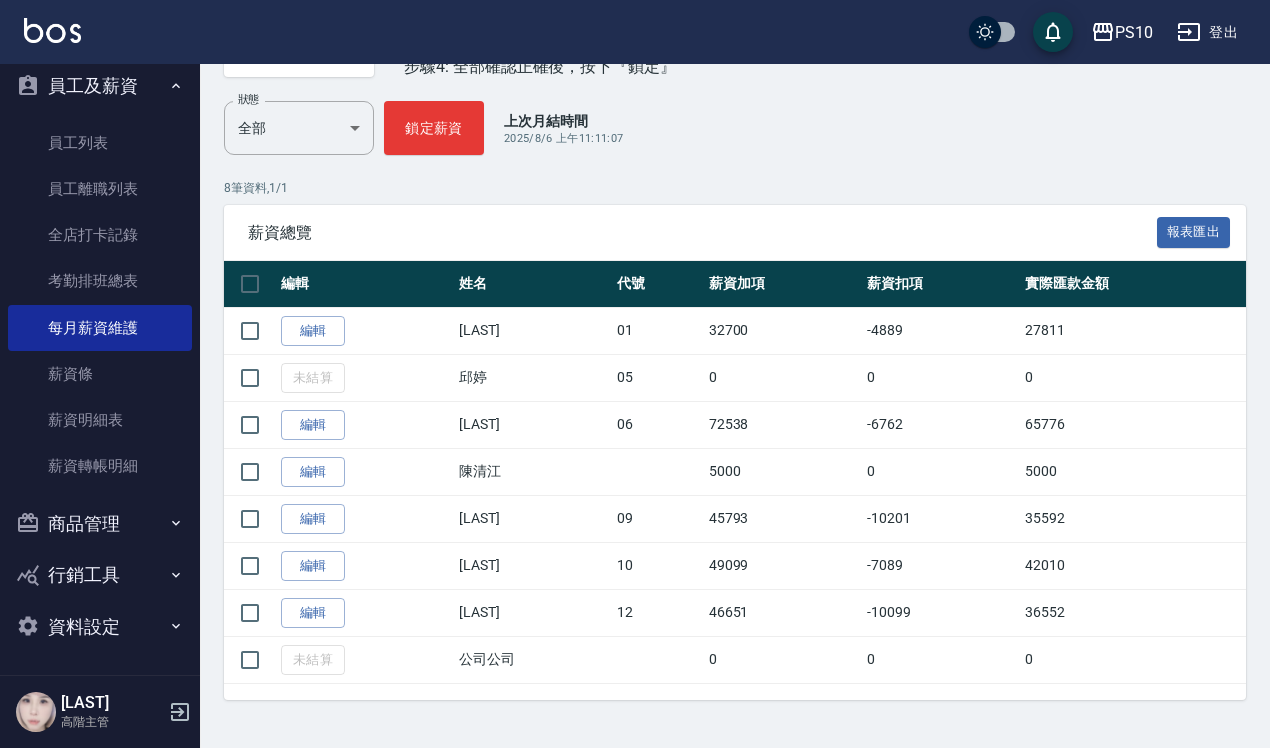 drag, startPoint x: 41, startPoint y: 107, endPoint x: 285, endPoint y: 52, distance: 250.12196 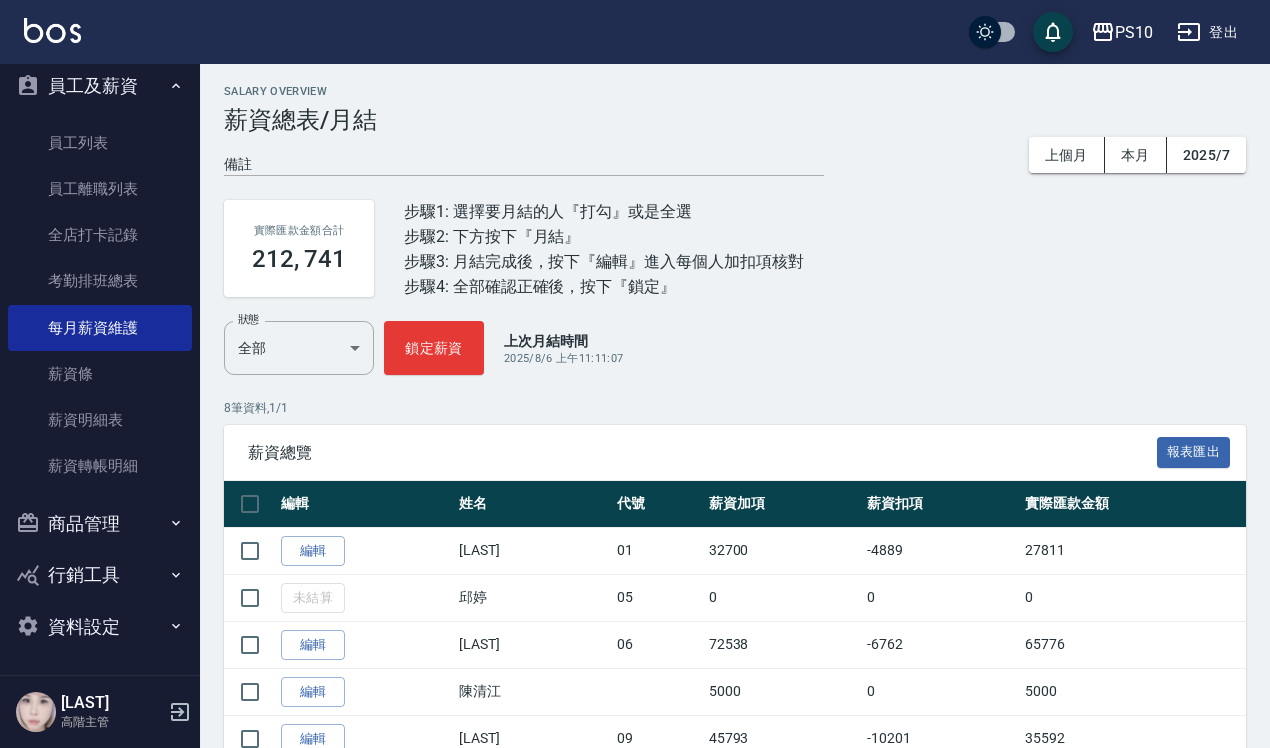 scroll, scrollTop: 0, scrollLeft: 0, axis: both 